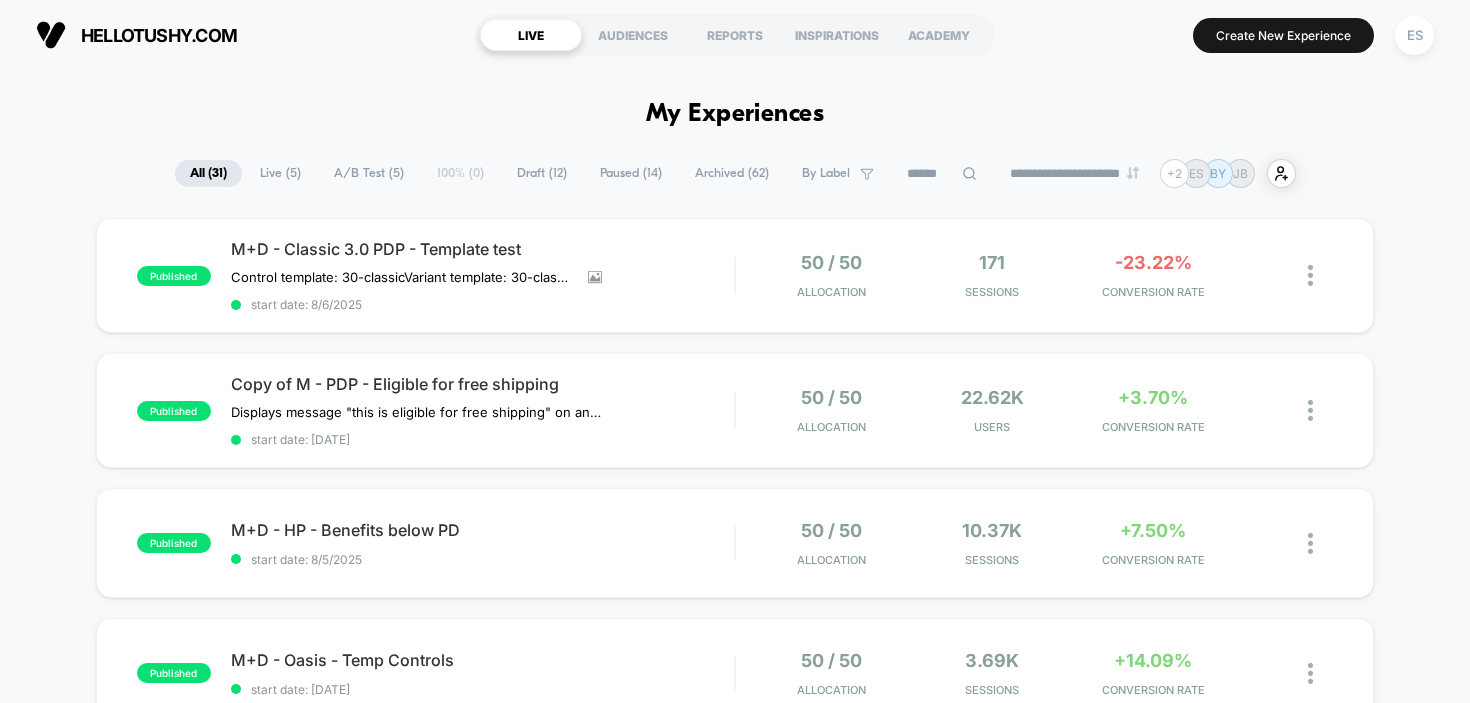 scroll, scrollTop: 0, scrollLeft: 0, axis: both 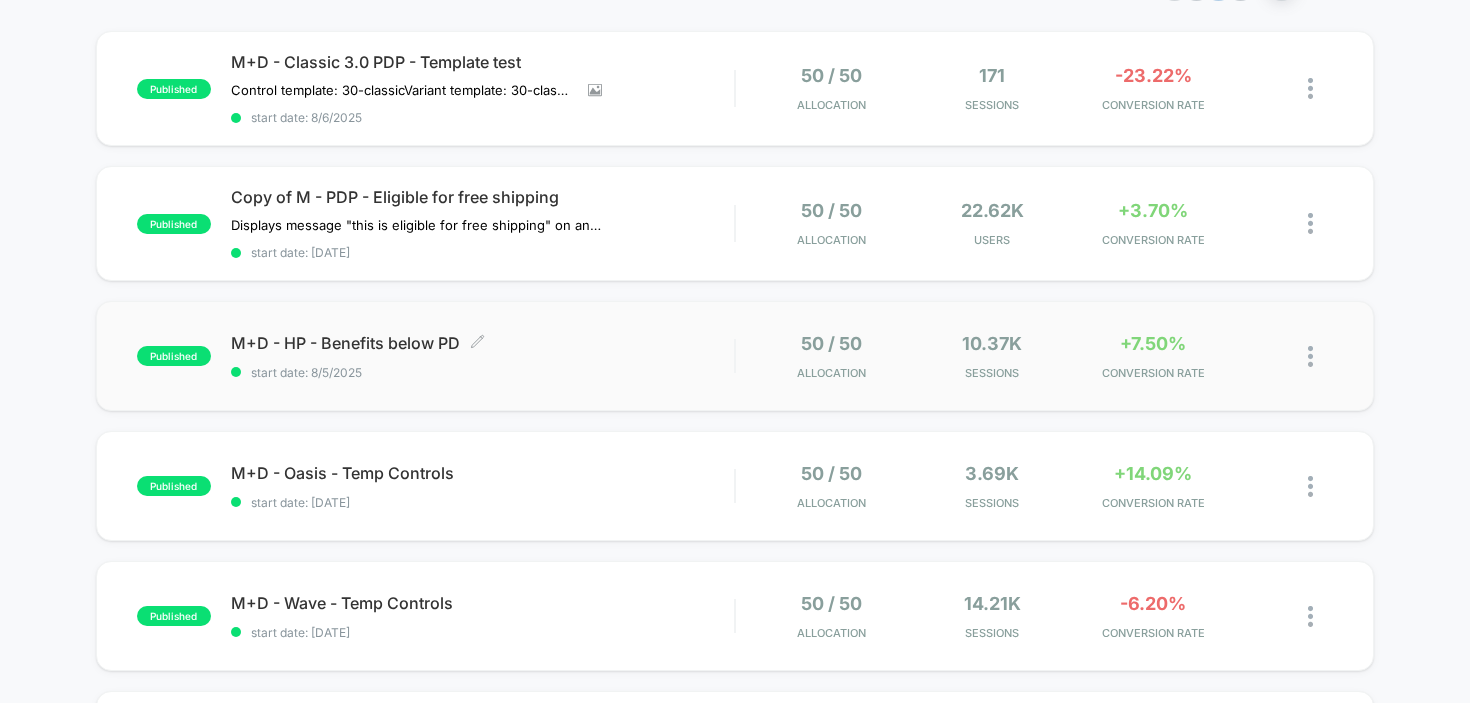 click on "hellotushy.com Create New Experience ES hellotushy.com < Back to all live experiences  M+D - HP - Benefits below PD LIVE Click to edit experience details + Add Description + Add Images Start date: 8/5/2025 (Last edit 8/5/2025 by [EMAIL]) Pages: all pages Audience: All Visitors Device: all devices Trigger: Page Load Edit Pause  Preview Allocation:  50% Latest Version:     Aug 5, 2025    -    Aug 6, 2025 |   sessions   Mobile There are still no statistically significant results. We recommend waiting a few more days Variation Sessions ? Transactions ? CR ? AOV ? PSV ? Revenue ? OTW ? CI ? Control (without changes) 3,887 34 0.87 % $ 163.91 $ 1.43 $ 5,573 16% --- Hidden 3,893 + 0.15 % 43 + 26.3 % 1.10 % + 26.3 % $ 140.16 - 14.5 % $ 1.55 + 8 % $ 6,027 + 8 % 84% 0% | -19.58 % + 97.80 % Variation Profit ? Control (without changes) $ 5,109 Hidden $ 5,498 + 7.4 % Would like to see more reports? Add To Cart Rate Items Per Purchase Product Details Views Rate Pages Per Session Signups Signups Rate Returns Ctr" at bounding box center (483, 343) 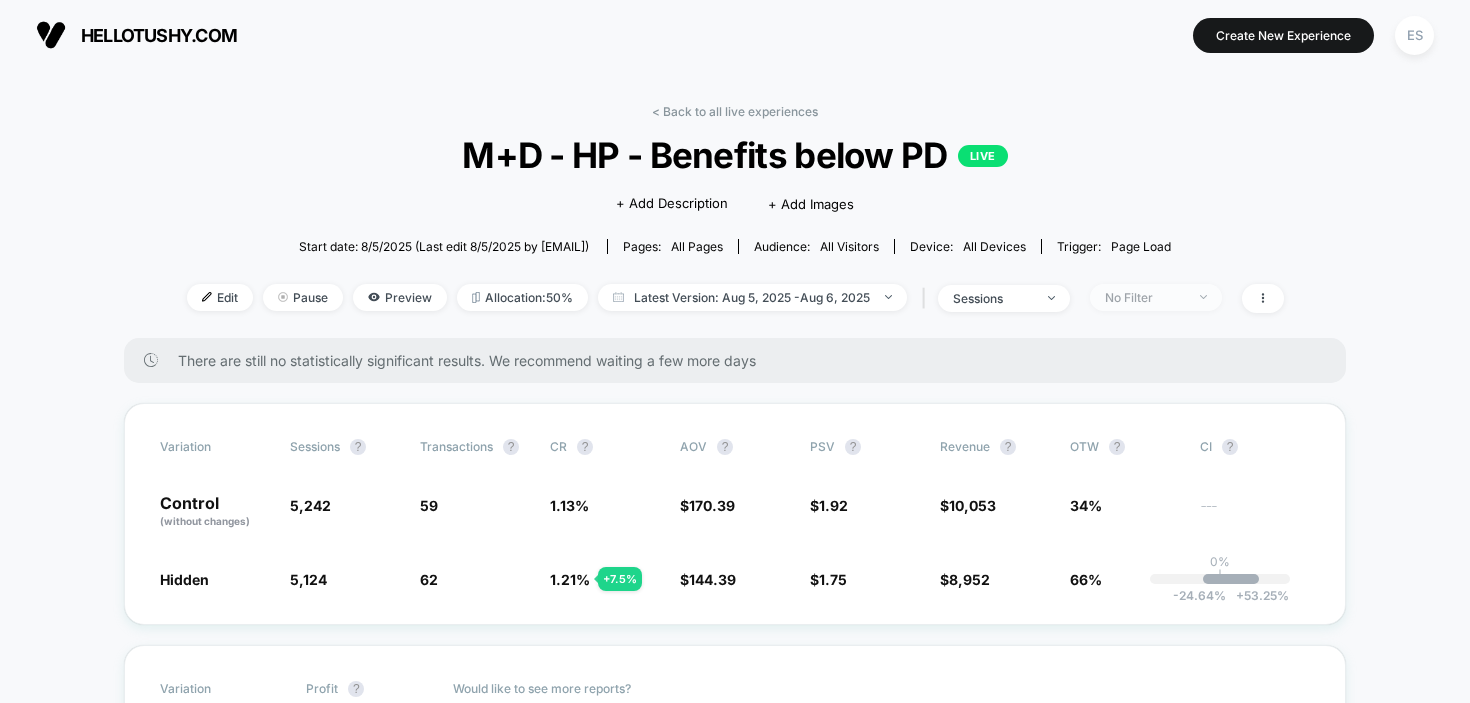 click on "No Filter" at bounding box center [1145, 297] 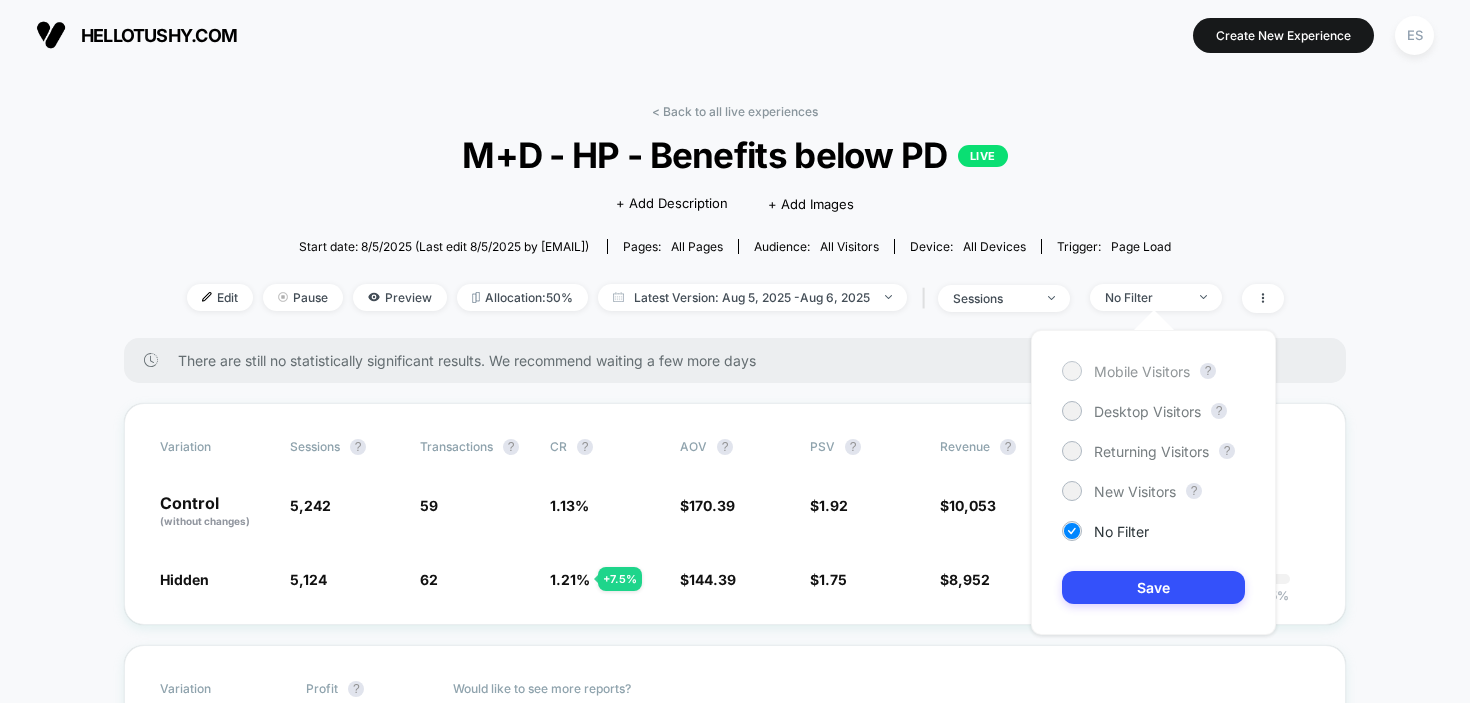 click on "Mobile Visitors" at bounding box center [1142, 371] 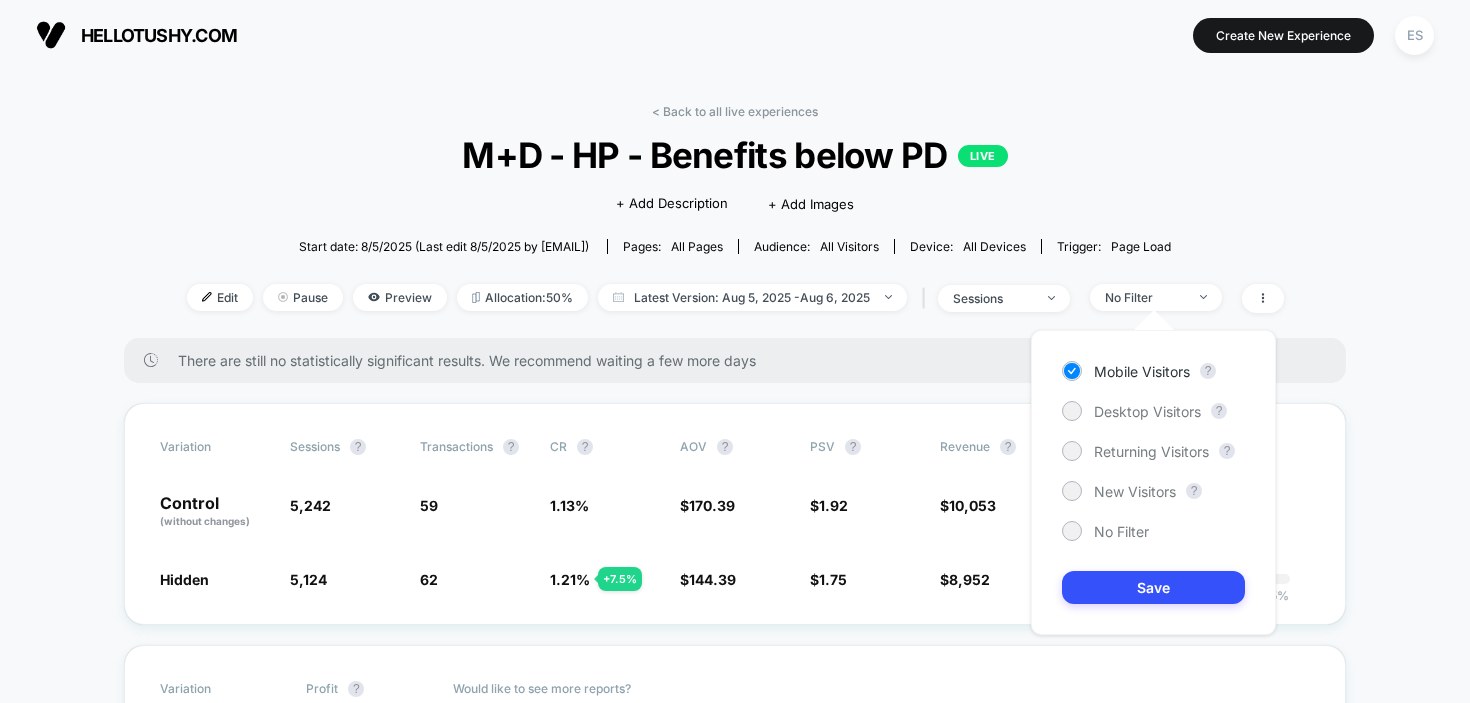 click on "Mobile Visitors ? Desktop Visitors ? Returning Visitors ? New Visitors ? No Filter Save" at bounding box center [1153, 482] 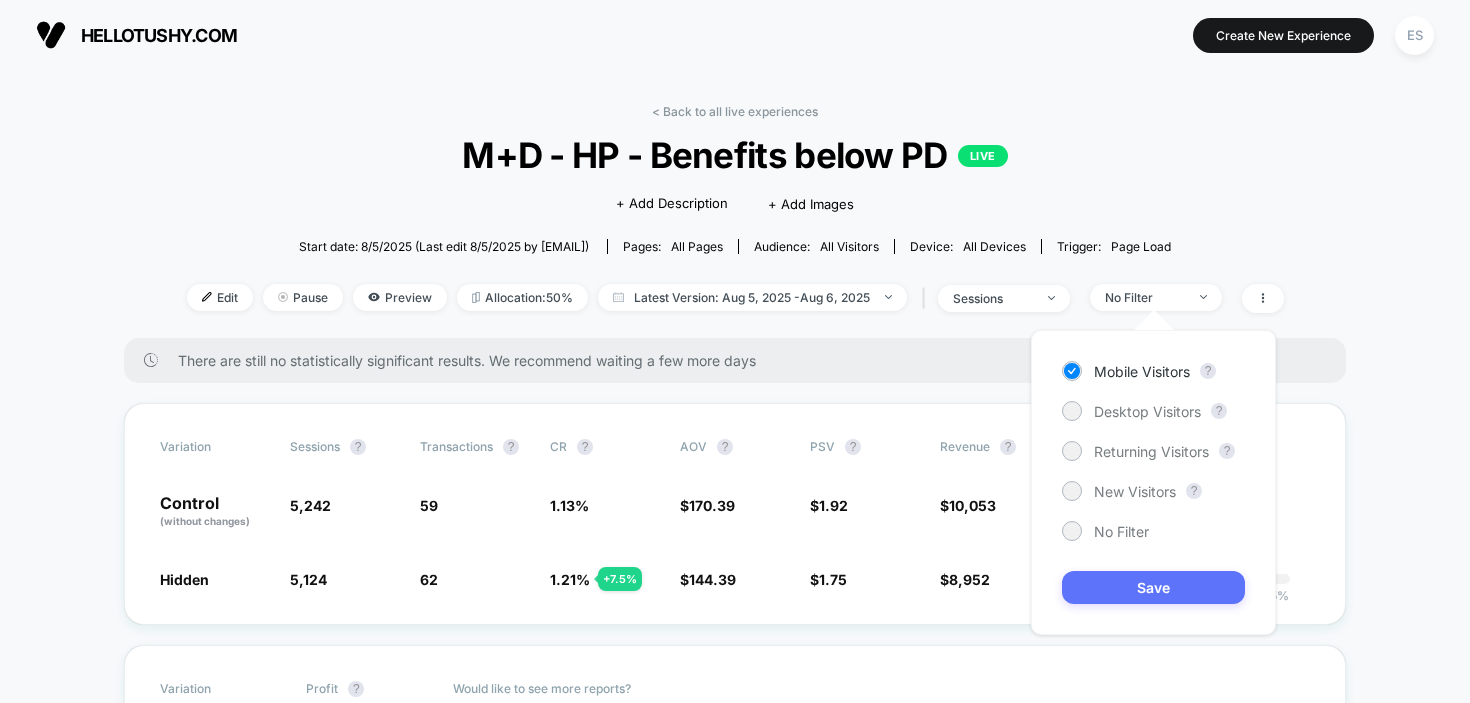 click on "Save" at bounding box center (1153, 587) 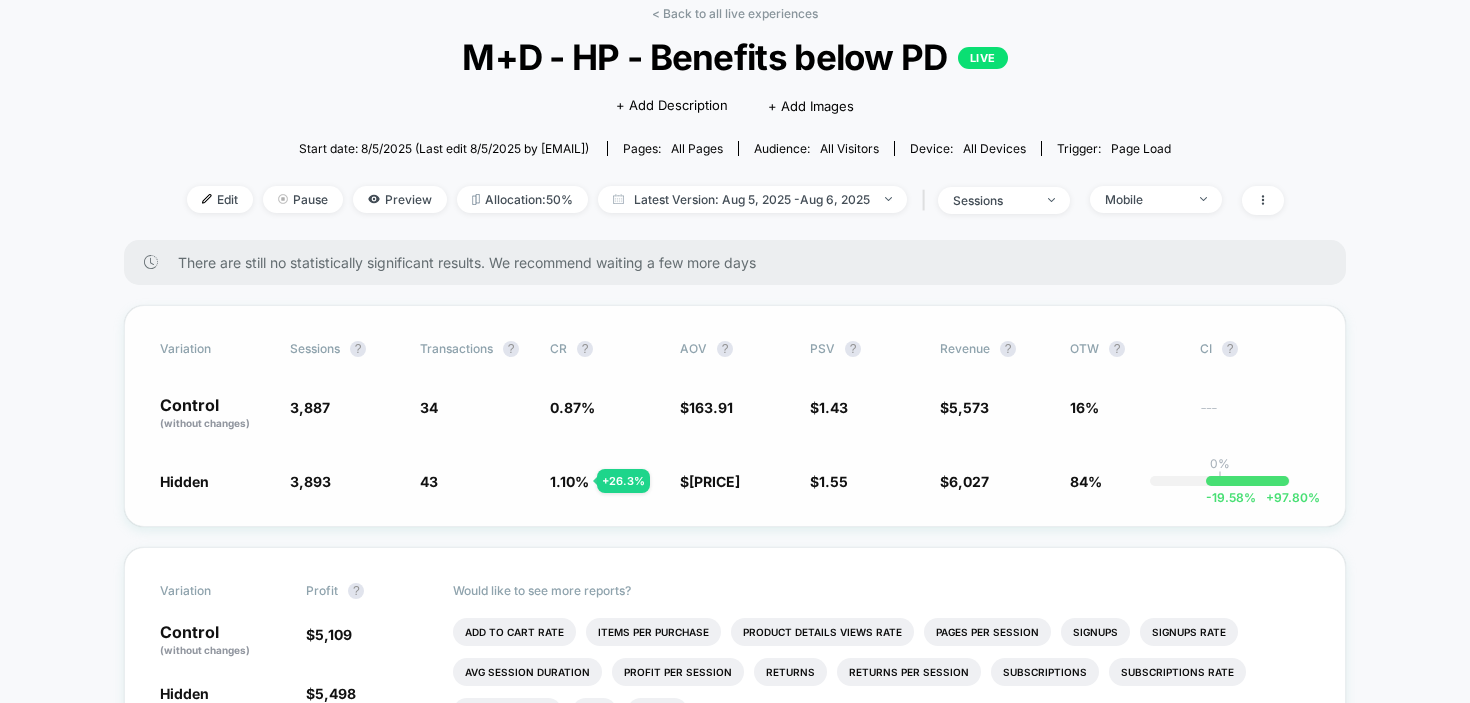 scroll, scrollTop: 77, scrollLeft: 0, axis: vertical 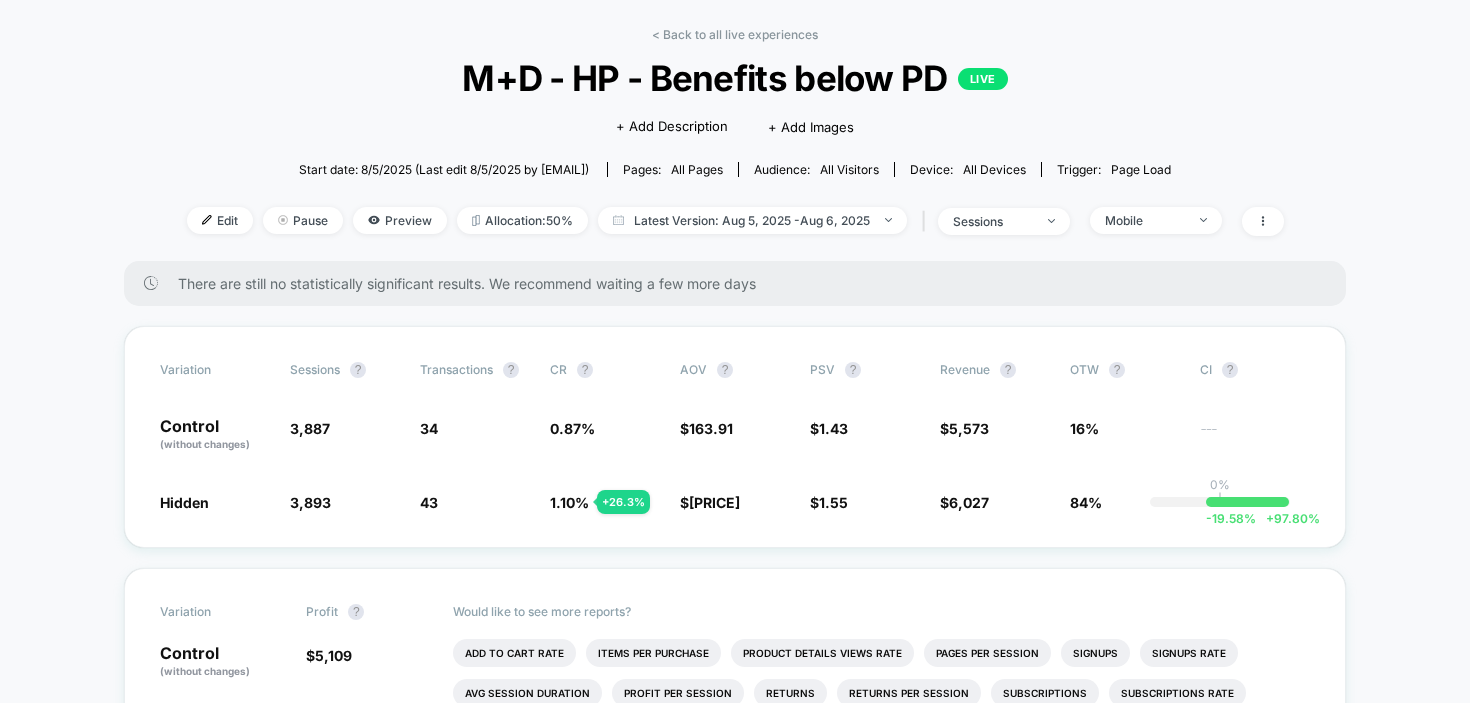 click on "Edit Pause  Preview Allocation:  50% Latest Version:     [DATE]    -    [DATE] |   sessions   Mobile" at bounding box center (735, 221) 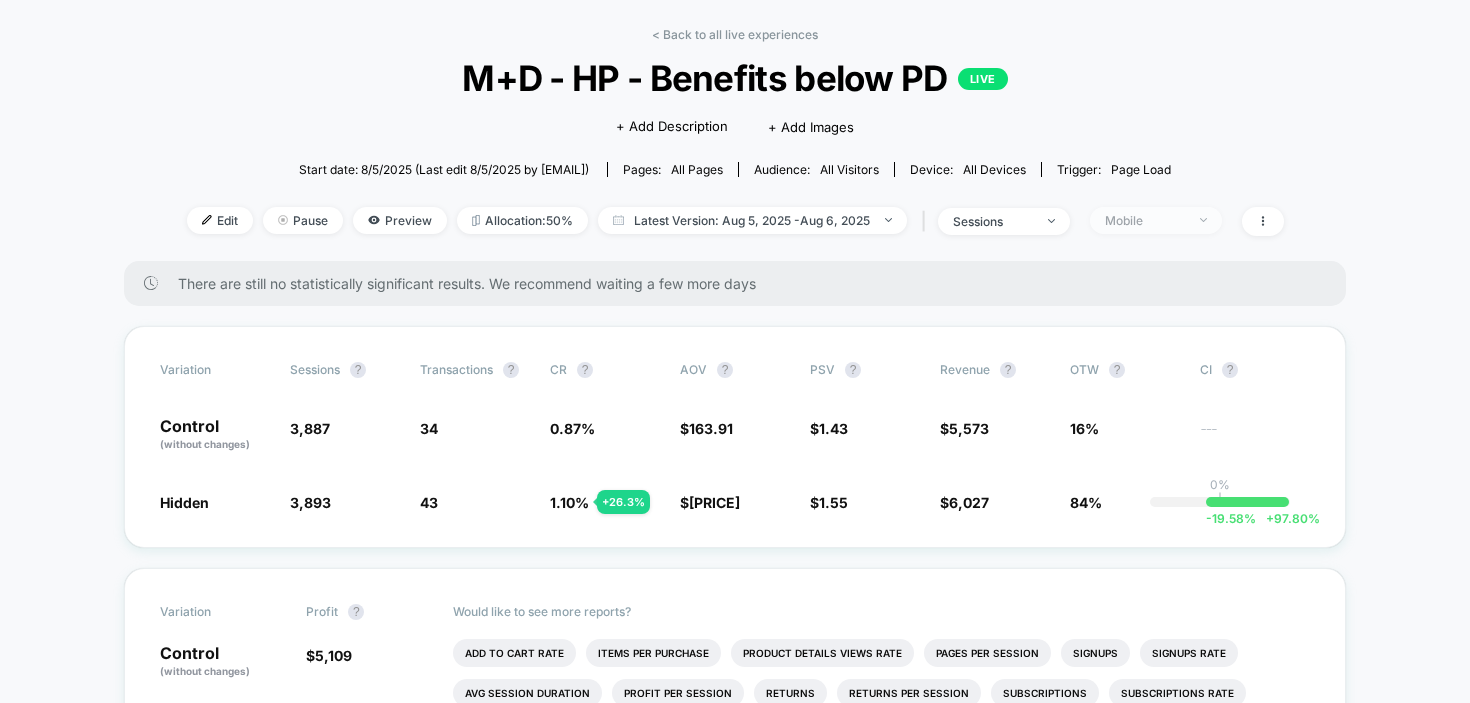 click on "Mobile" at bounding box center (1145, 220) 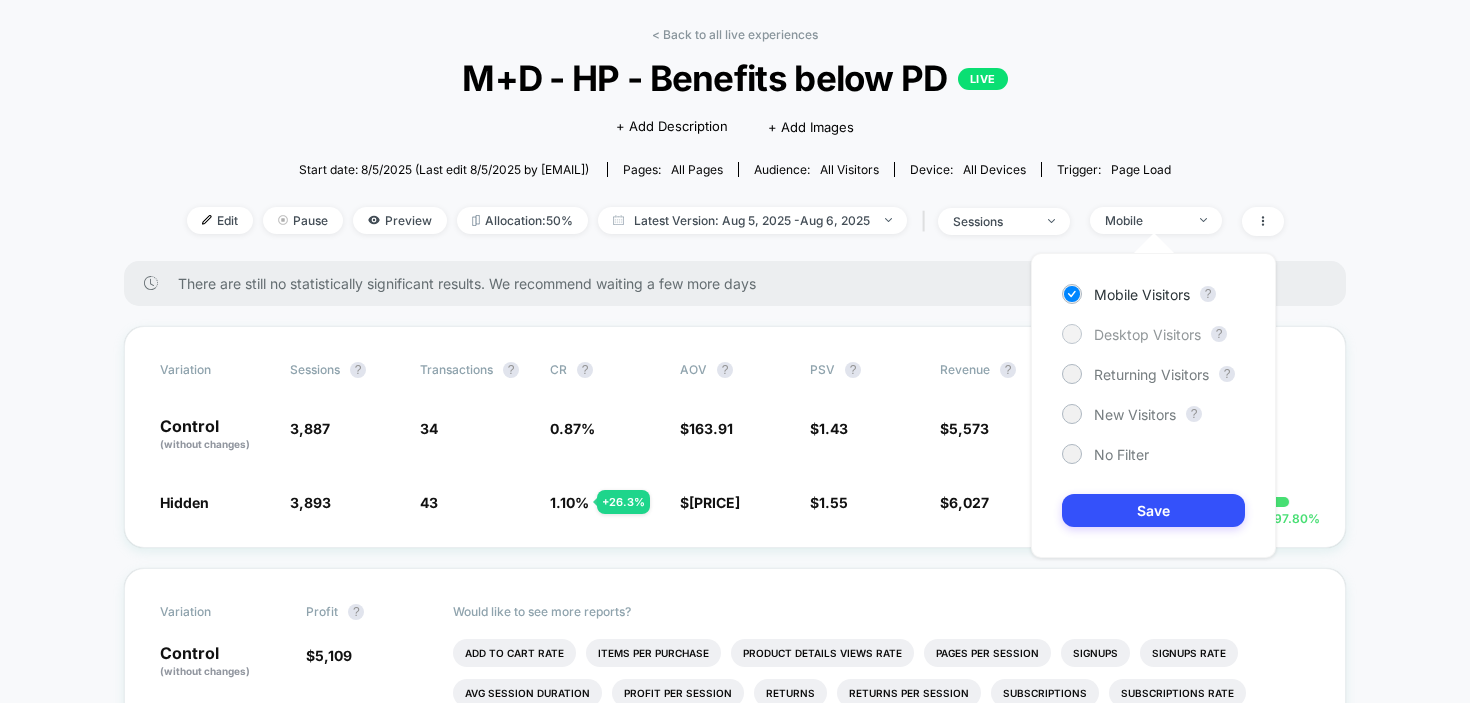 click on "Desktop Visitors" at bounding box center [1147, 334] 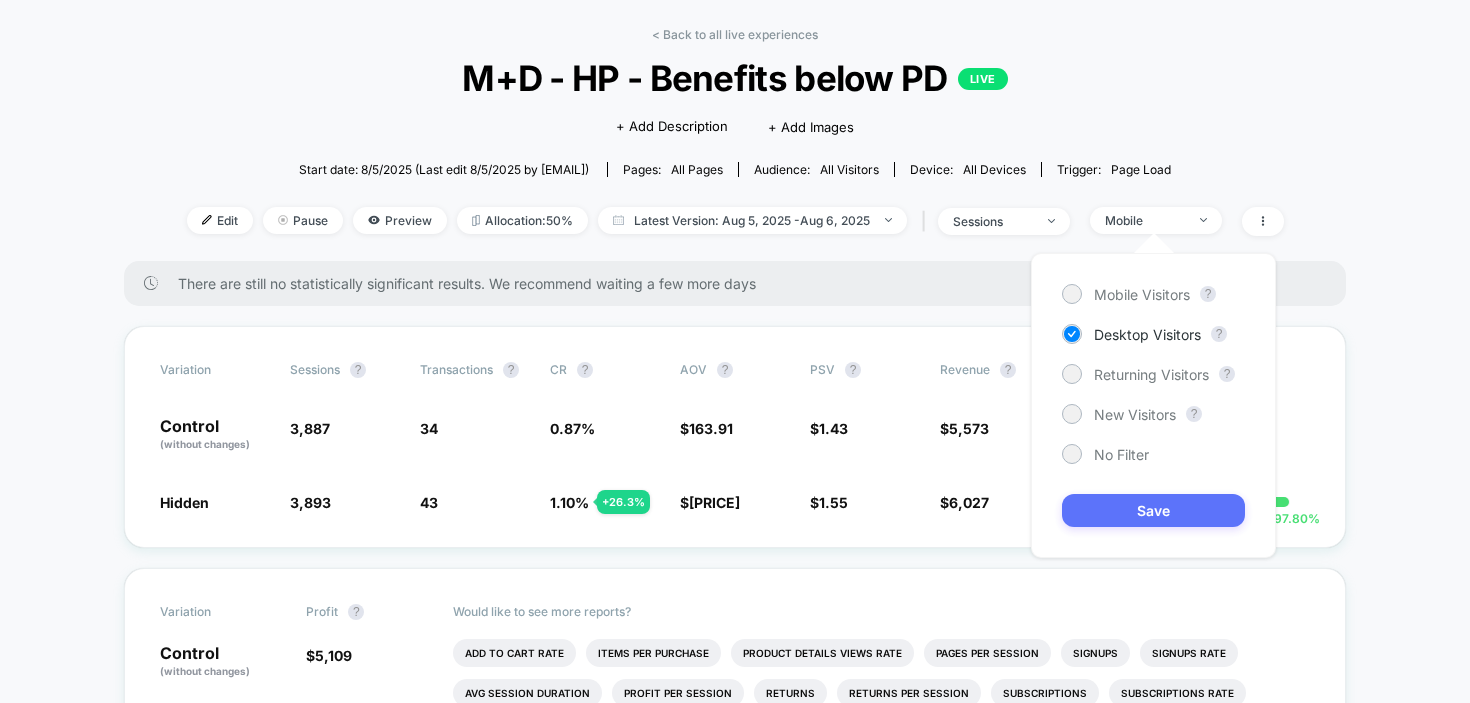 click on "Save" at bounding box center [1153, 510] 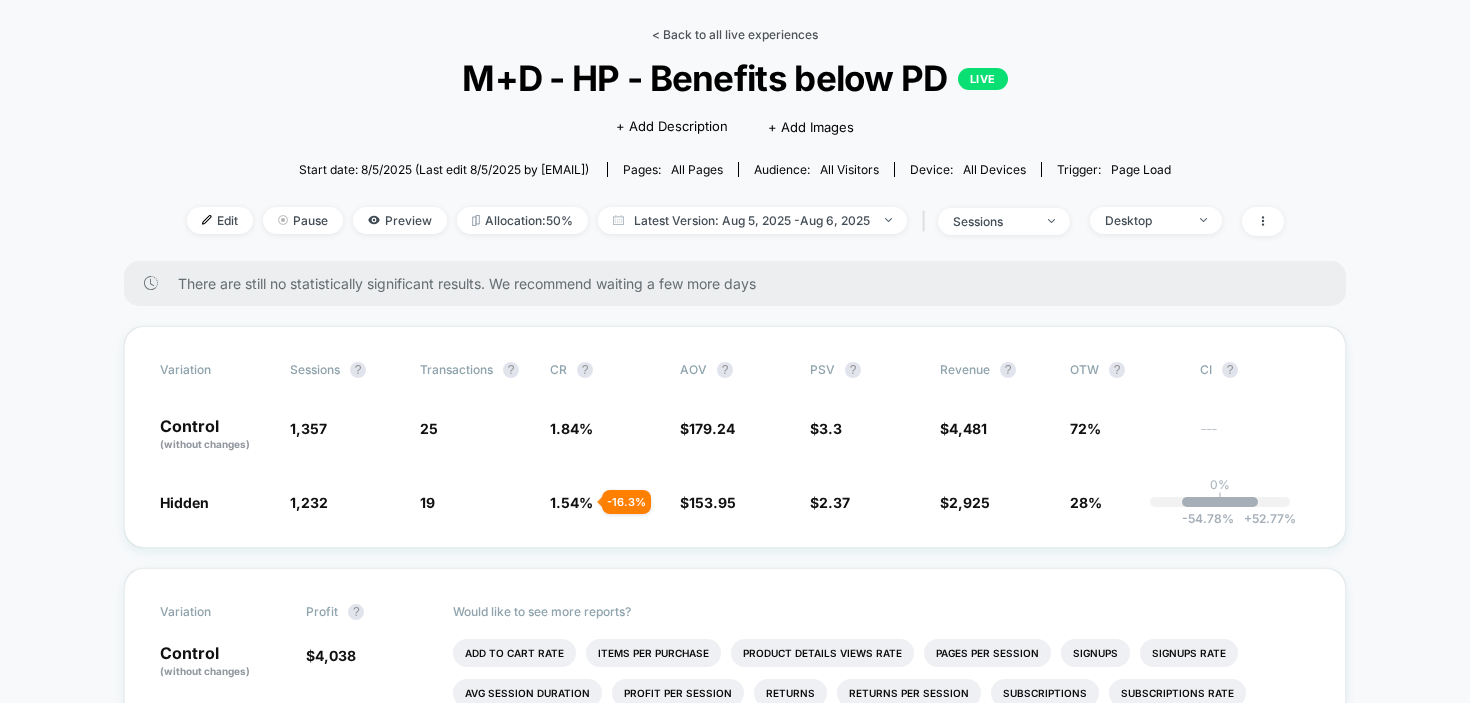 click on "< Back to all live experiences" at bounding box center (735, 34) 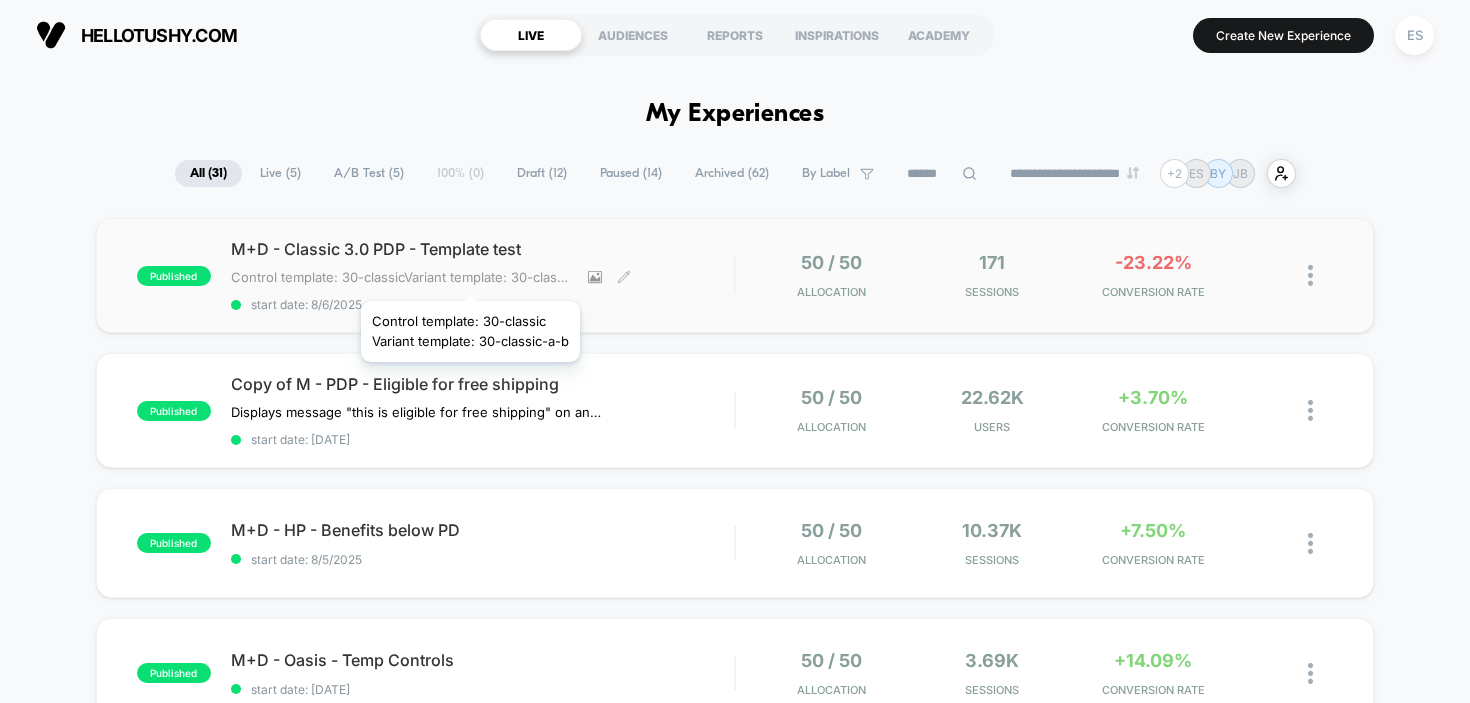 click on "Control template: 30-classicVariant template: 30-classic-a-b" at bounding box center [402, 277] 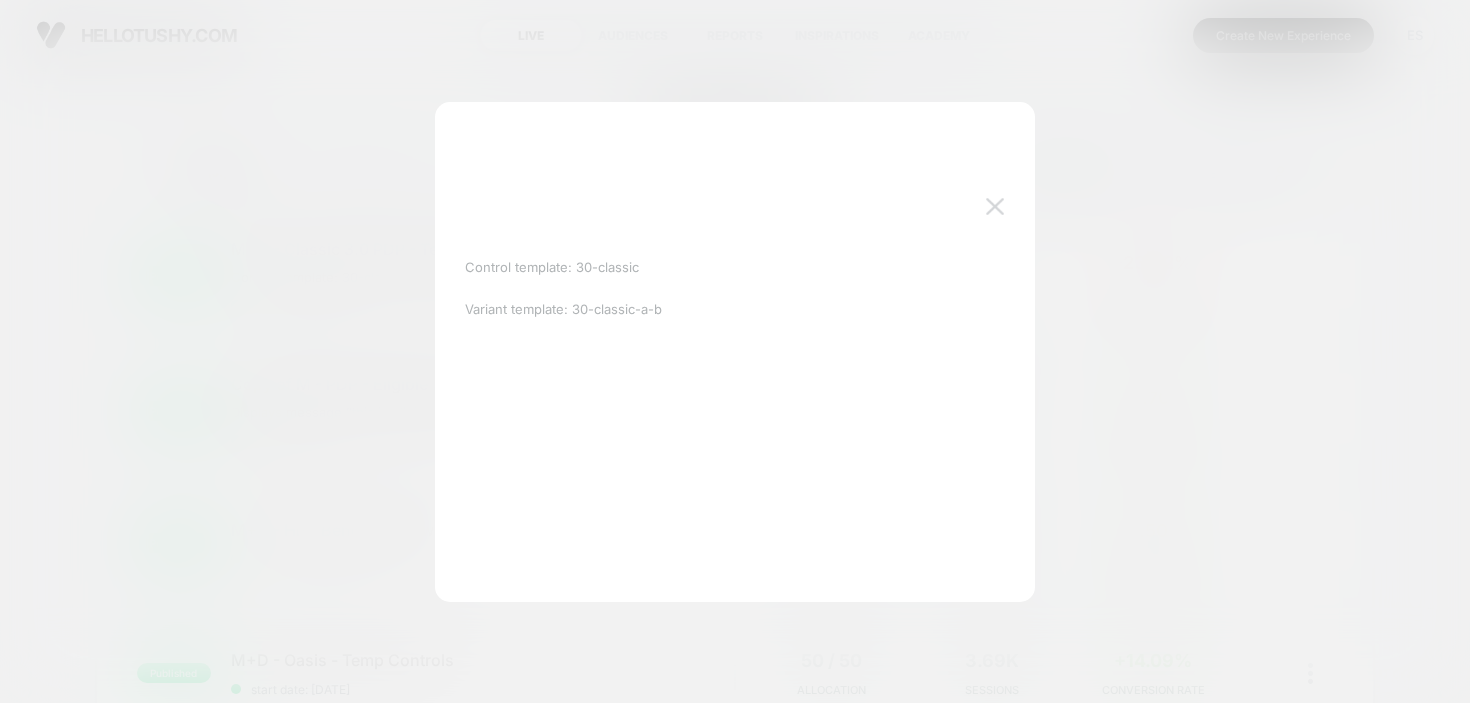 click at bounding box center (735, 351) 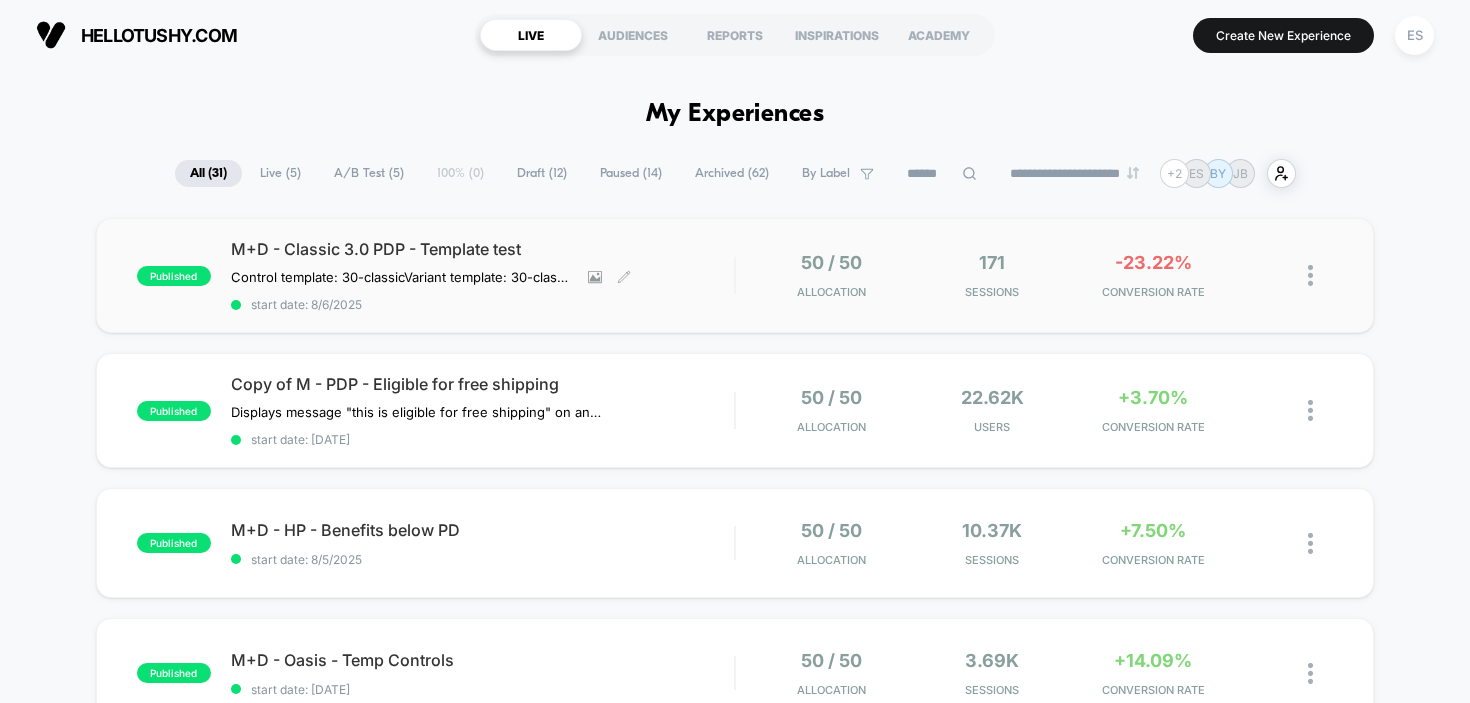 click on "M+D - Classic 3.0 PDP - Template test" at bounding box center (483, 249) 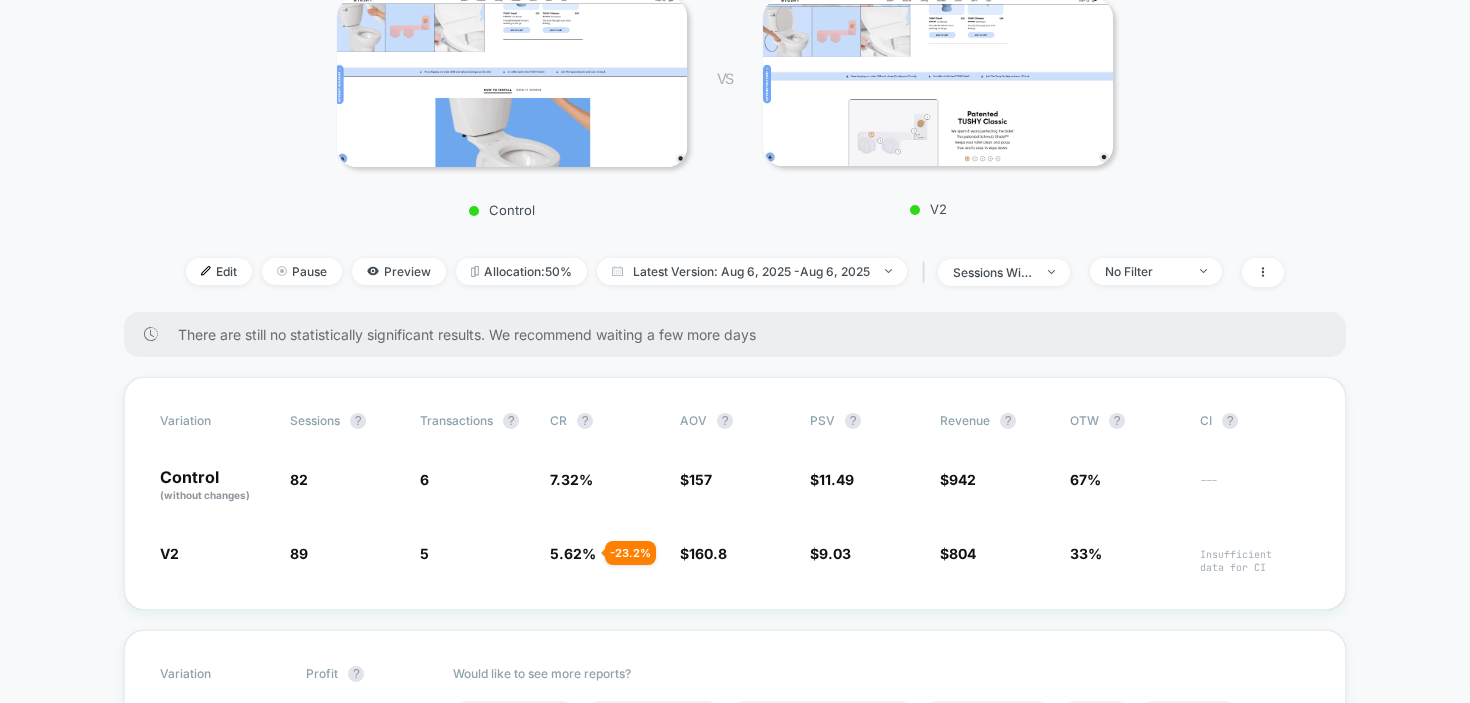scroll, scrollTop: 308, scrollLeft: 0, axis: vertical 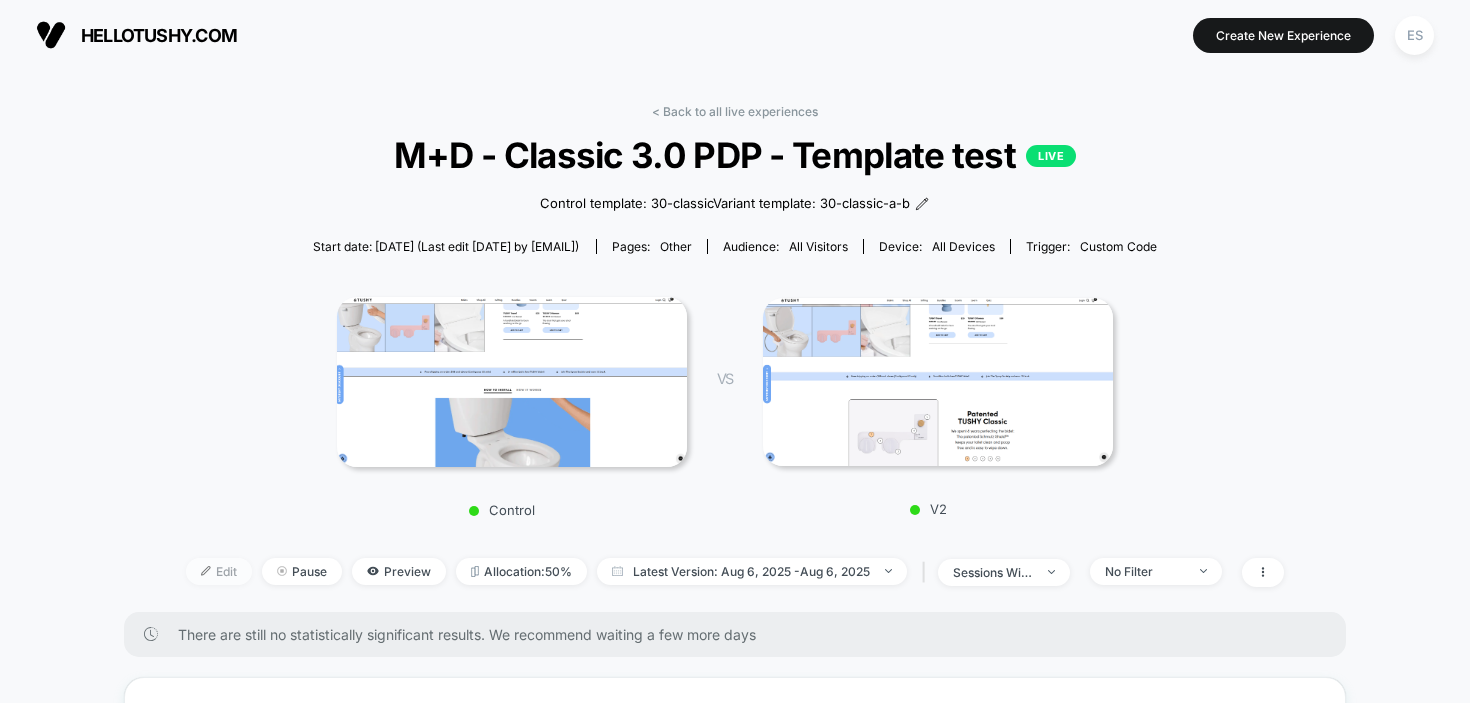 click on "Edit" at bounding box center [219, 571] 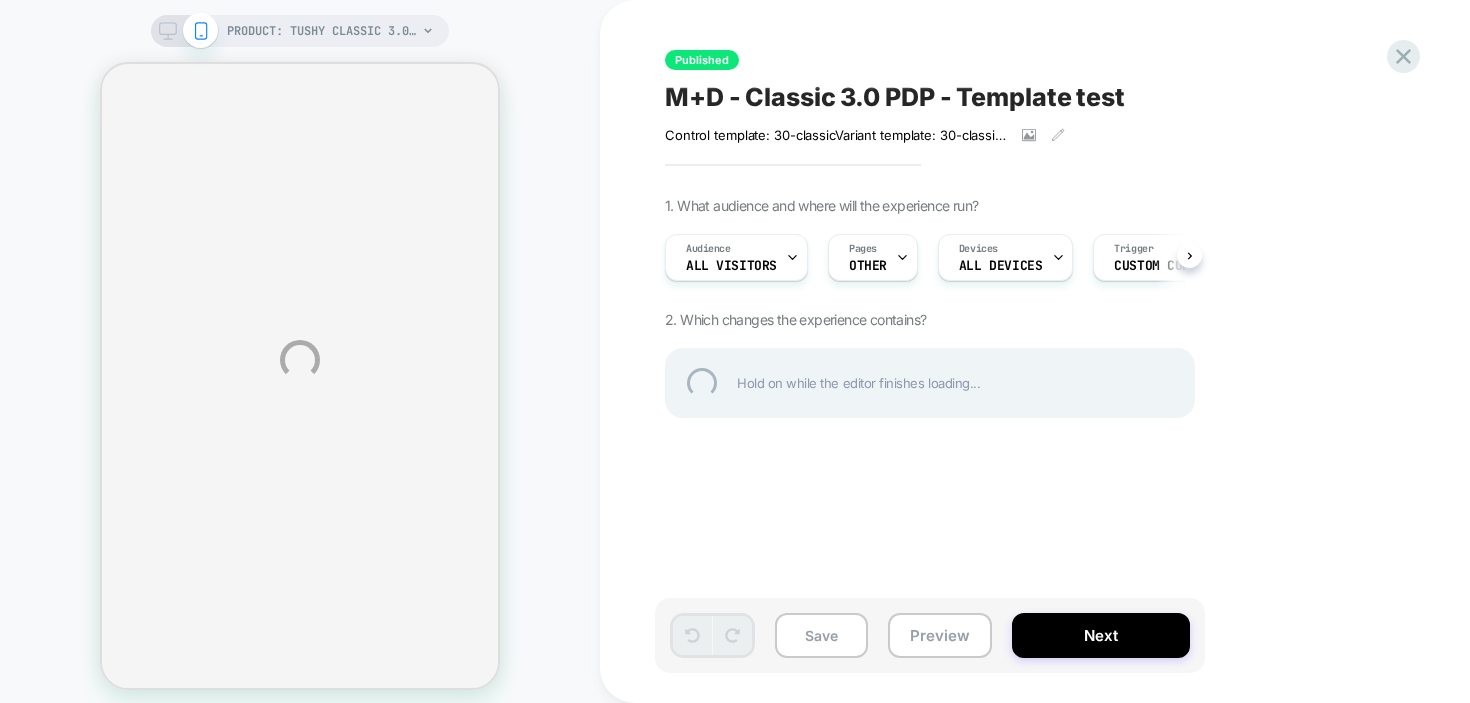 click on "PRODUCT: TUSHY Classic 3.0 [affordable bidet] PRODUCT: TUSHY Classic 3.0 [affordable bidet] Published M+D - Classic 3.0 PDP - Template test Control template: 30-classic Variant template: 30-classic-a-b Click to view images Click to edit experience details Control template: 30-classicVariant template: 30-classic-a-b 1. What audience and where will the experience run? Audience All Visitors Pages OTHER Devices ALL DEVICES Trigger Custom Code 2. Which changes the experience contains? Hold on while the editor finishes loading... Save Preview Next" at bounding box center (735, 360) 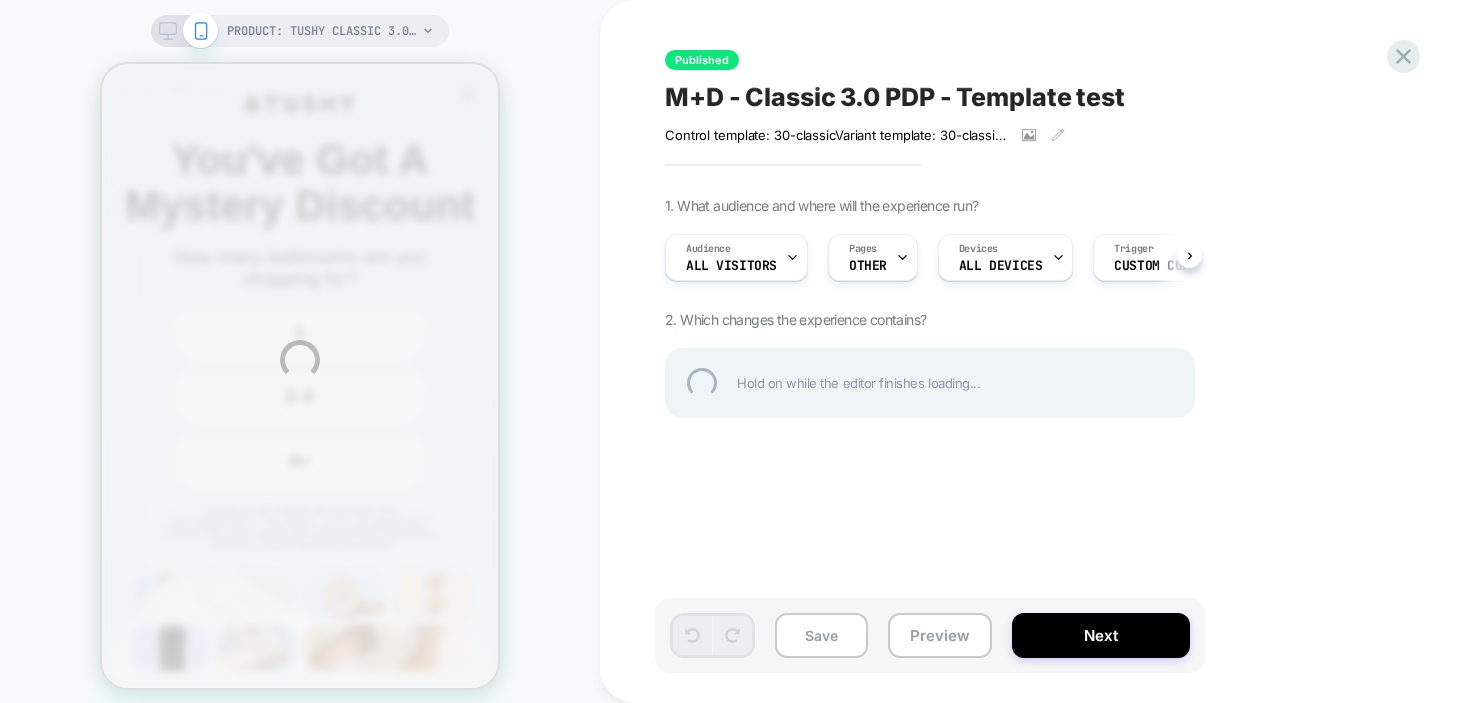 scroll, scrollTop: 0, scrollLeft: 0, axis: both 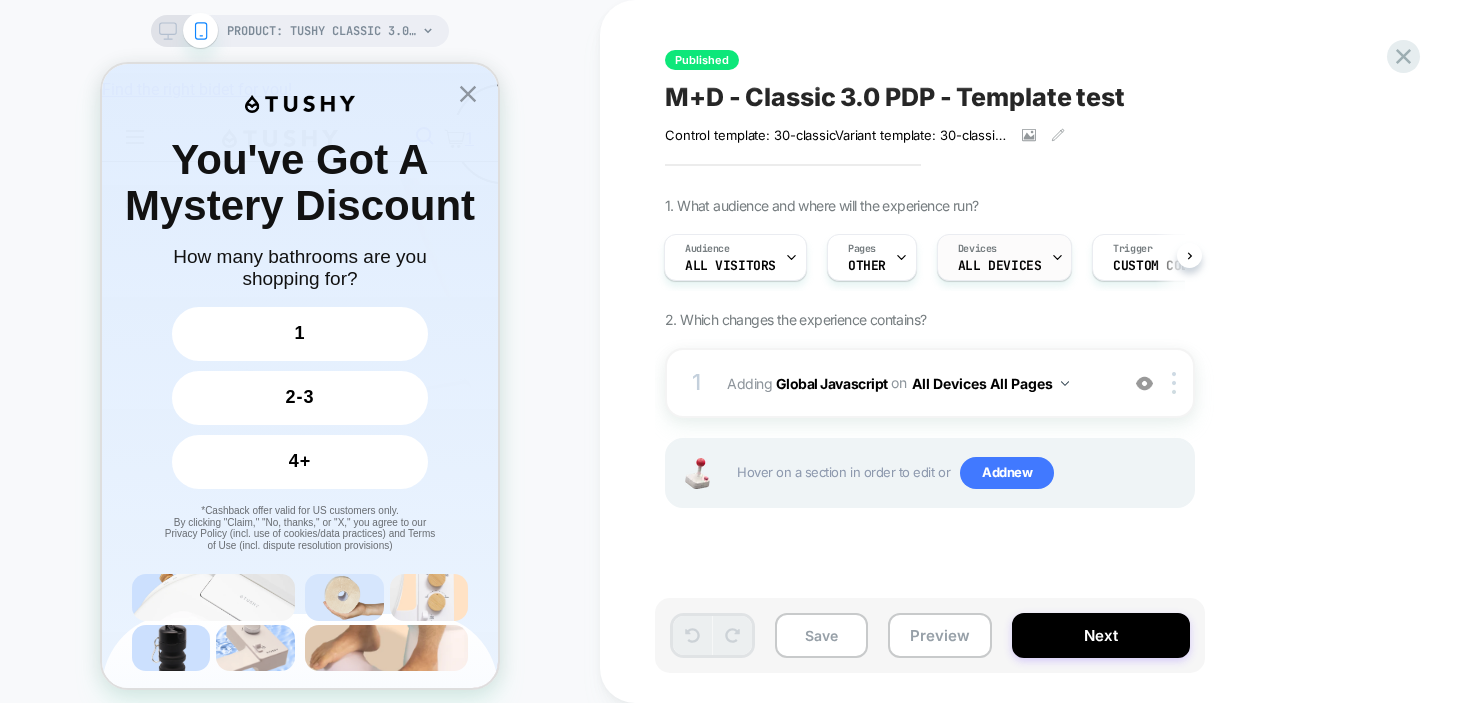 click on "Devices ALL DEVICES" at bounding box center (999, 257) 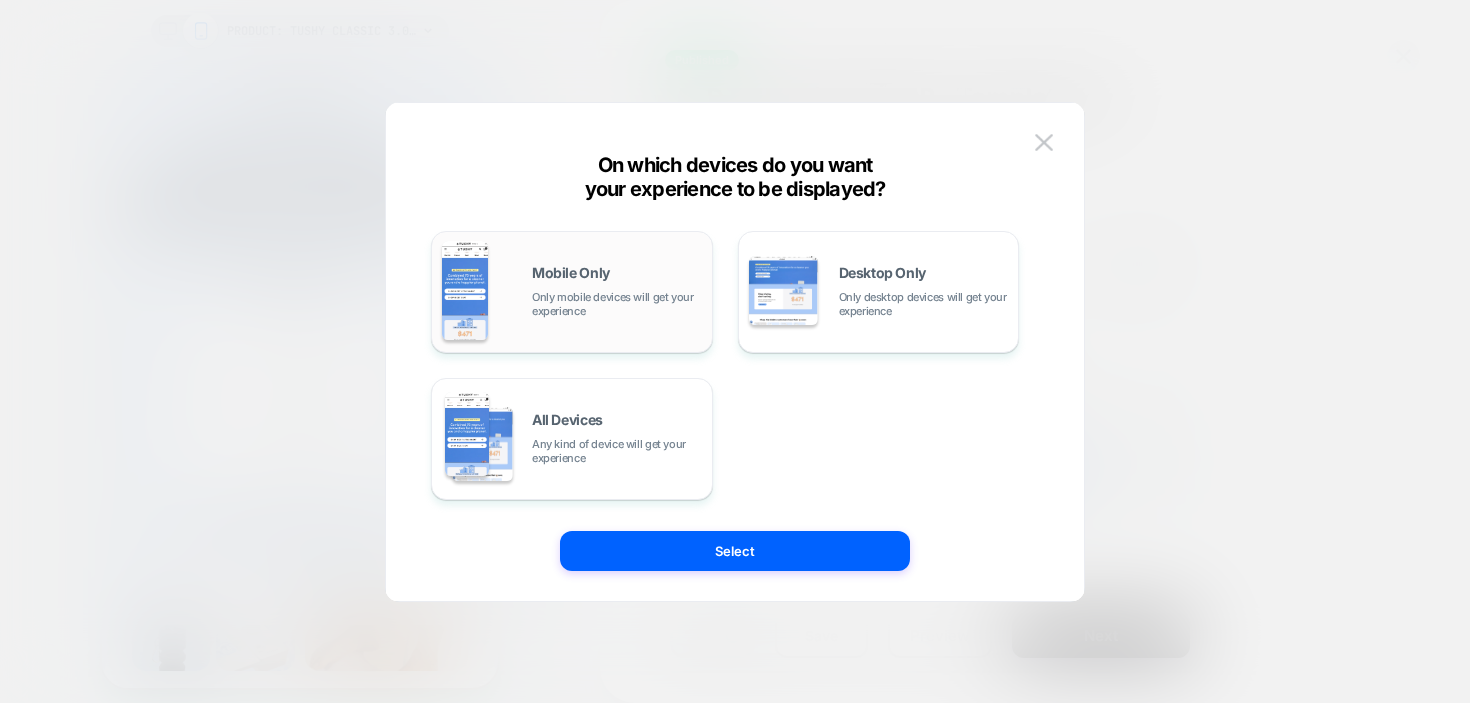 click on "Only mobile devices will get your experience" at bounding box center (617, 304) 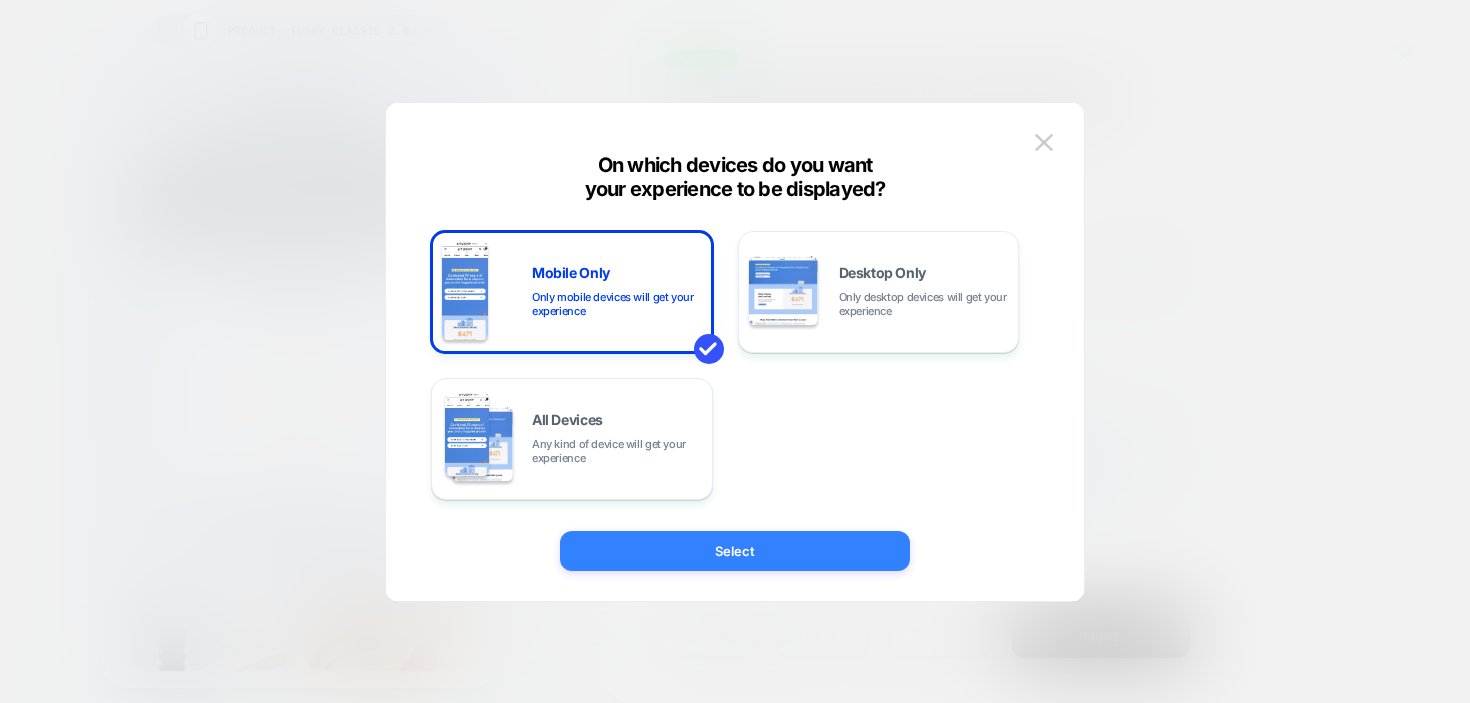 click on "Select" at bounding box center (735, 551) 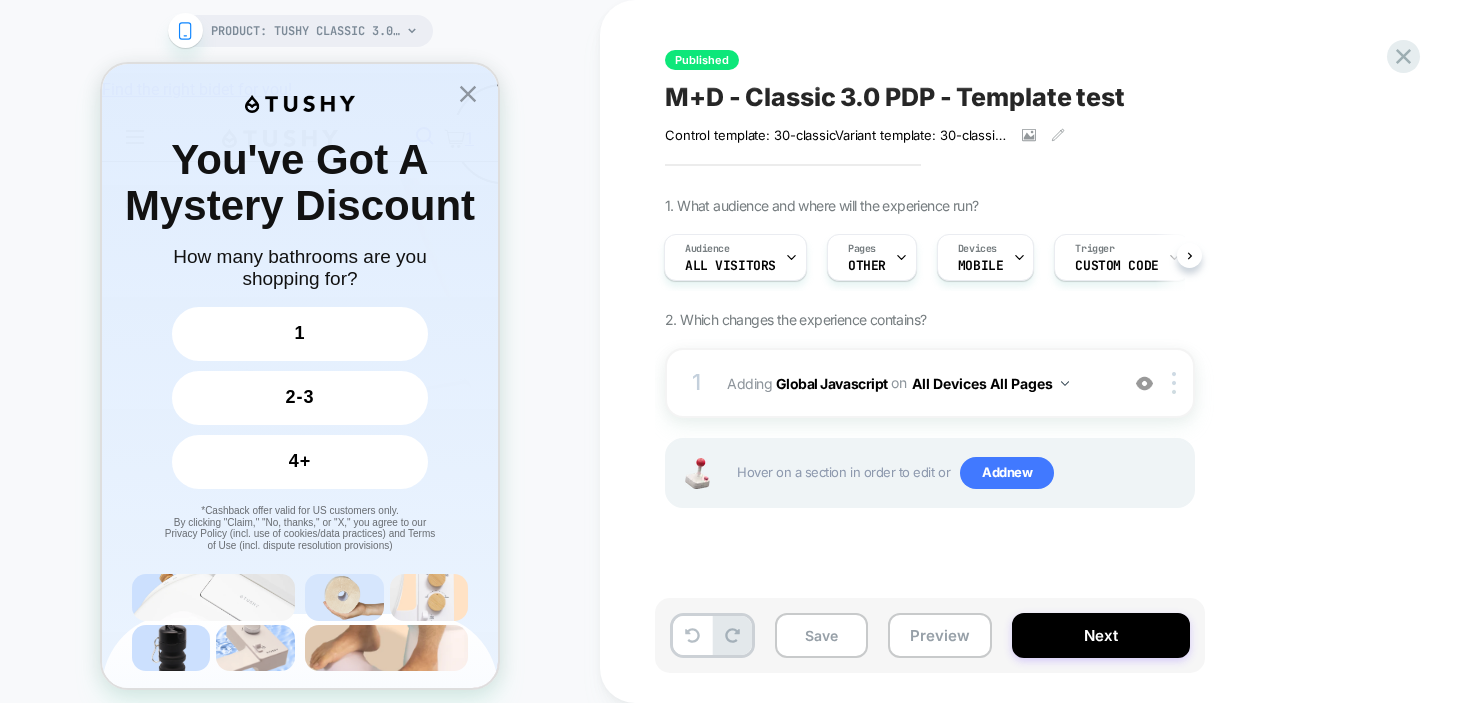 click on "M+D - Classic 3.0 PDP - Template test" at bounding box center [895, 97] 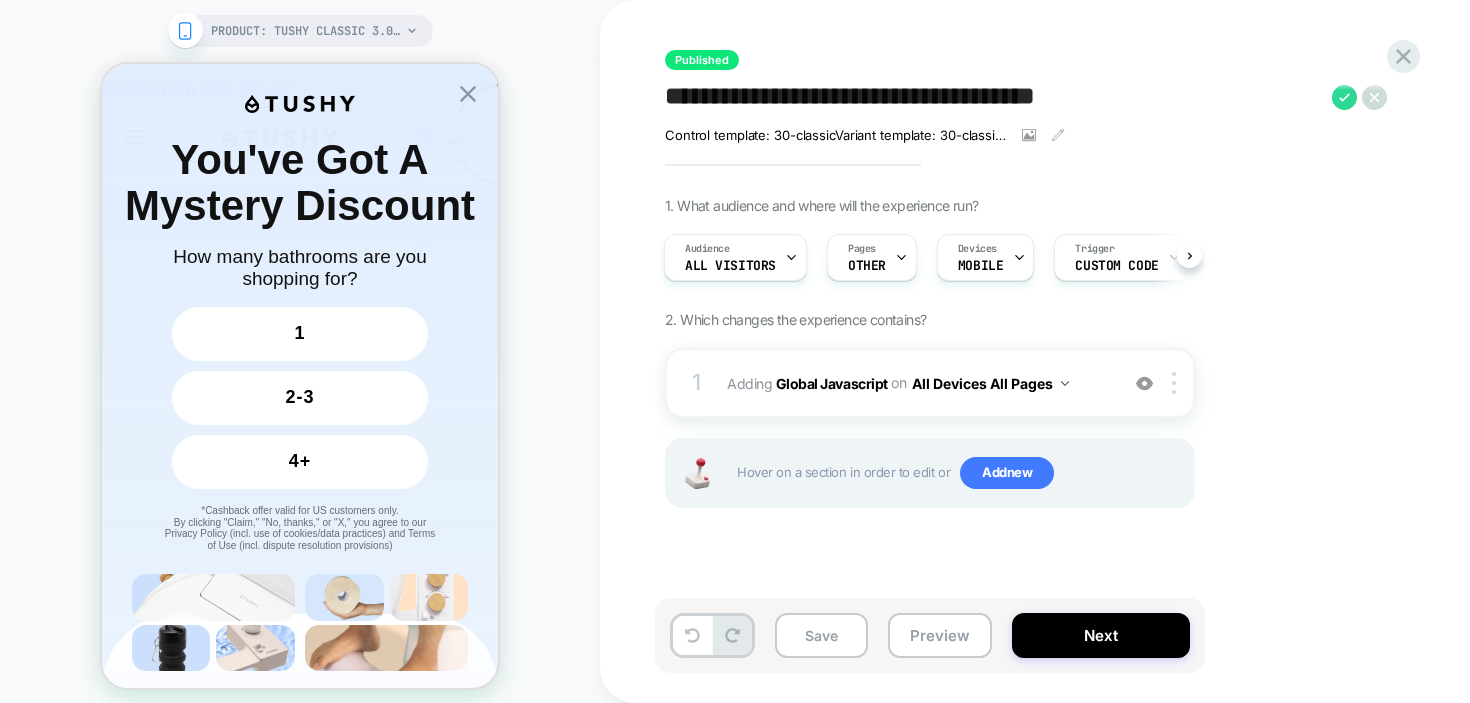 click on "**********" at bounding box center (993, 97) 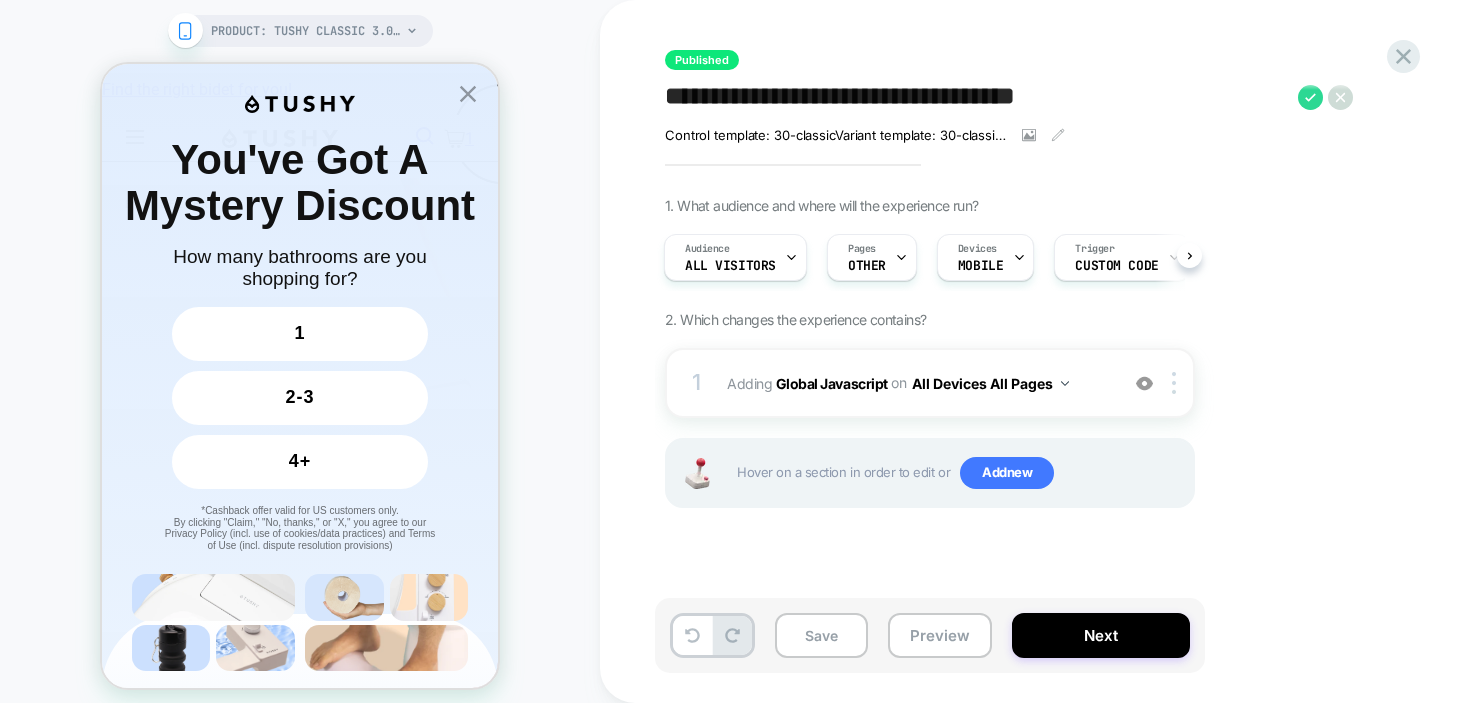 scroll, scrollTop: 0, scrollLeft: 5, axis: horizontal 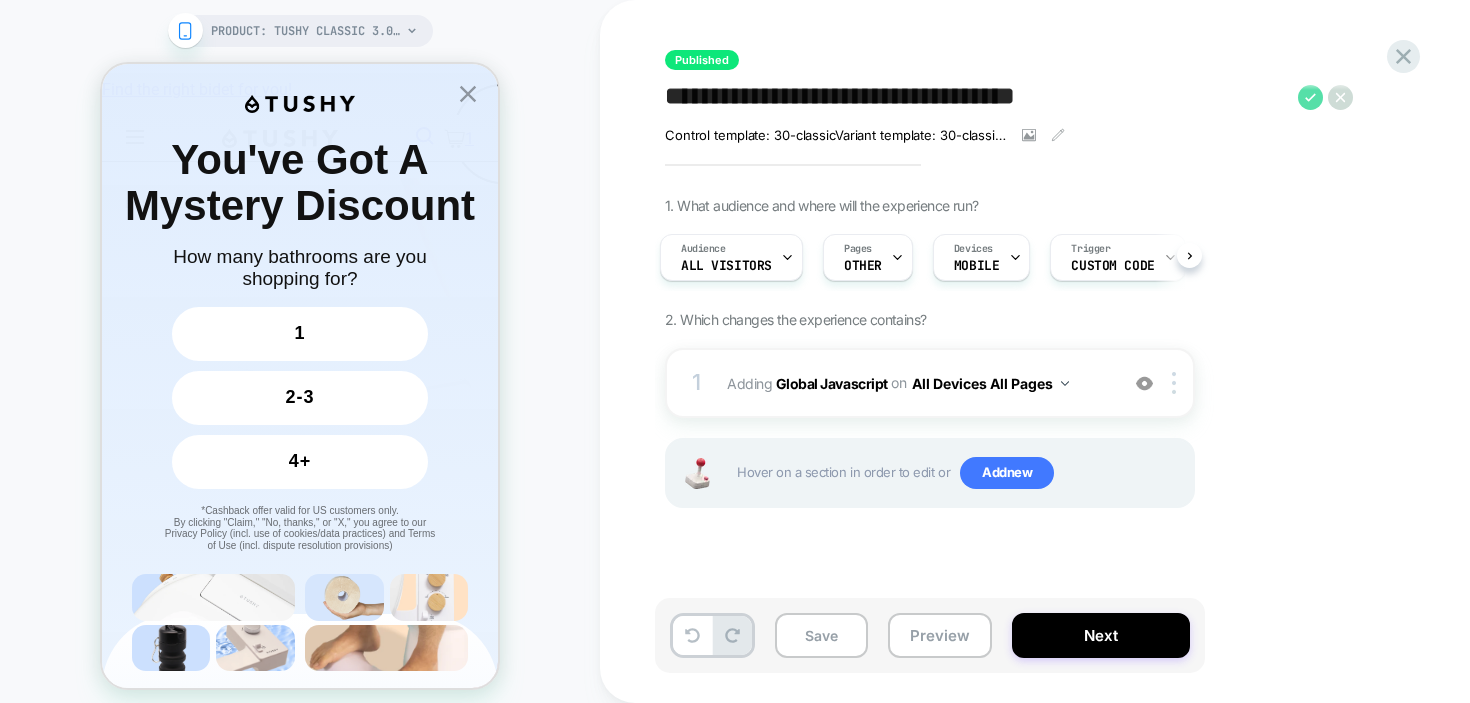 type on "**********" 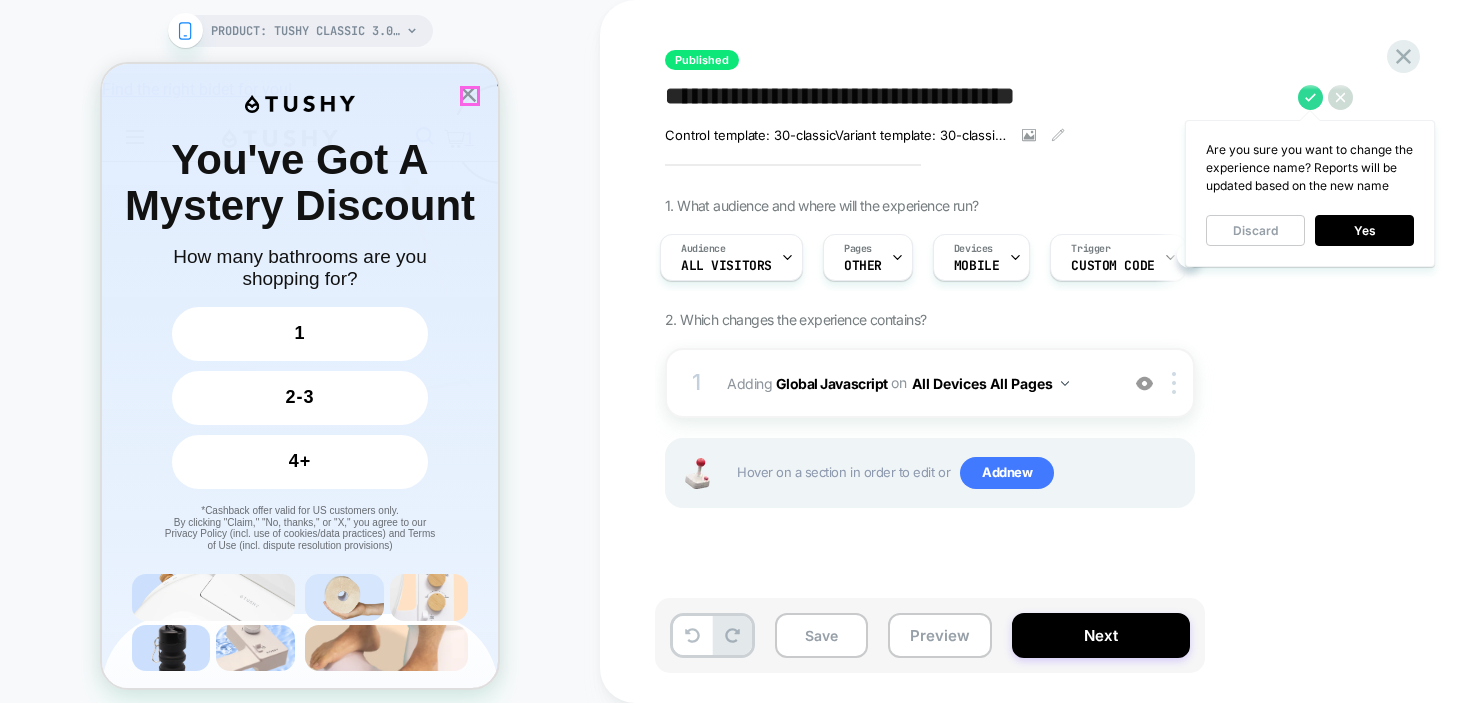 click 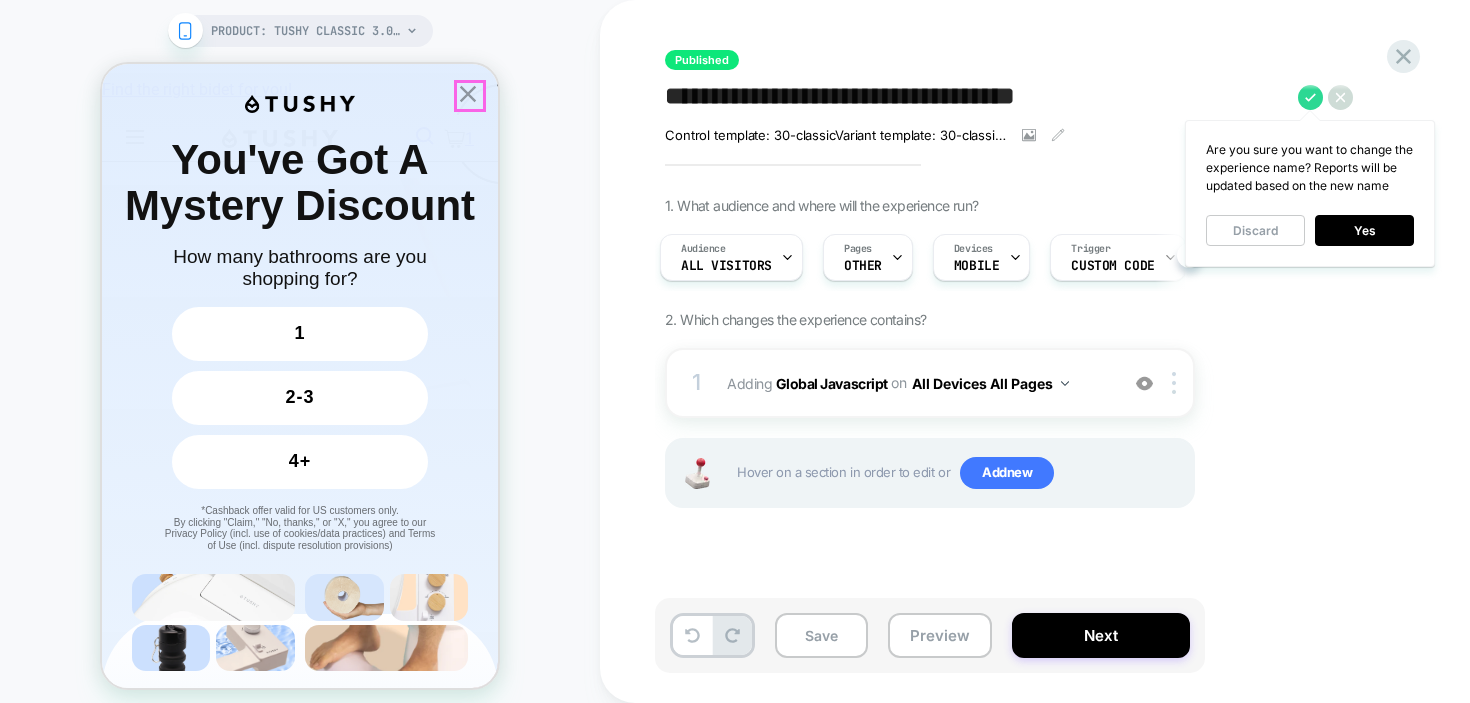 click 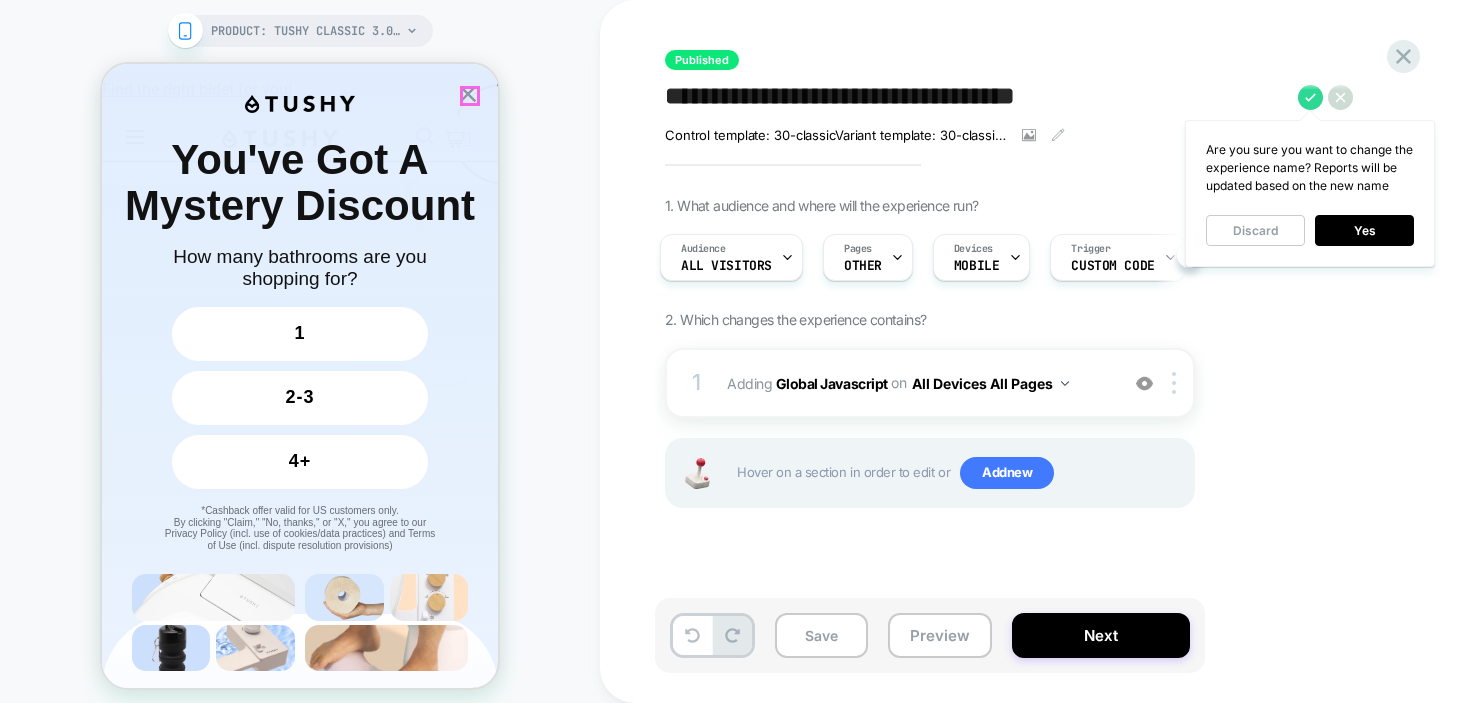 click 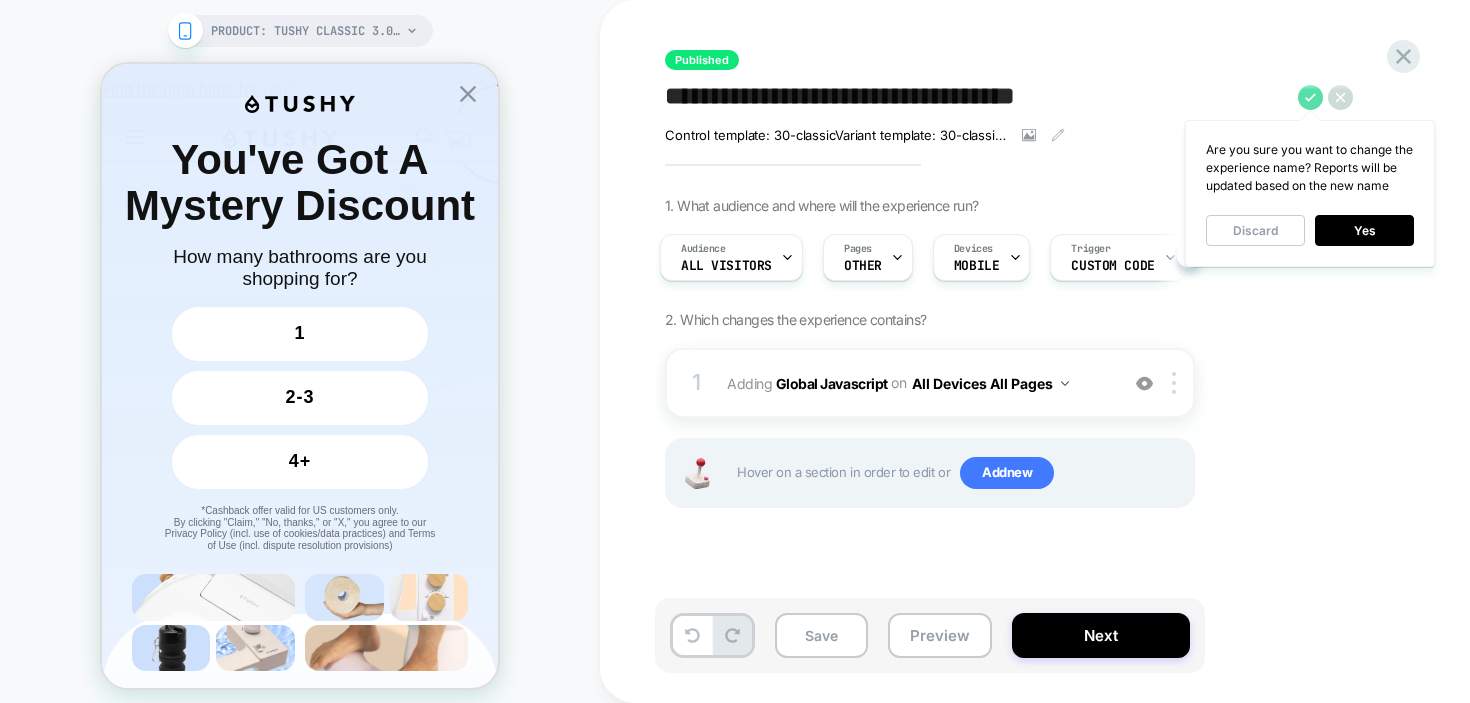 click 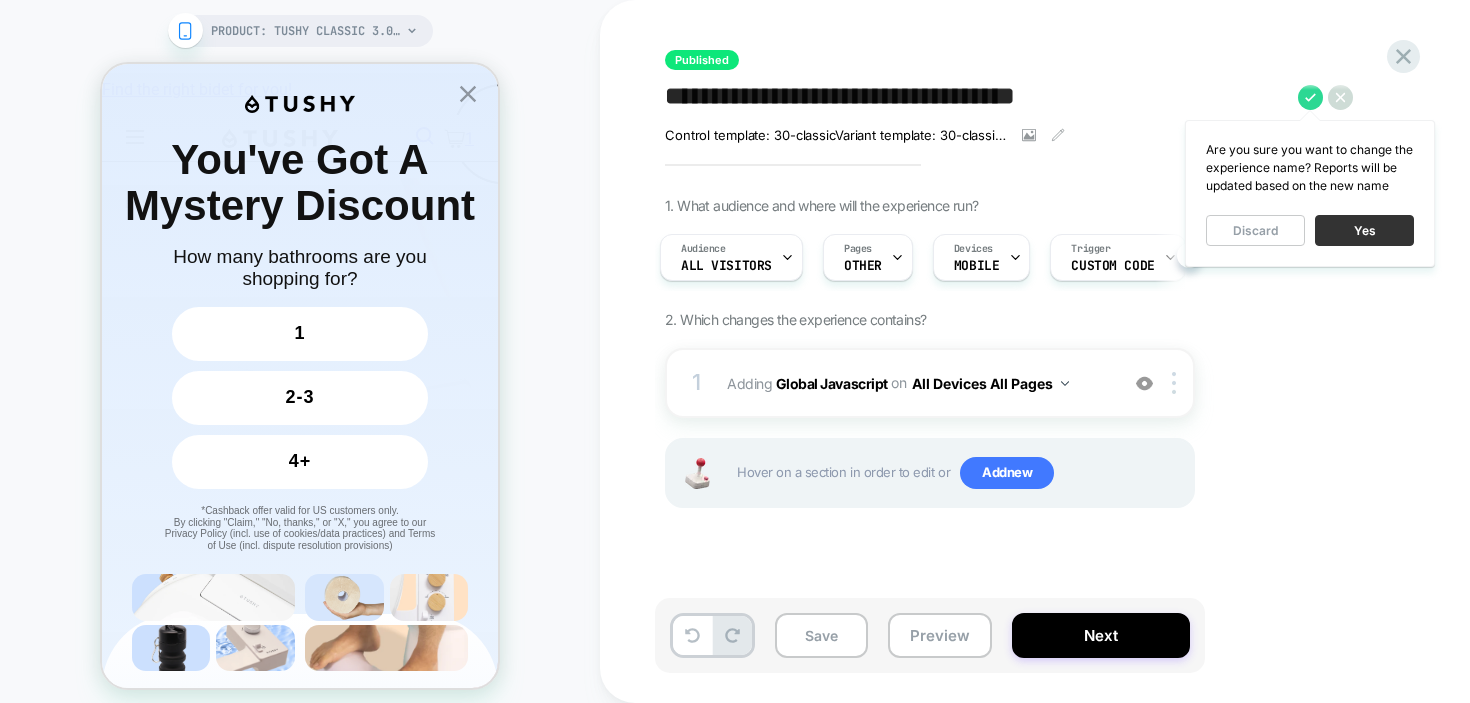 click on "Yes" at bounding box center [1364, 230] 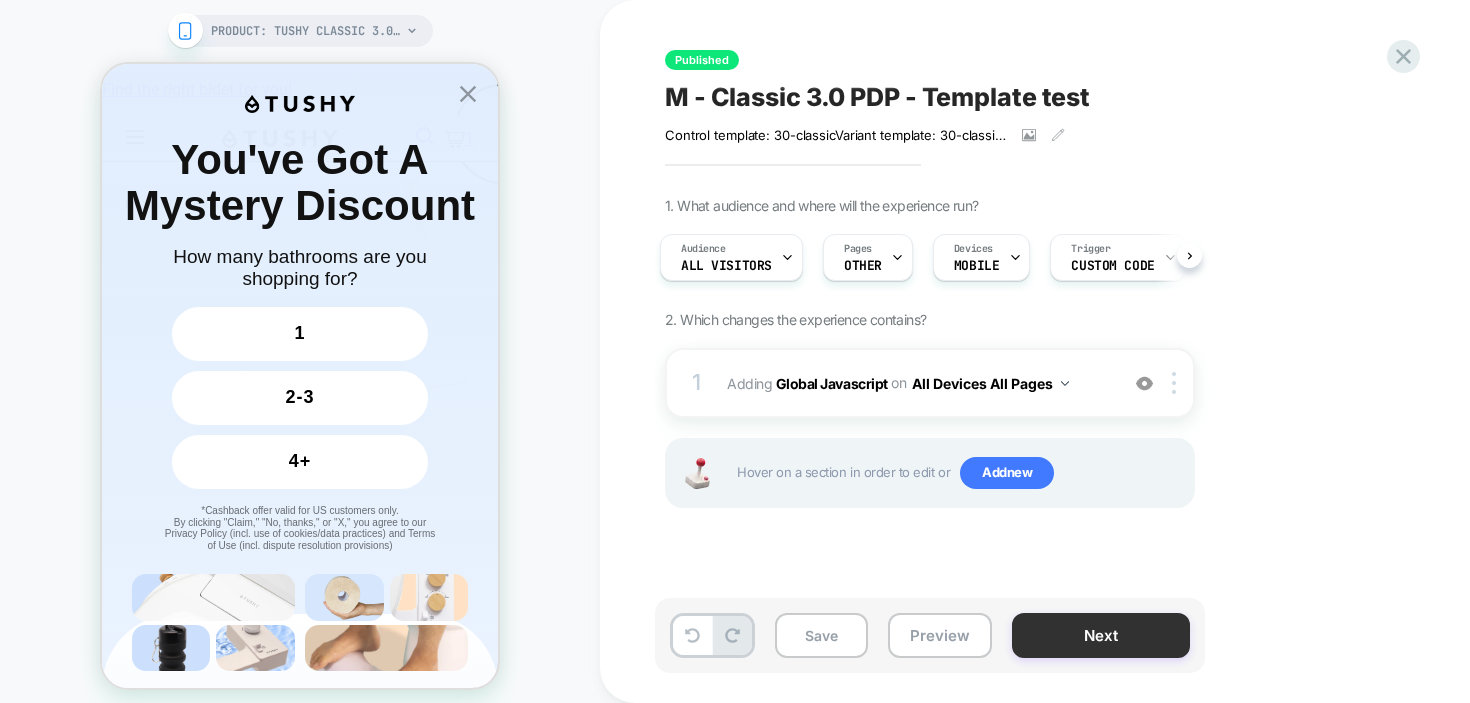 click on "Next" at bounding box center (1101, 635) 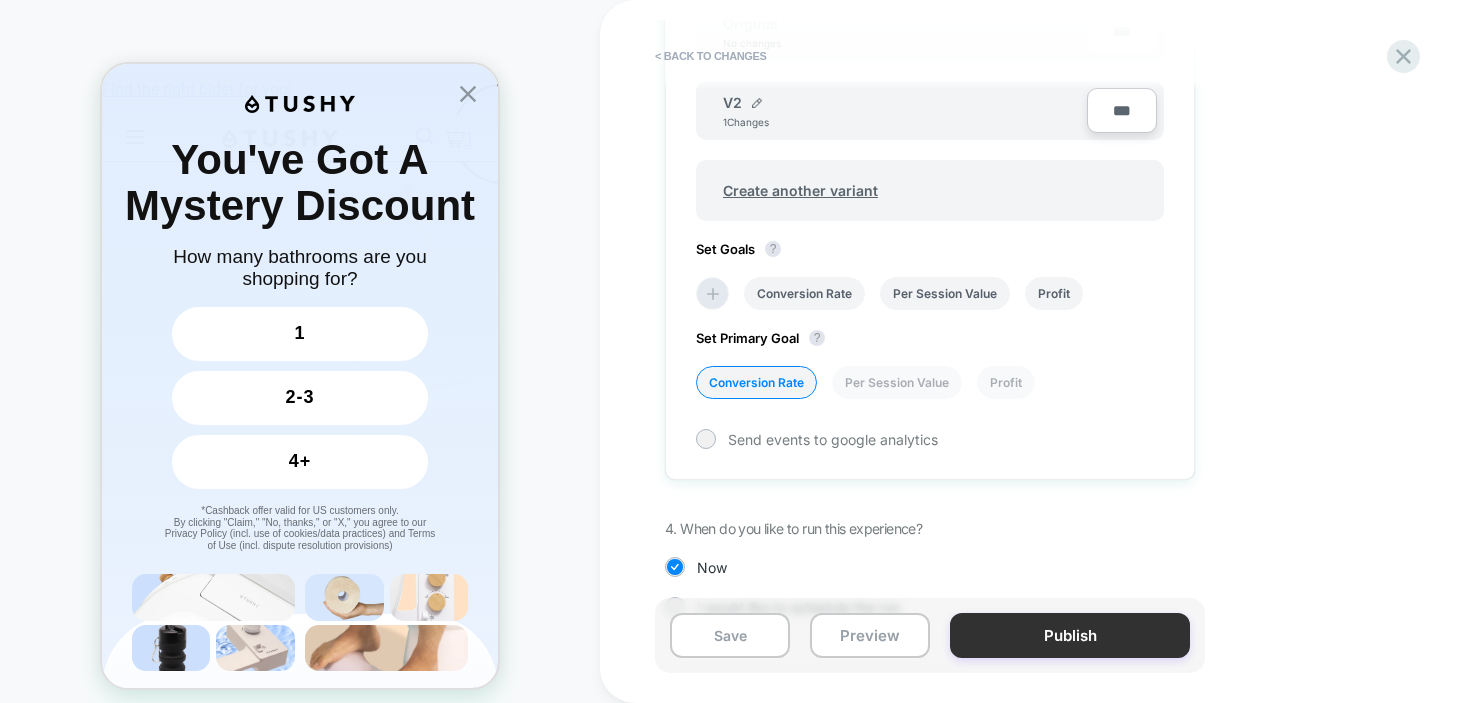 scroll, scrollTop: 768, scrollLeft: 0, axis: vertical 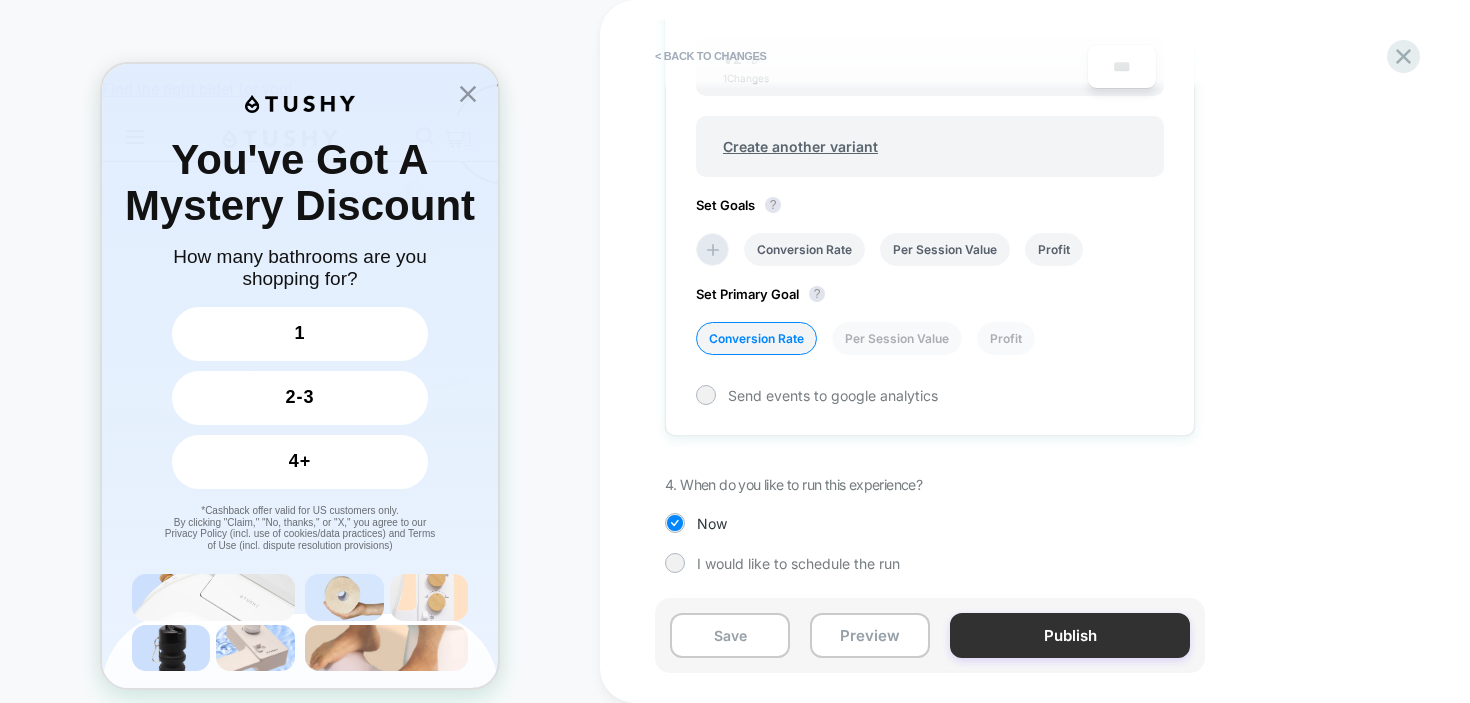 click on "Publish" at bounding box center (1070, 635) 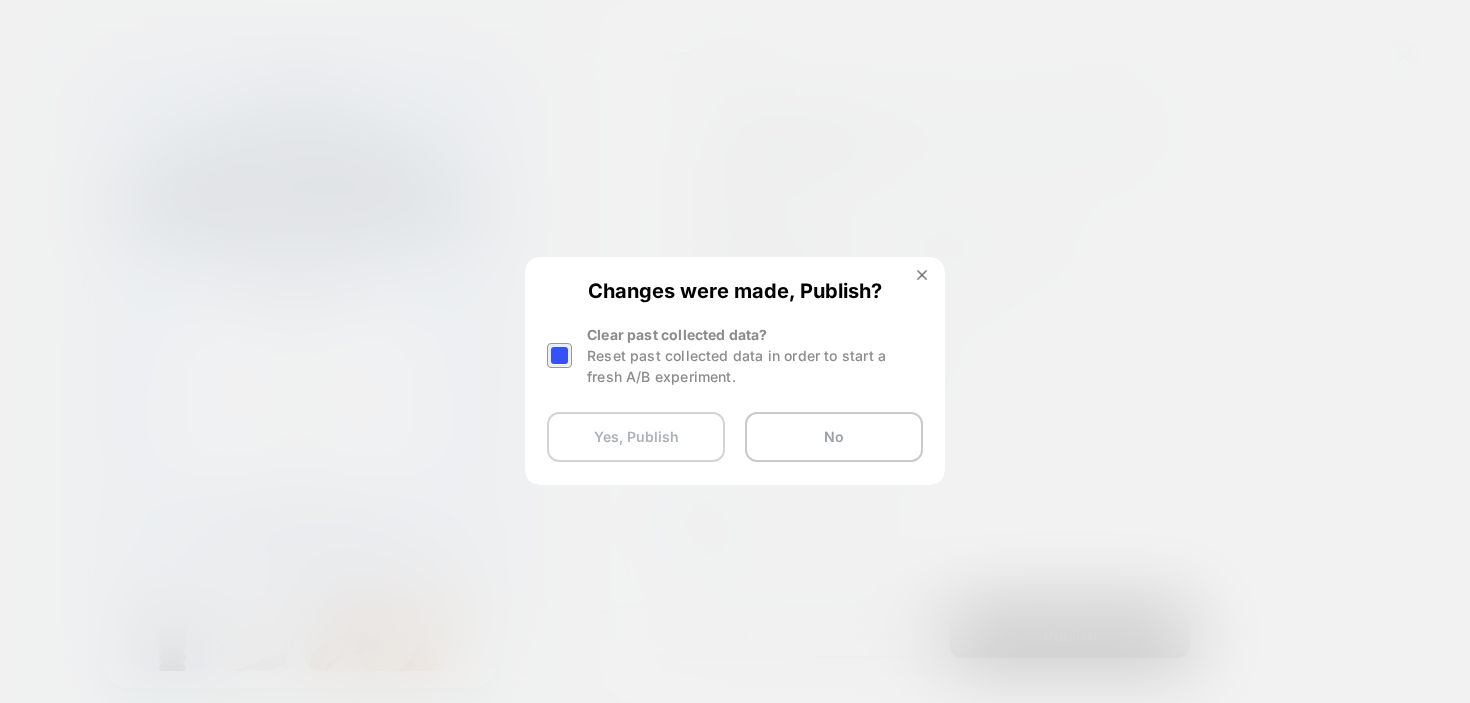 click on "Yes, Publish" at bounding box center (636, 437) 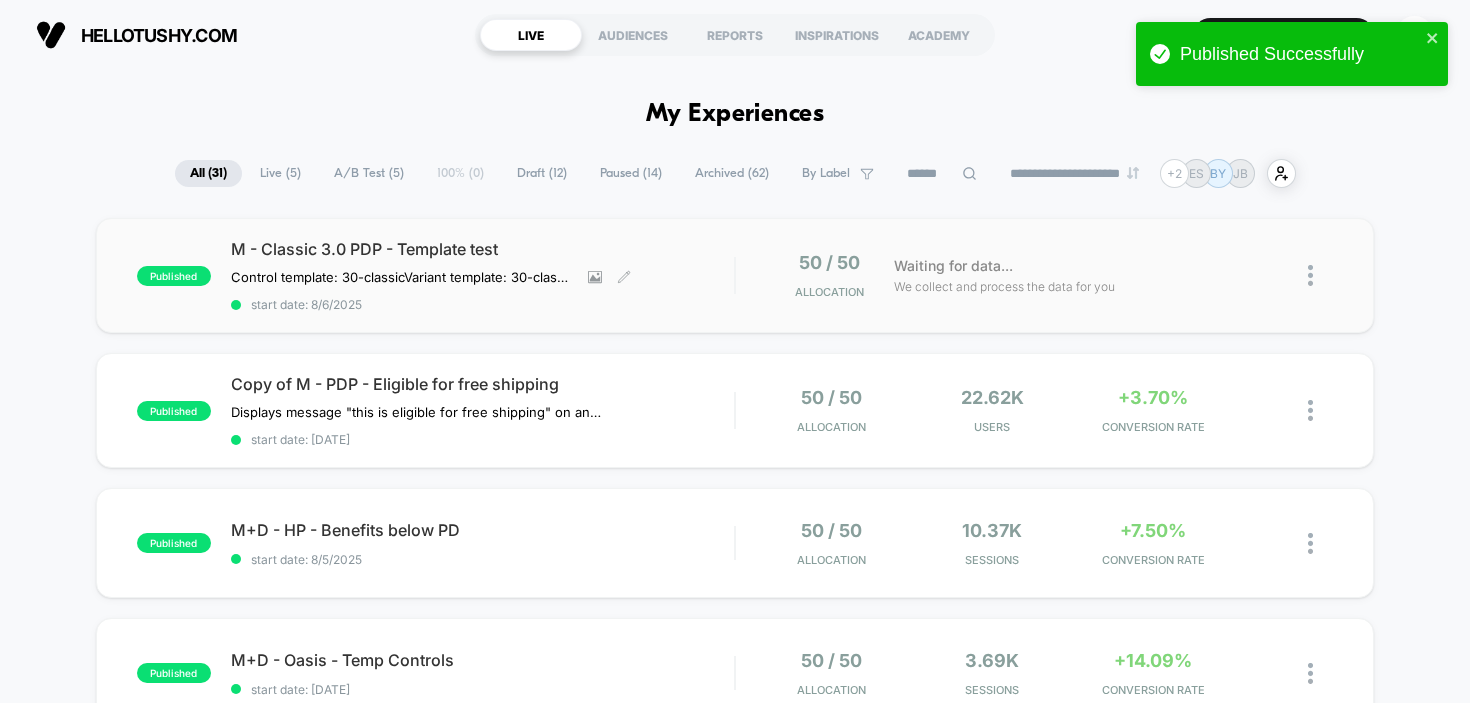 click on "M - Classic 3.0 PDP - Template test" at bounding box center [483, 249] 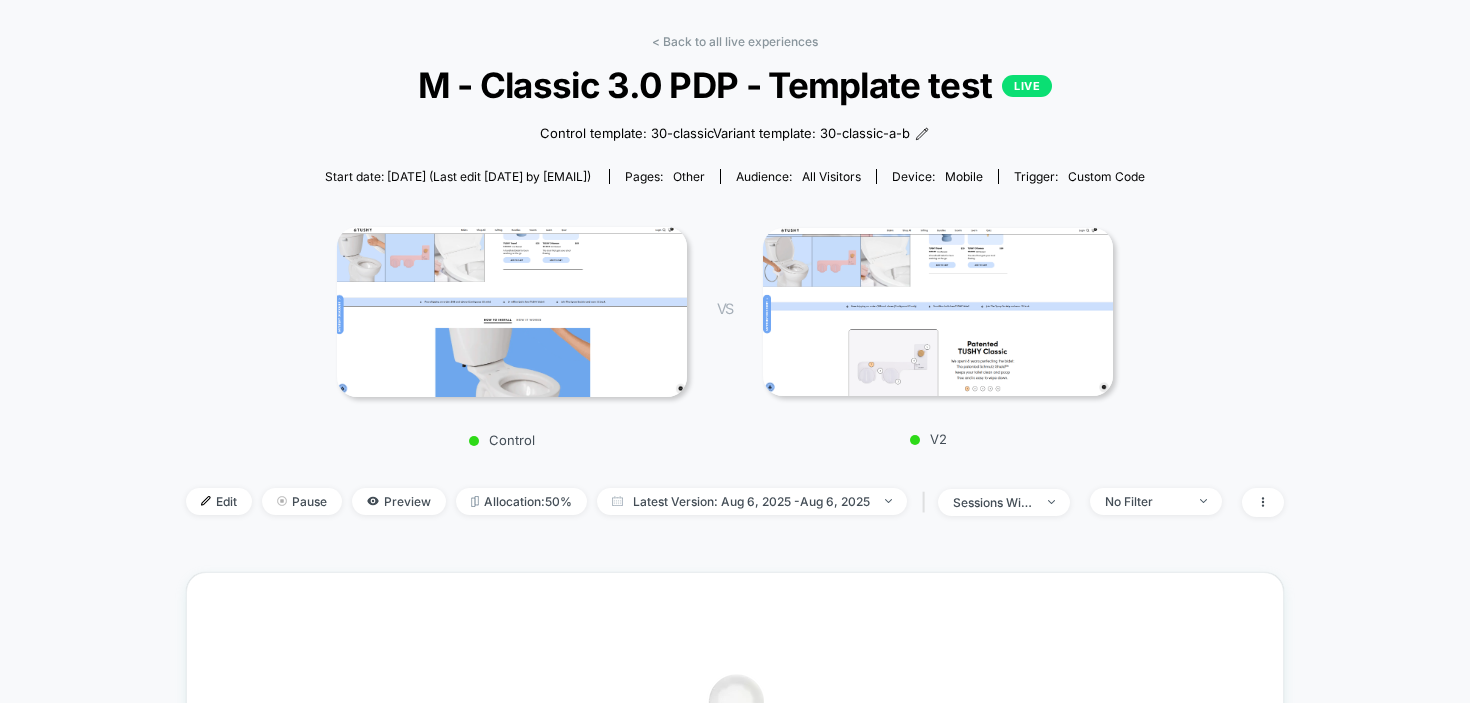 scroll, scrollTop: 0, scrollLeft: 0, axis: both 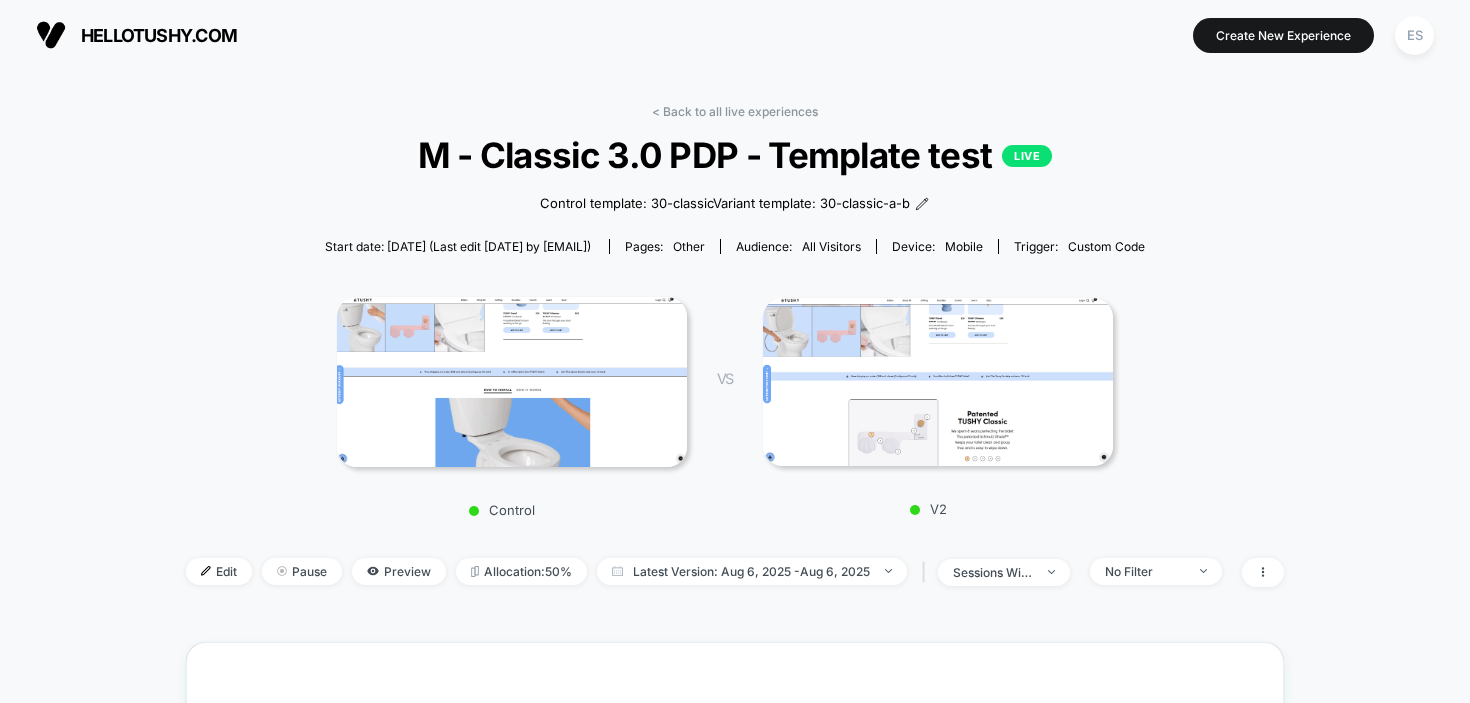 click on "Edit Pause  Preview Allocation:  50% Latest Version:     [DATE]    -    [DATE] |   sessions with impression   No Filter" at bounding box center (735, 572) 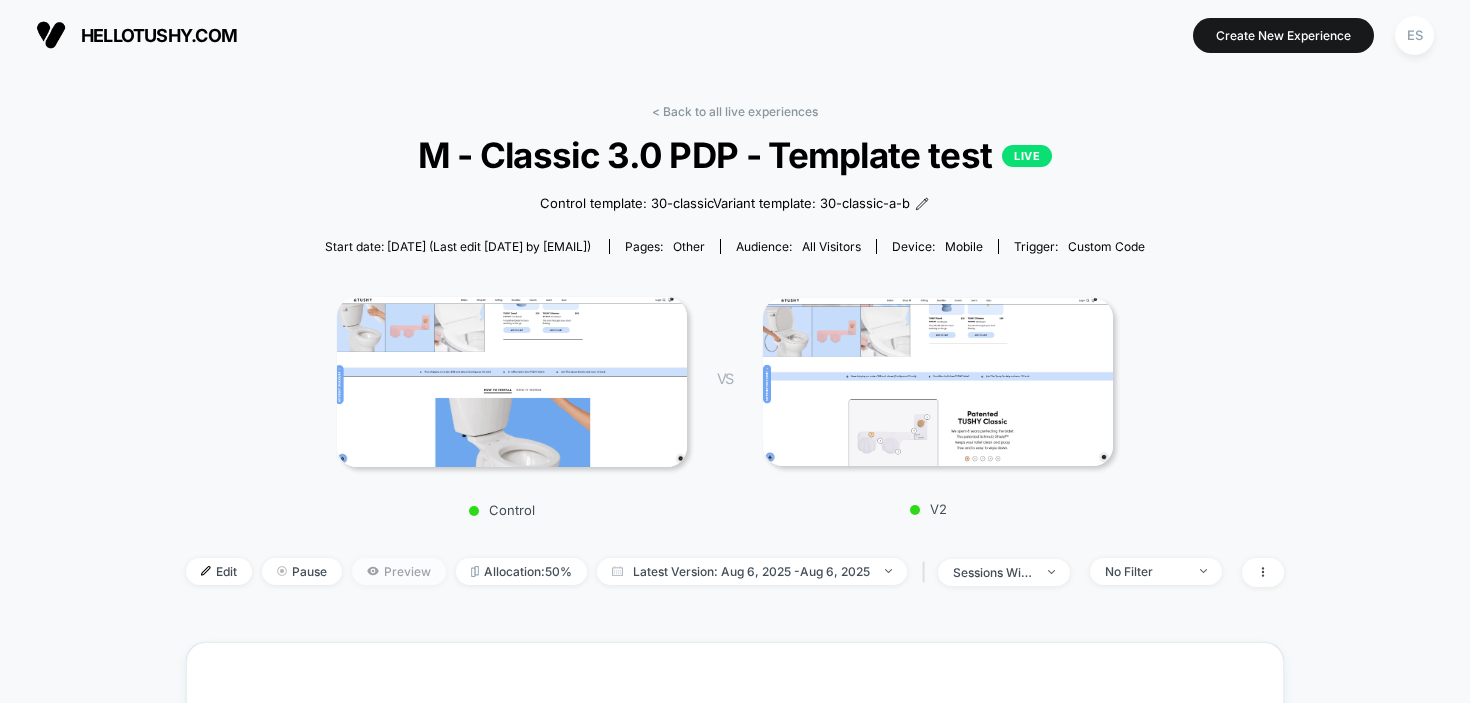 click on "Preview" at bounding box center (399, 571) 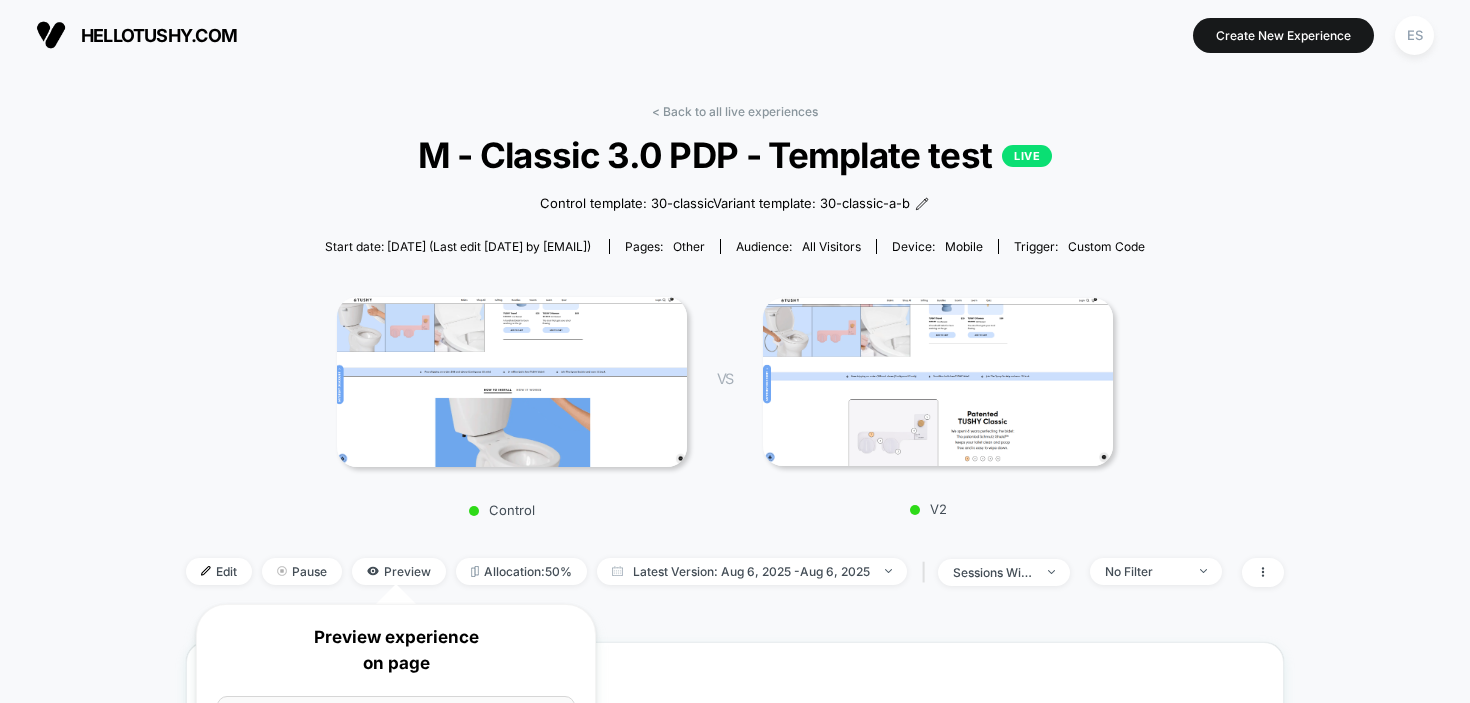 scroll, scrollTop: 0, scrollLeft: 115, axis: horizontal 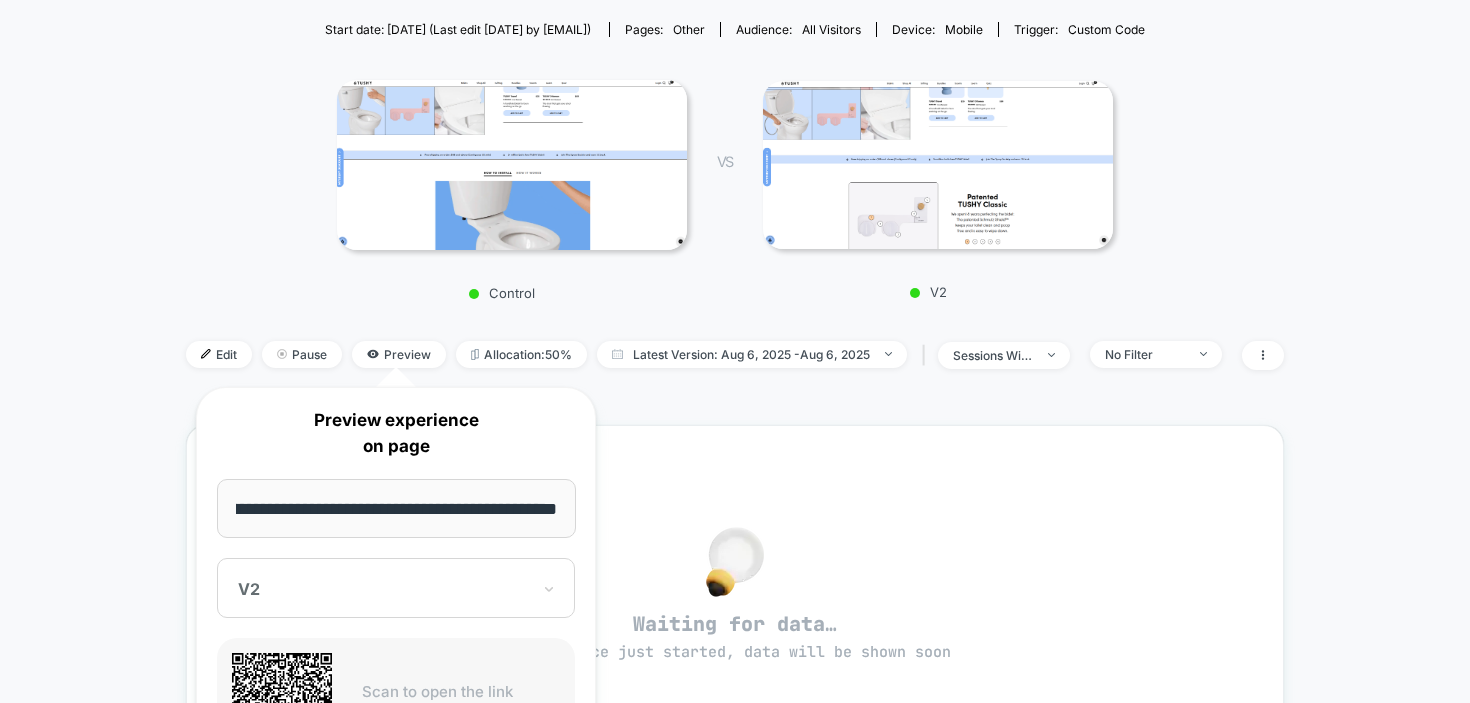 click on "< Back to all live experiences  M - Classic 3.0 PDP - Template test LIVE Control template: 30-classic Variant template: 30-classic-a-b Click to view images Click to edit experience details Control template: 30-classicVariant template: 30-classic-a-b Start date: 8/6/2025 (Last edit 8/6/2025 by [EMAIL]) Pages: other Audience: All Visitors Device: mobile Trigger: Custom Code Control VS V2 Edit Pause  Preview Allocation:  50% Latest Version:     Aug 6, 2025    -    Aug 6, 2025 |   sessions with impression   No Filter Waiting for data… experience just started, data will be shown soon Would like to see more reports? Revenue Sessions Avg Order Value Add To Cart Rate Transactions Items Per Purchase Product Details Views Rate Pages Per Session Signups Signups Rate Avg Session Duration Profit Per Session Returns Returns Per Session Subscriptions Subscriptions Rate Checkout Rate Ctr Clicks" at bounding box center (735, 548) 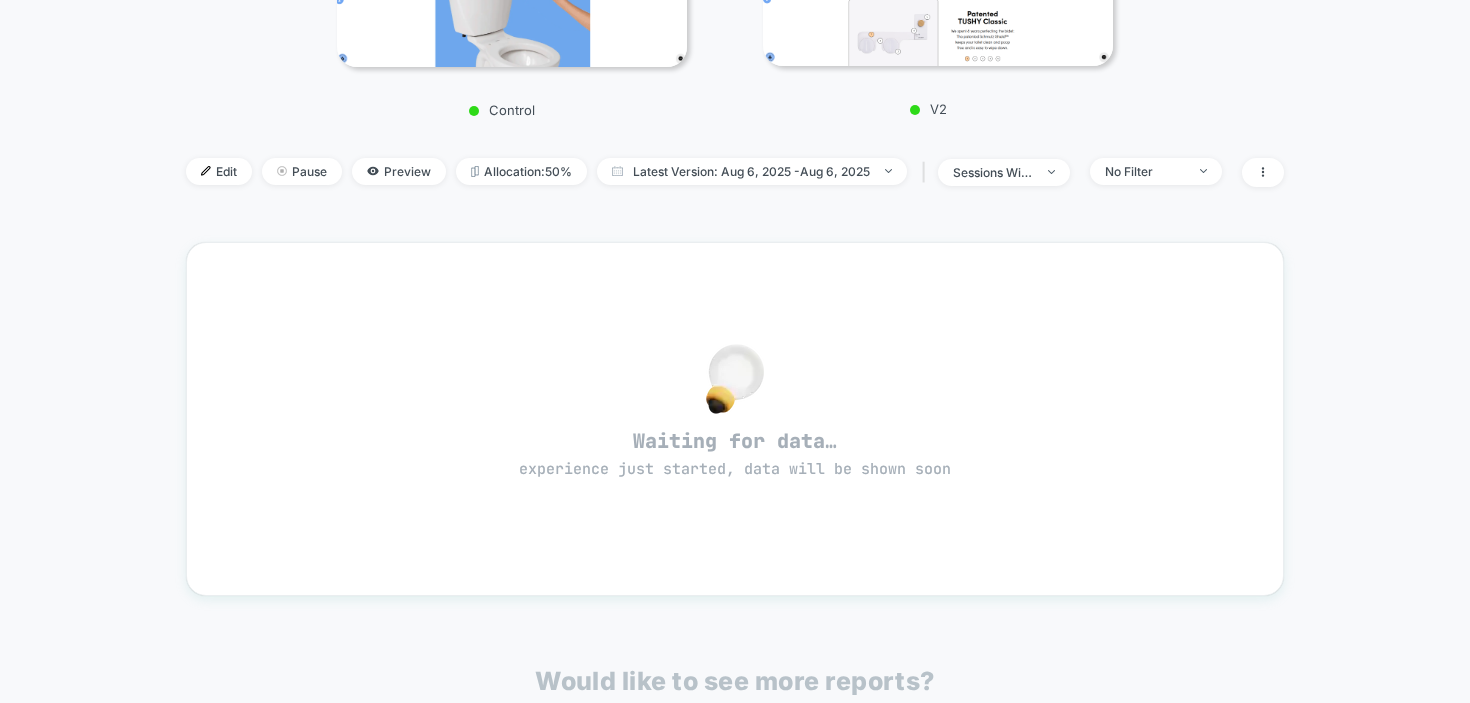 scroll, scrollTop: 421, scrollLeft: 0, axis: vertical 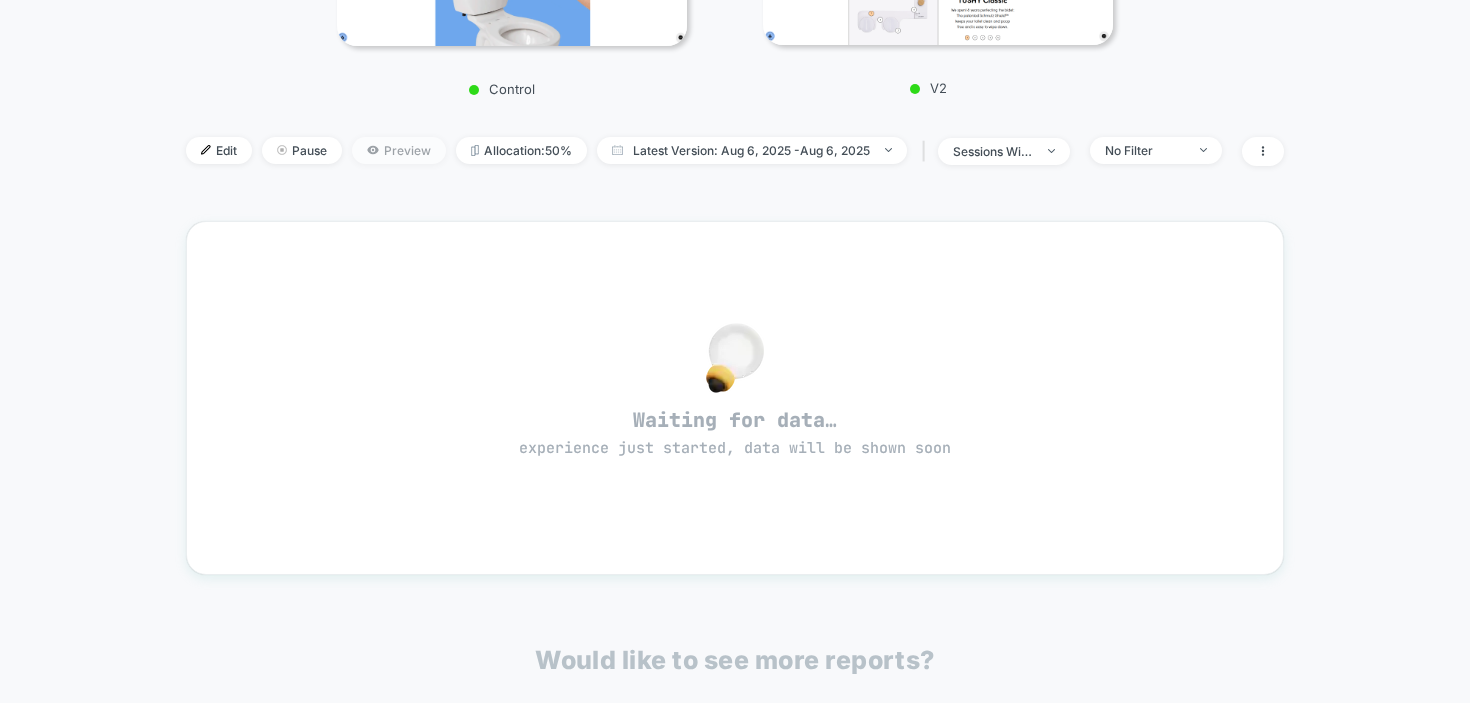 click on "Preview" at bounding box center [399, 150] 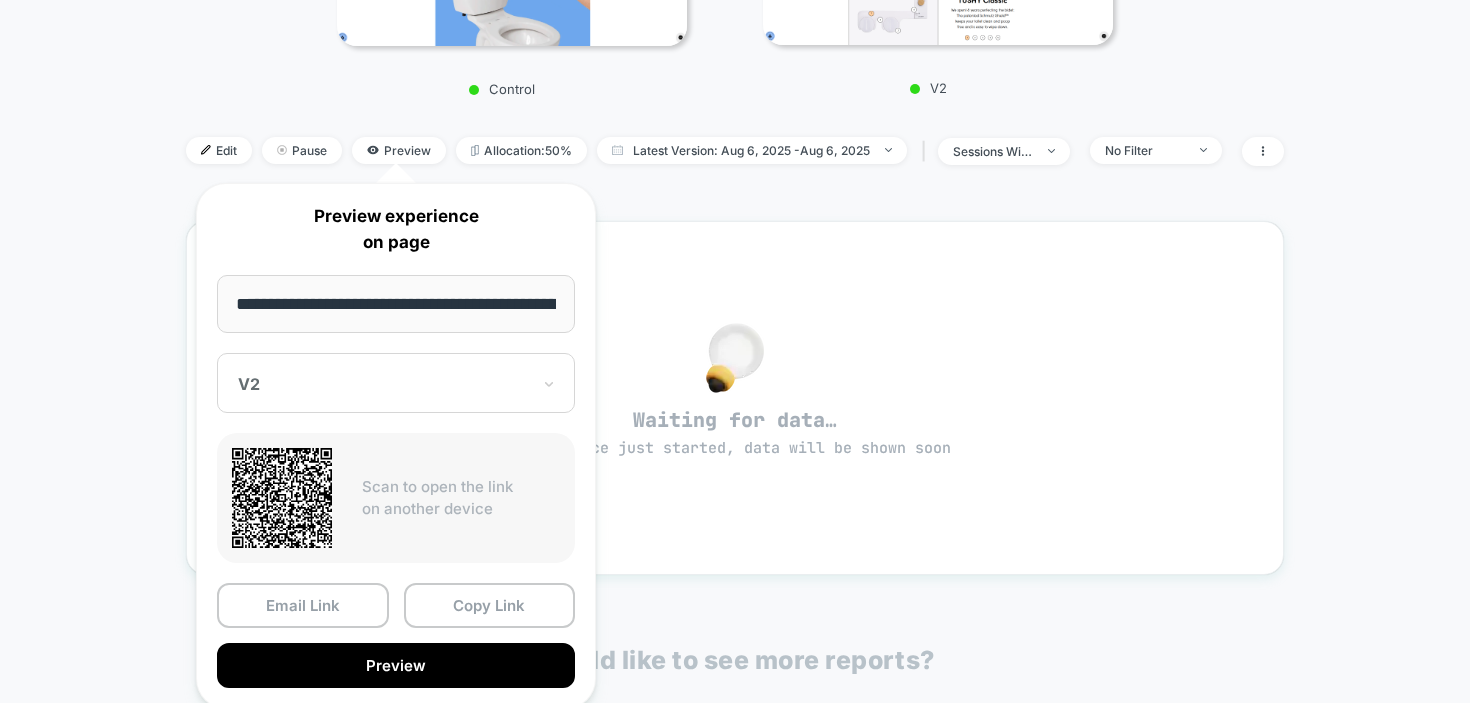 scroll, scrollTop: 0, scrollLeft: 115, axis: horizontal 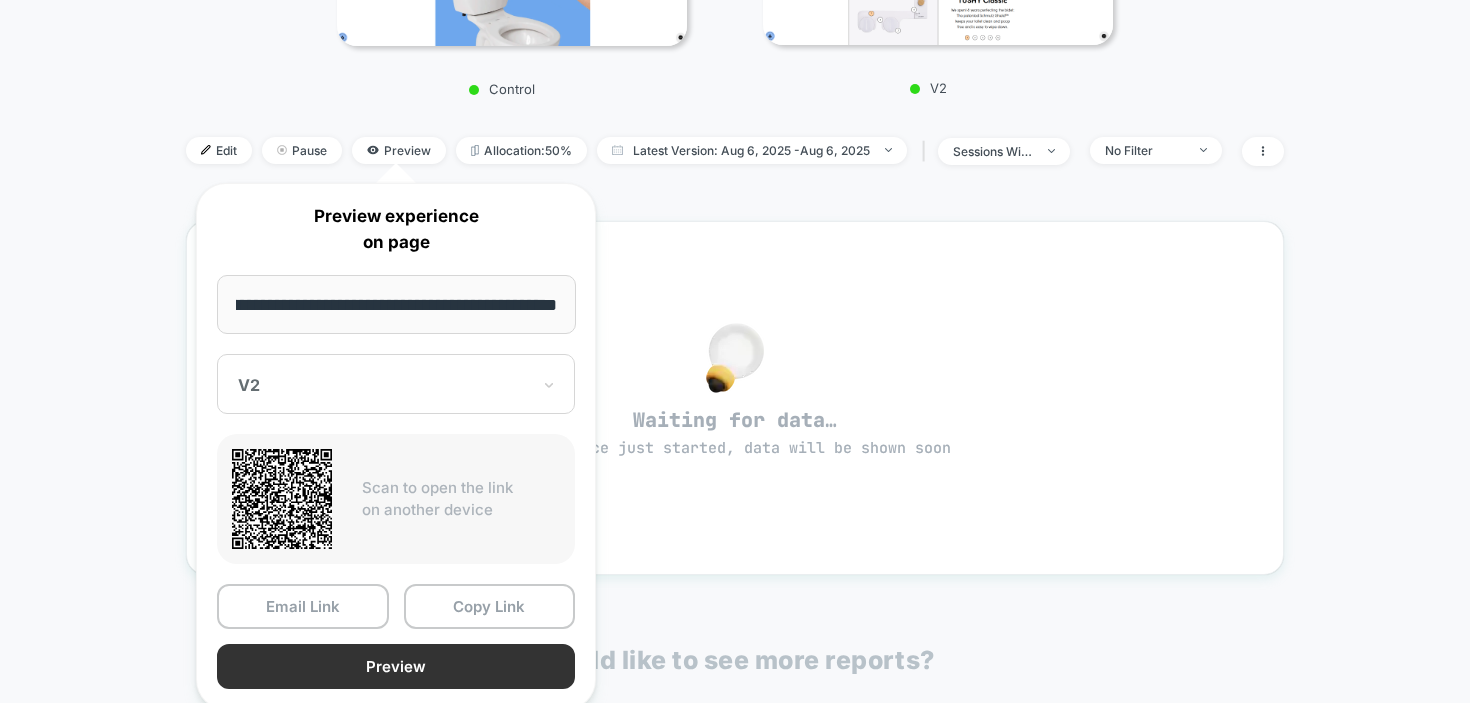 click on "Preview" at bounding box center (396, 666) 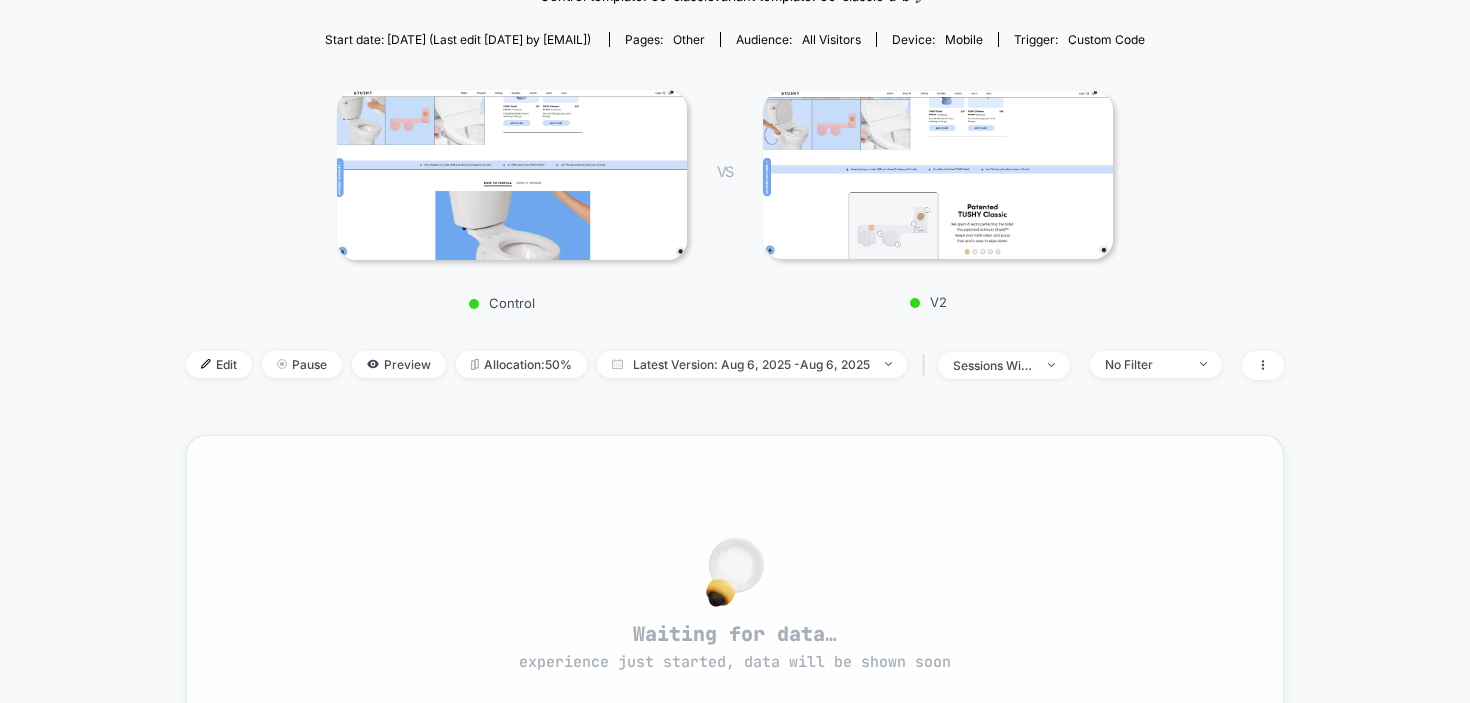 scroll, scrollTop: 204, scrollLeft: 0, axis: vertical 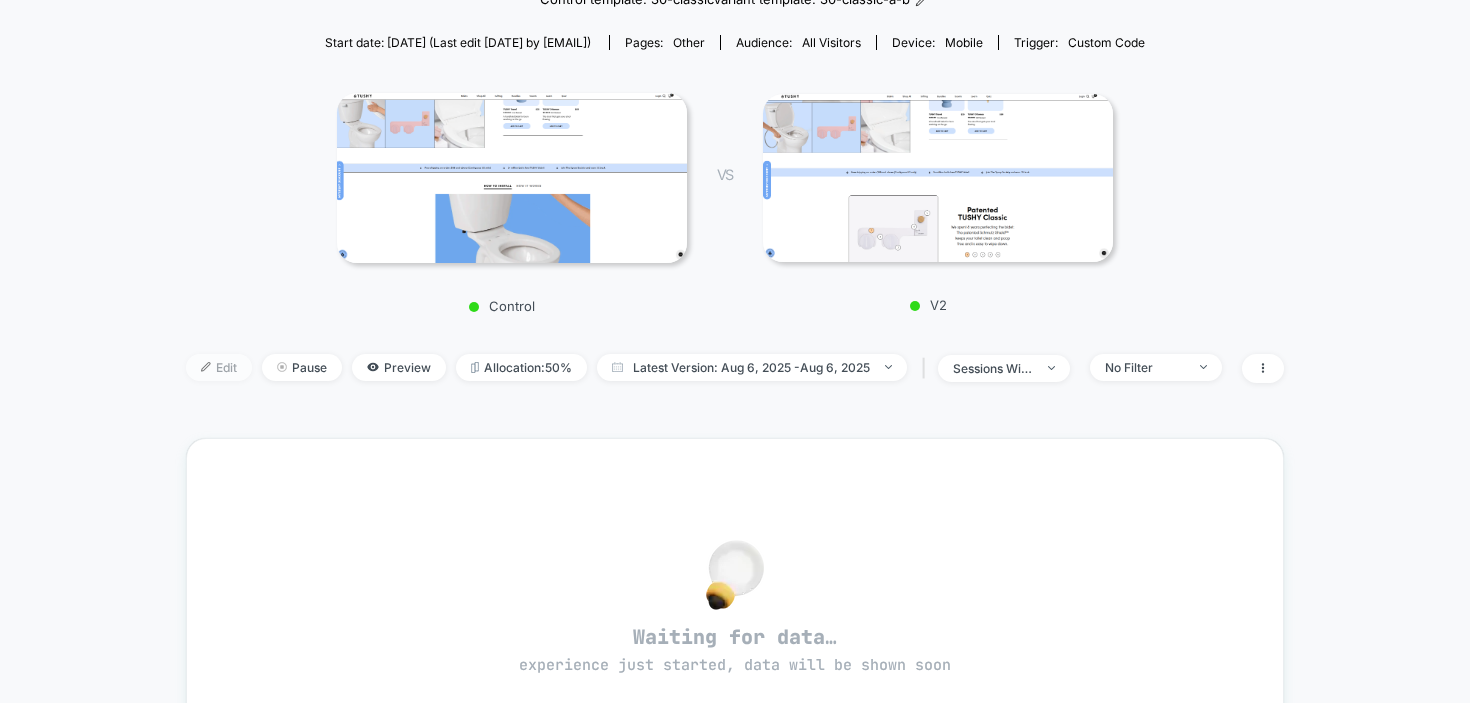 click on "Edit" at bounding box center (219, 367) 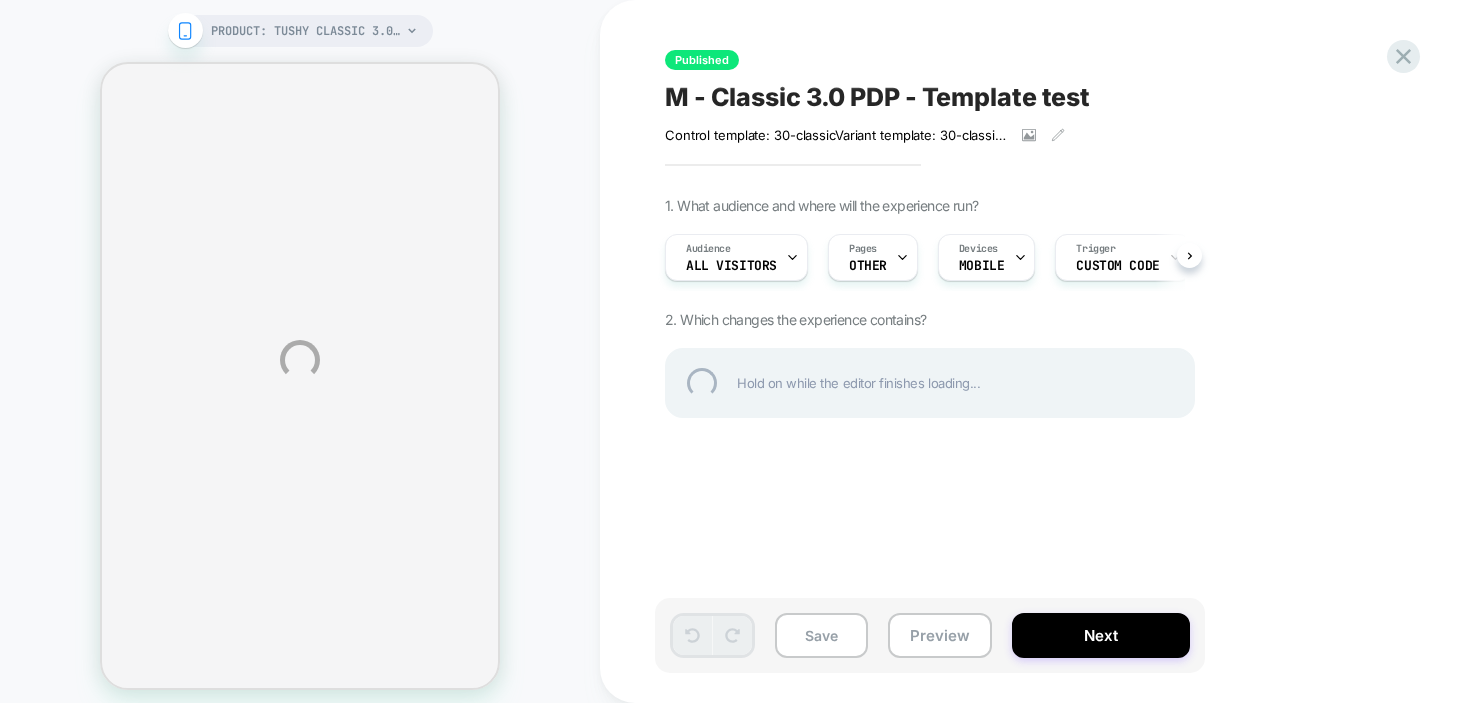 click on "PRODUCT: TUSHY Classic 3.0 [affordable bidet] PRODUCT: TUSHY Classic 3.0 [affordable bidet] Published M - Classic 3.0 PDP - Template test Control template: 30-classic Variant template: 30-classic-a-b Click to view images Click to edit experience details Control template: 30-classicVariant template: 30-classic-a-b 1. What audience and where will the experience run? Audience All Visitors Pages OTHER Devices MOBILE Trigger Custom Code 2. Which changes the experience contains? Hold on while the editor finishes loading... Save Preview Next" at bounding box center (735, 360) 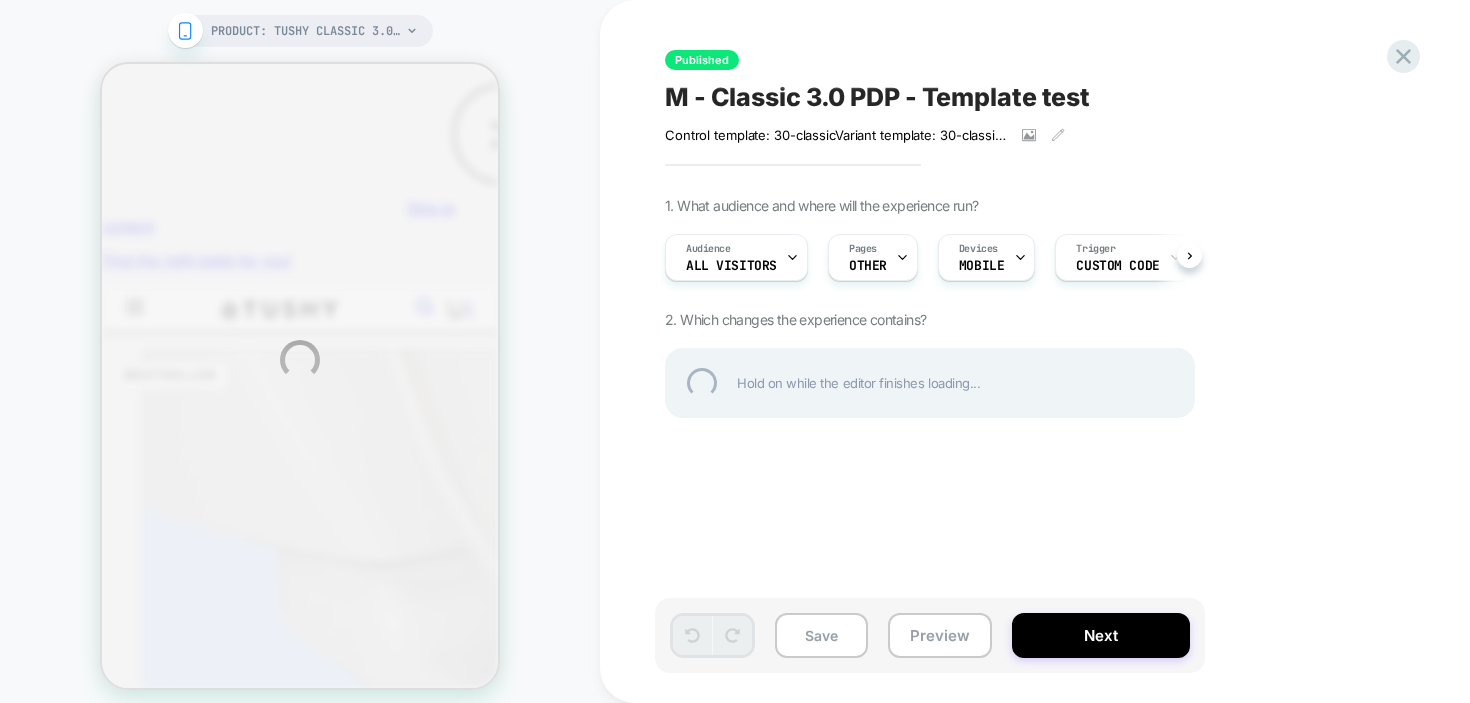 scroll, scrollTop: 0, scrollLeft: 0, axis: both 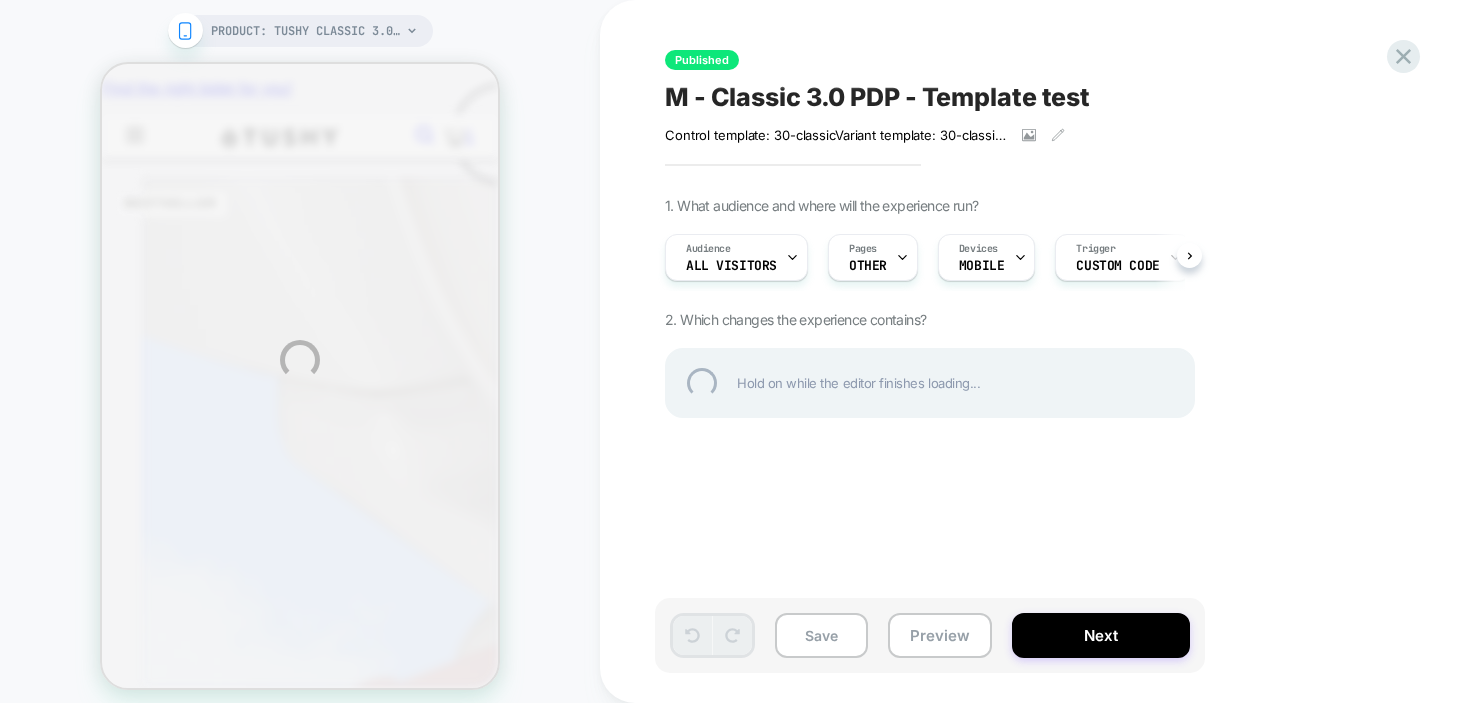 click on "PRODUCT: TUSHY Classic 3.0 [affordable bidet] PRODUCT: TUSHY Classic 3.0 [affordable bidet] Published M - Classic 3.0 PDP - Template test Control template: 30-classic Variant template: 30-classic-a-b Click to view images Click to edit experience details Control template: 30-classicVariant template: 30-classic-a-b 1. What audience and where will the experience run? Audience All Visitors Pages OTHER Devices MOBILE Trigger Custom Code 2. Which changes the experience contains? Hold on while the editor finishes loading... Save Preview Next" at bounding box center [735, 360] 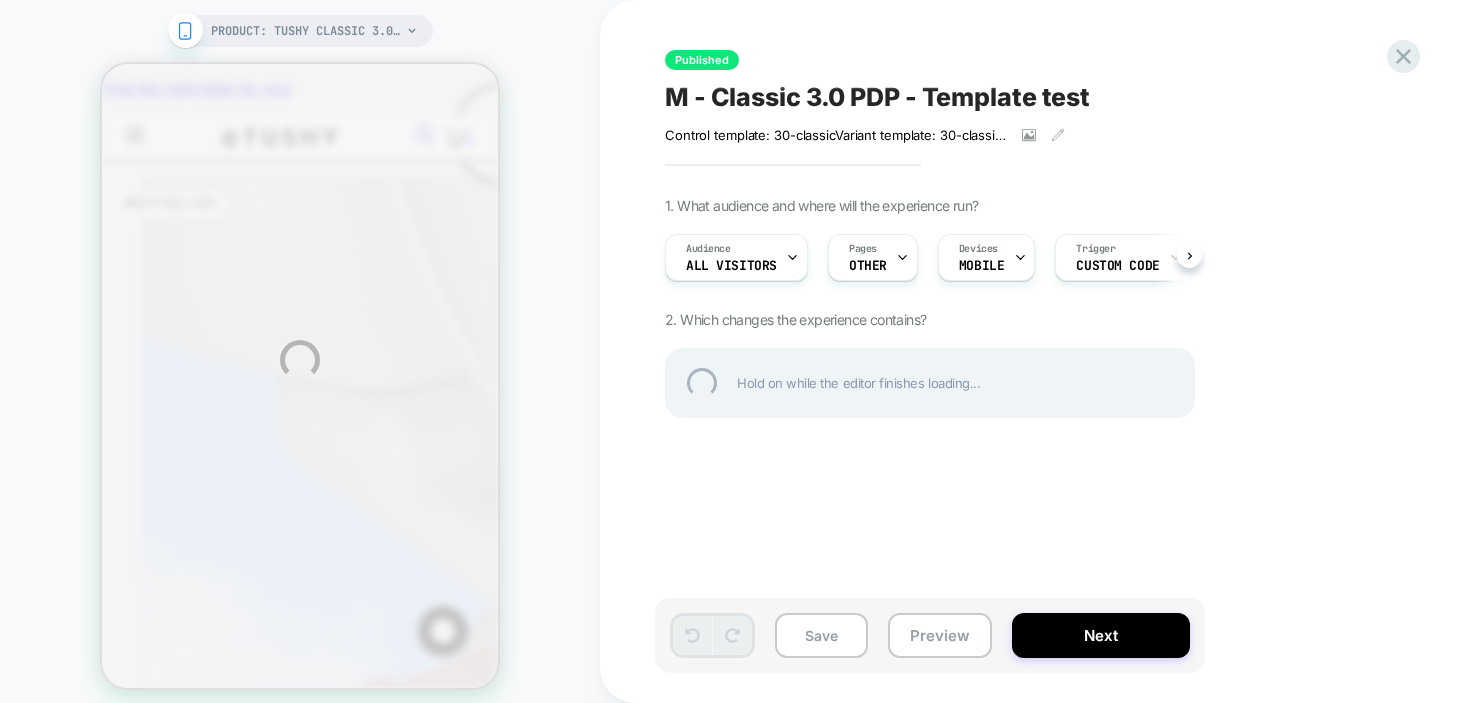 scroll, scrollTop: 0, scrollLeft: 0, axis: both 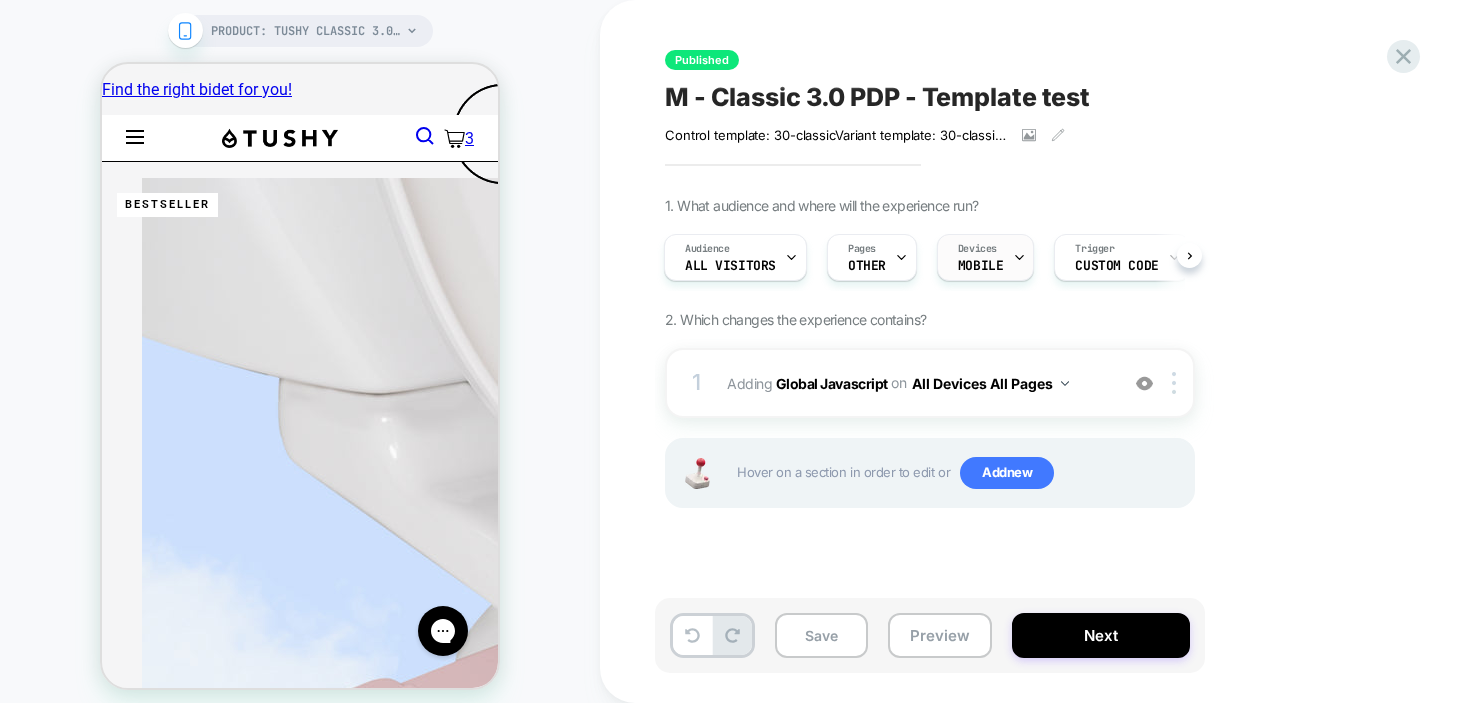 click 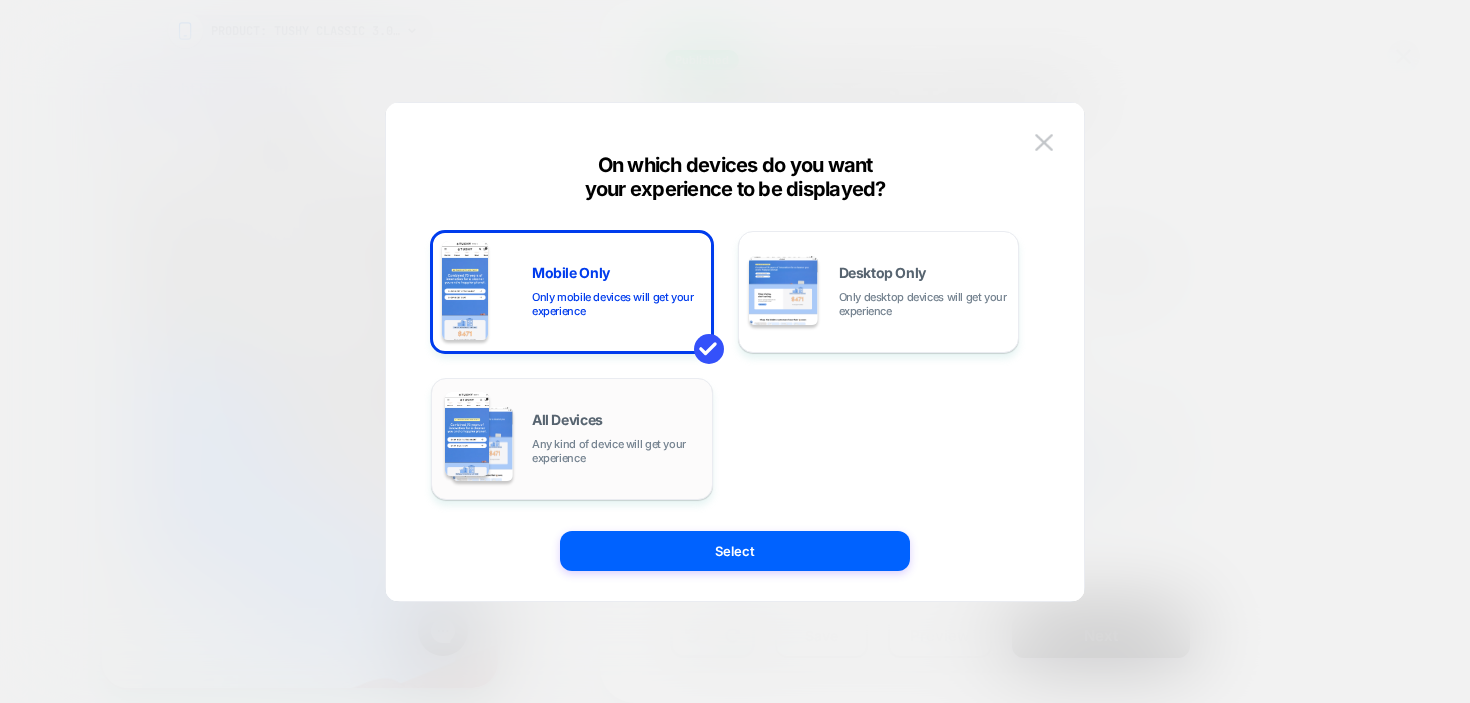 click on "Any kind of device will get your experience" at bounding box center (617, 451) 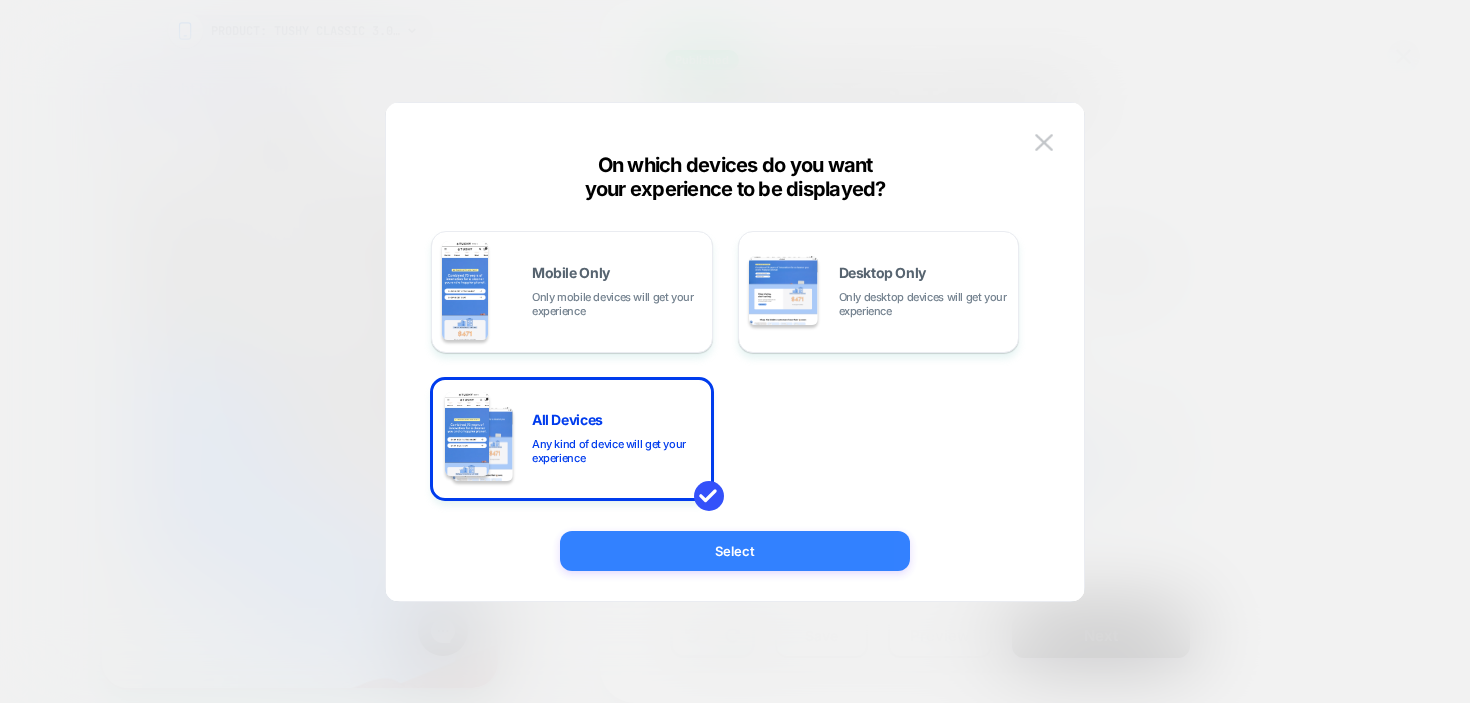 click on "Select" at bounding box center (735, 551) 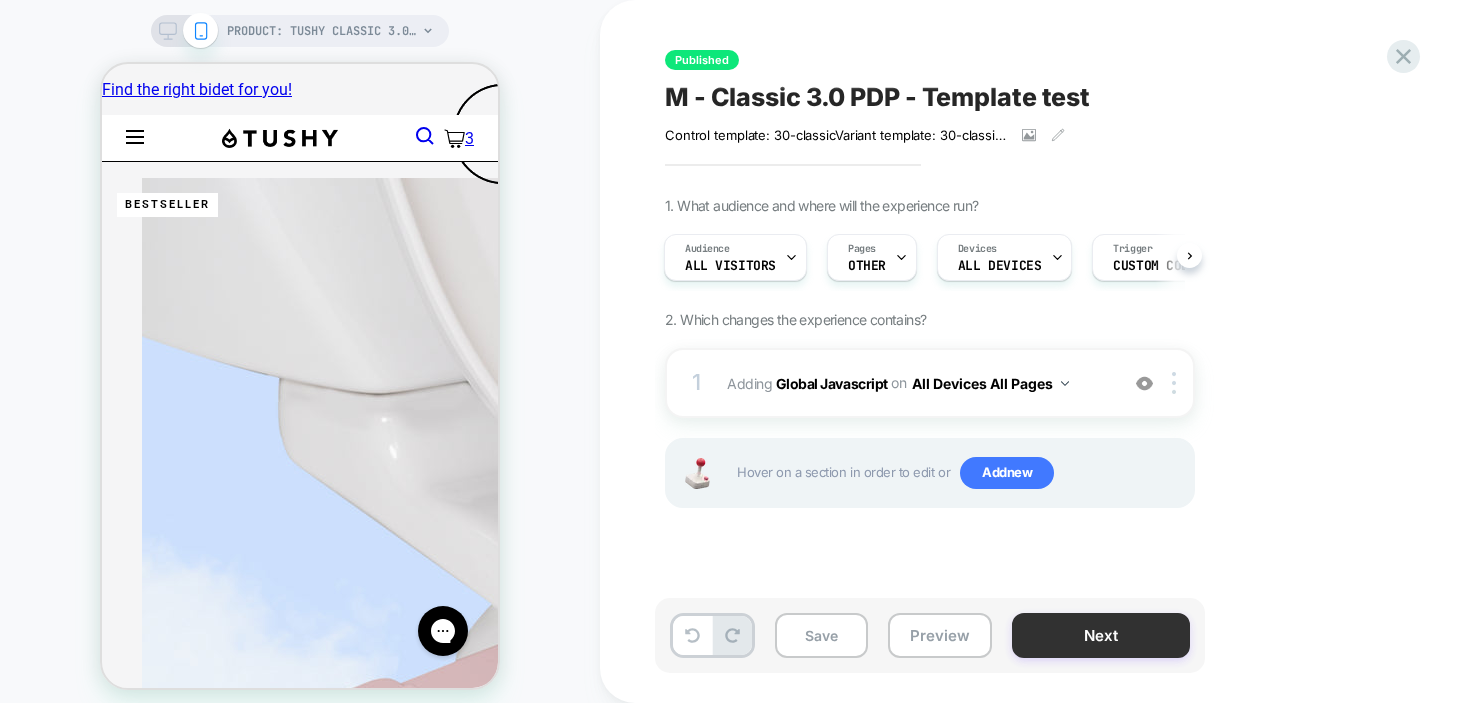 click on "Next" at bounding box center (1101, 635) 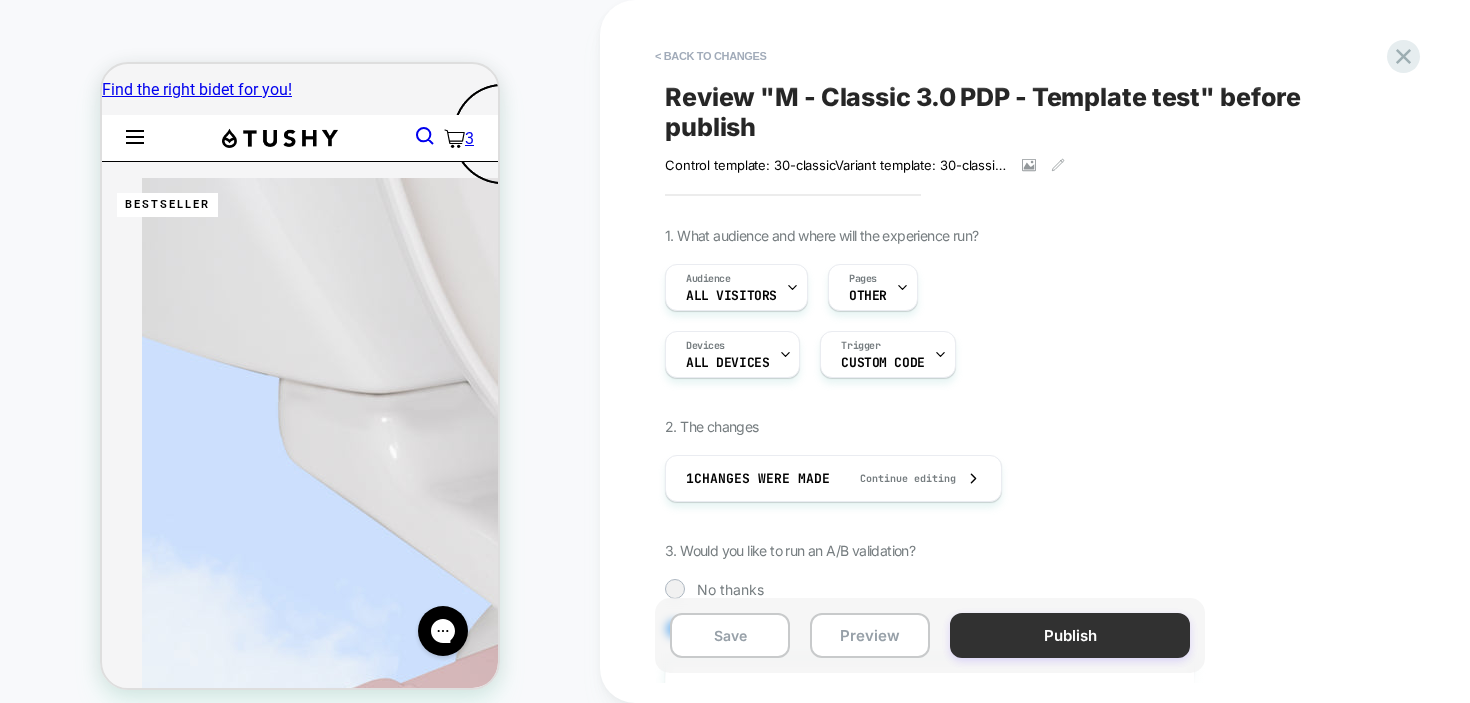 click on "Publish" at bounding box center (1070, 635) 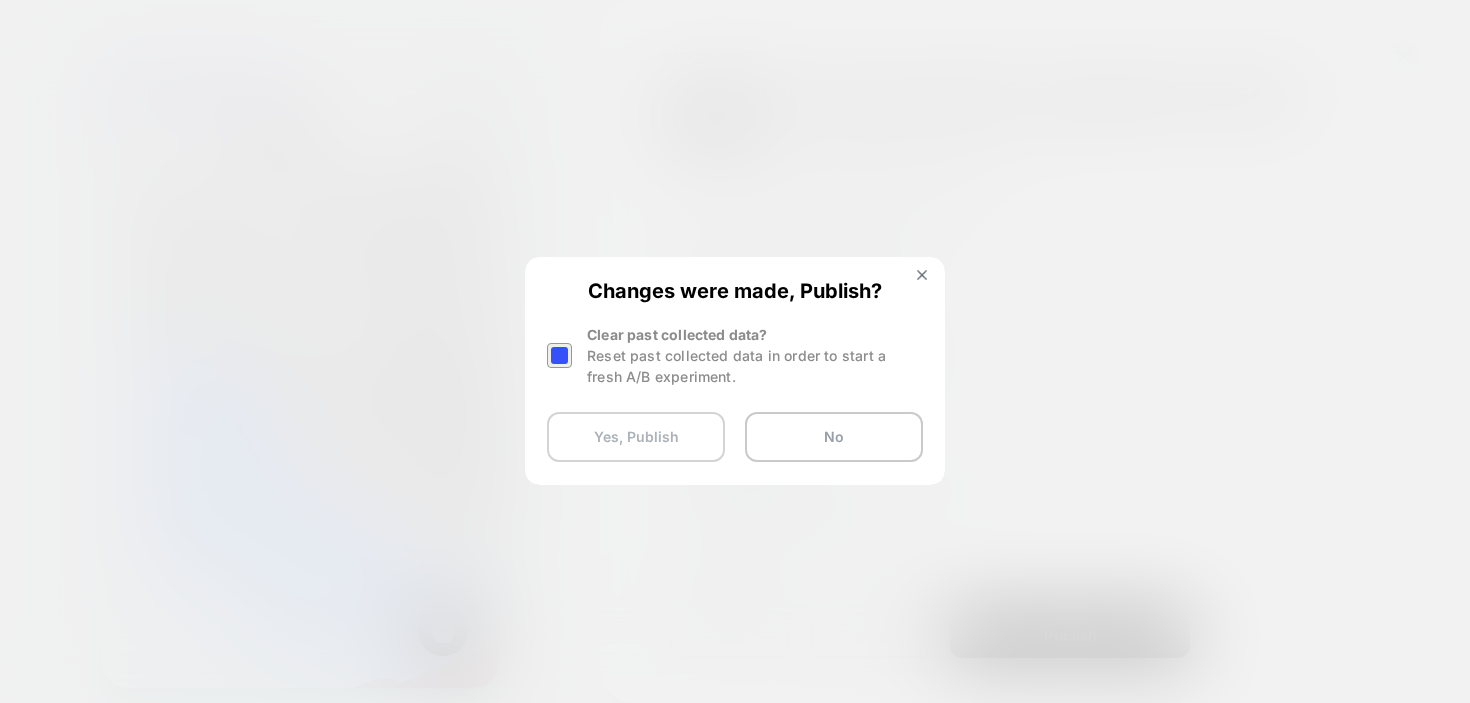 click on "Yes, Publish" at bounding box center [636, 437] 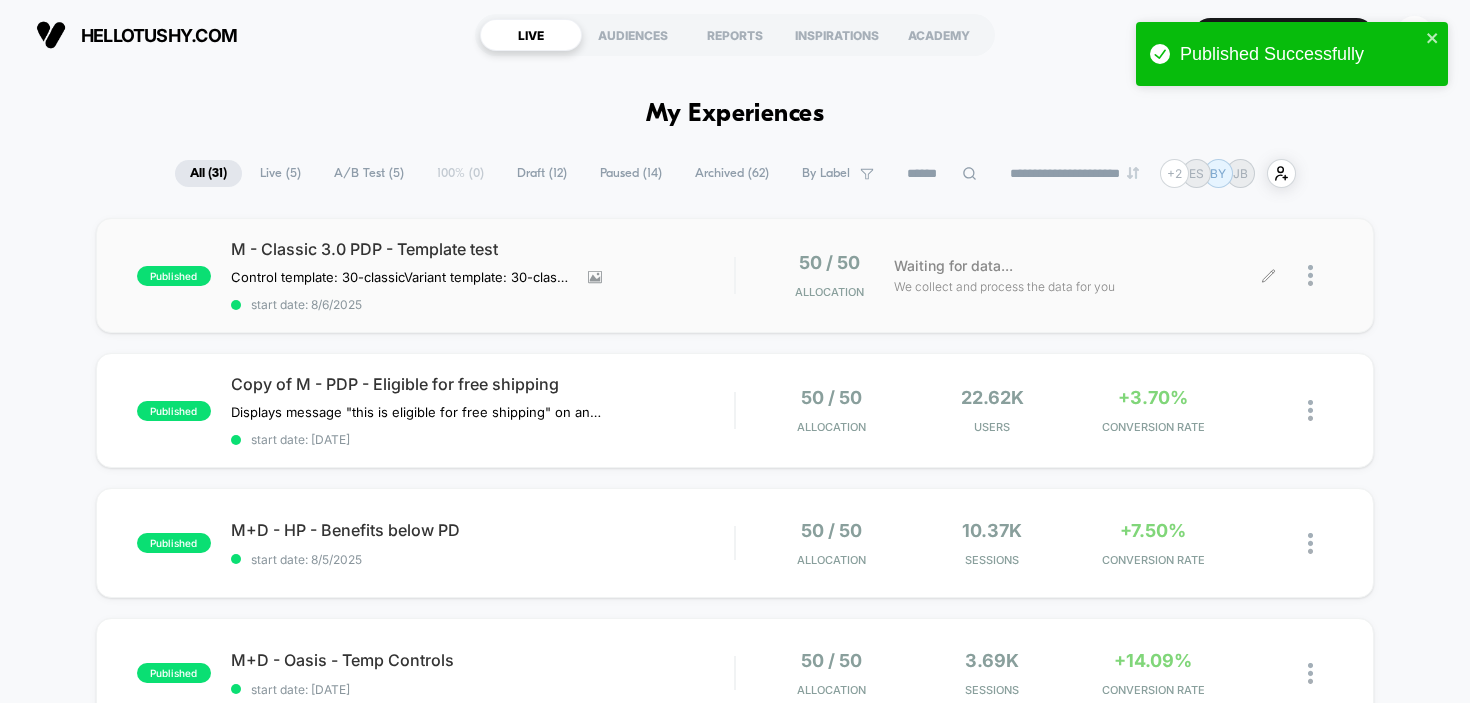 click at bounding box center [1301, 275] 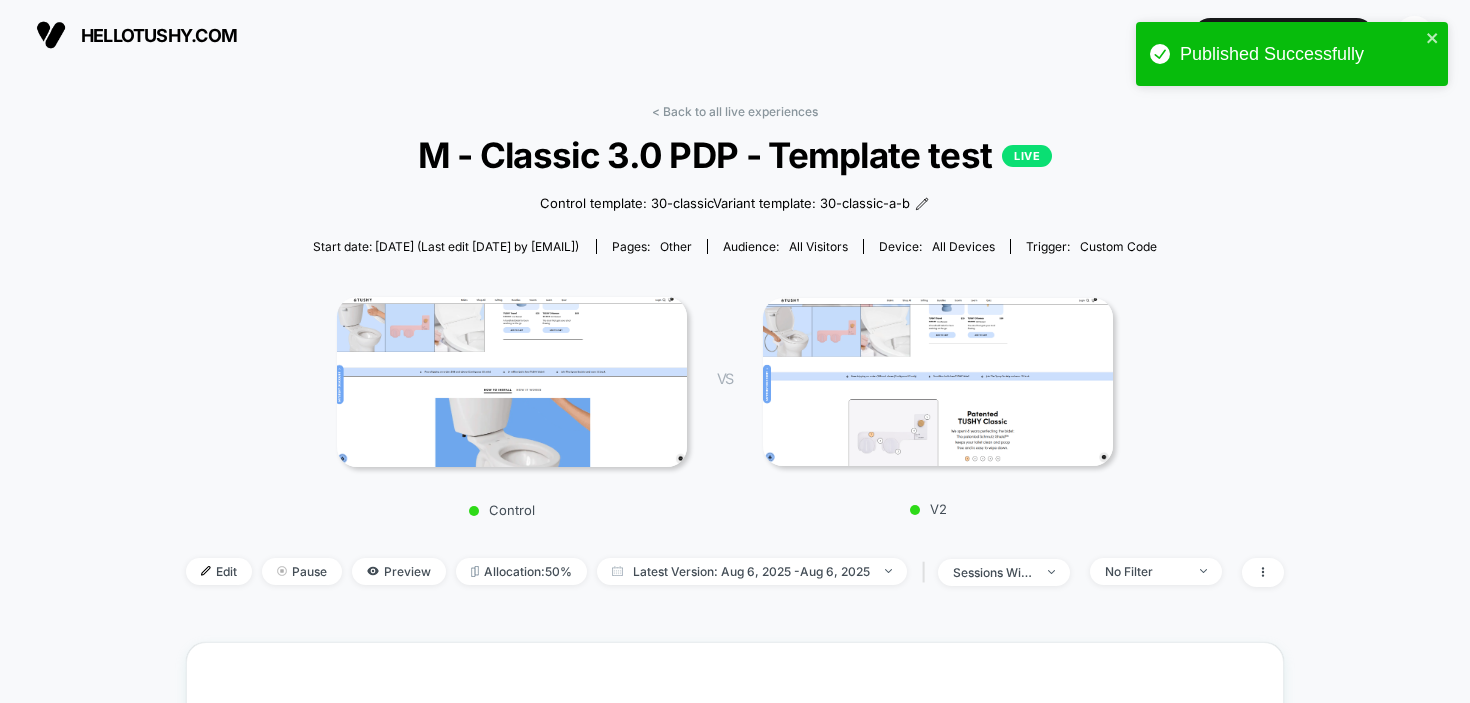 scroll, scrollTop: 113, scrollLeft: 0, axis: vertical 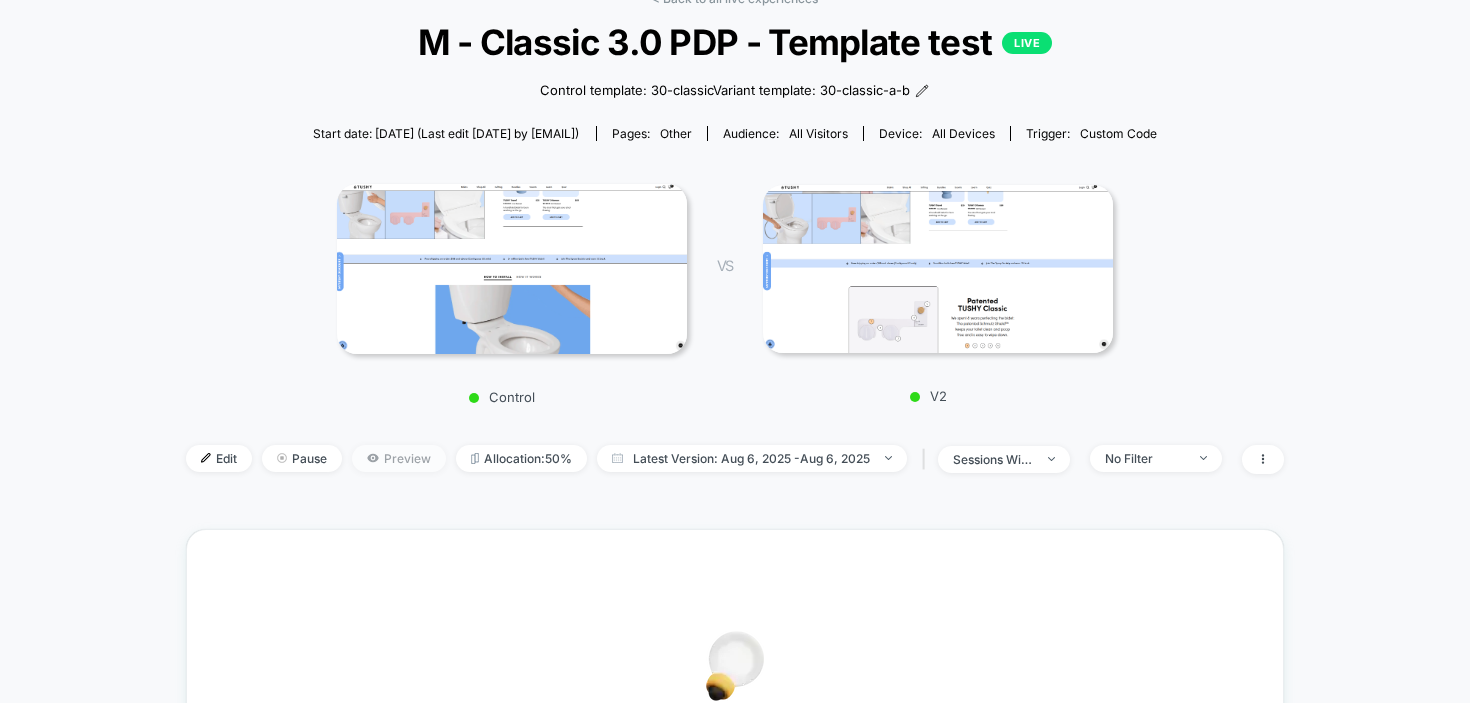 click on "Preview" at bounding box center (399, 458) 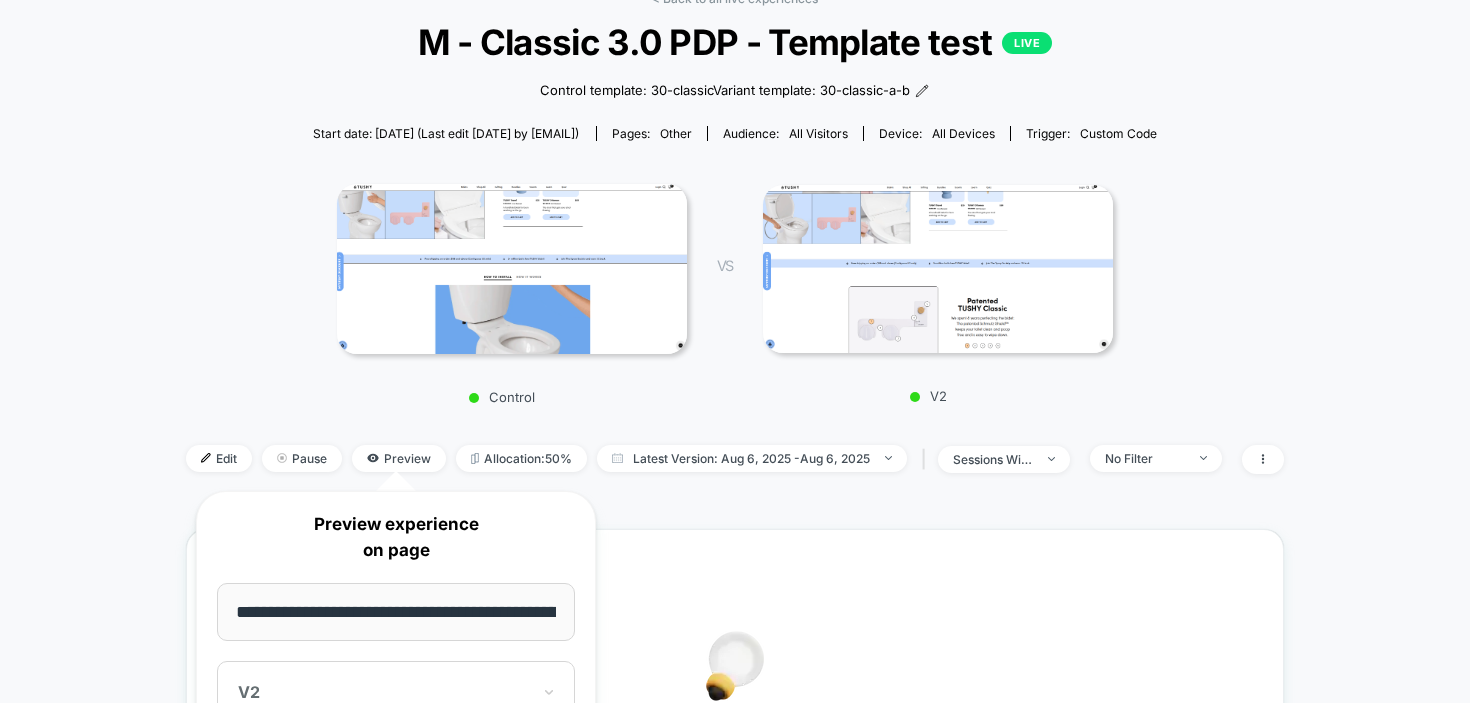 scroll, scrollTop: 0, scrollLeft: 115, axis: horizontal 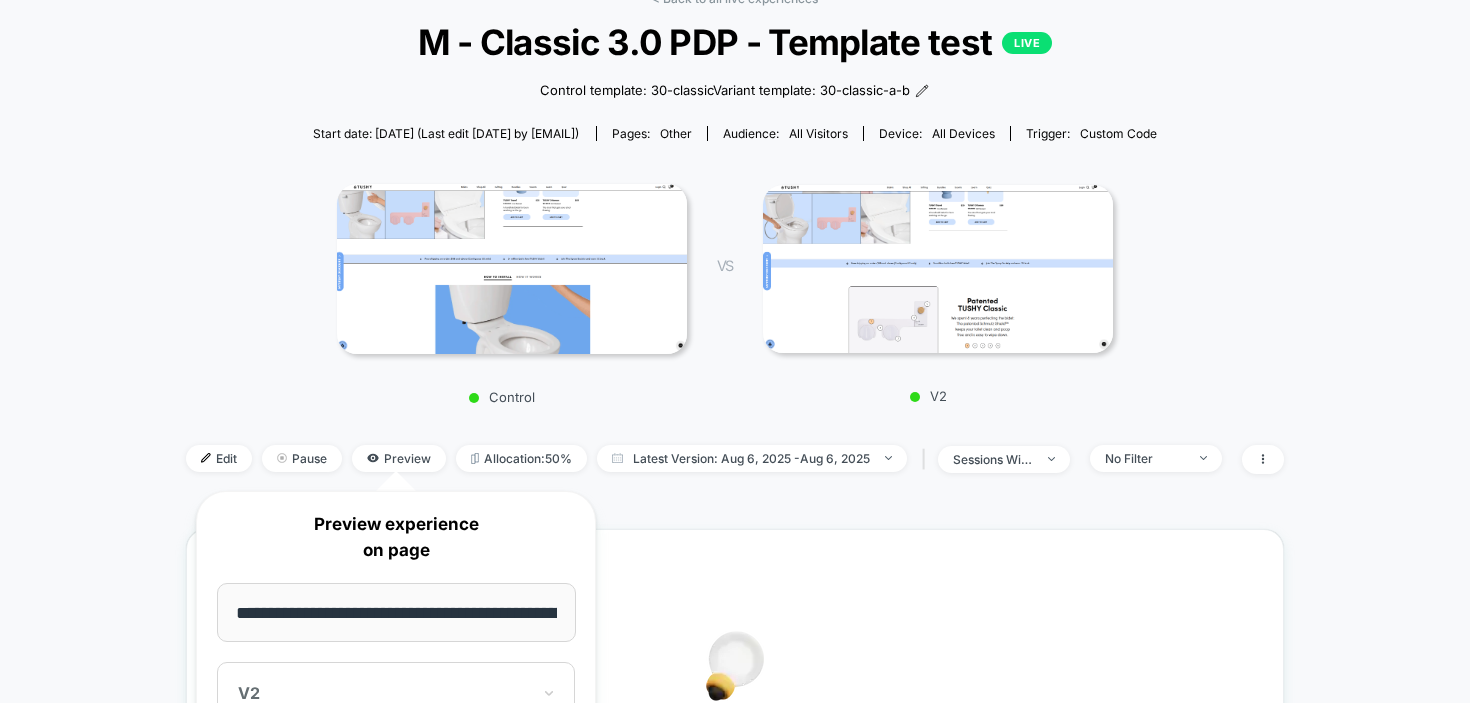 click on "Control VS V2" at bounding box center (725, 288) 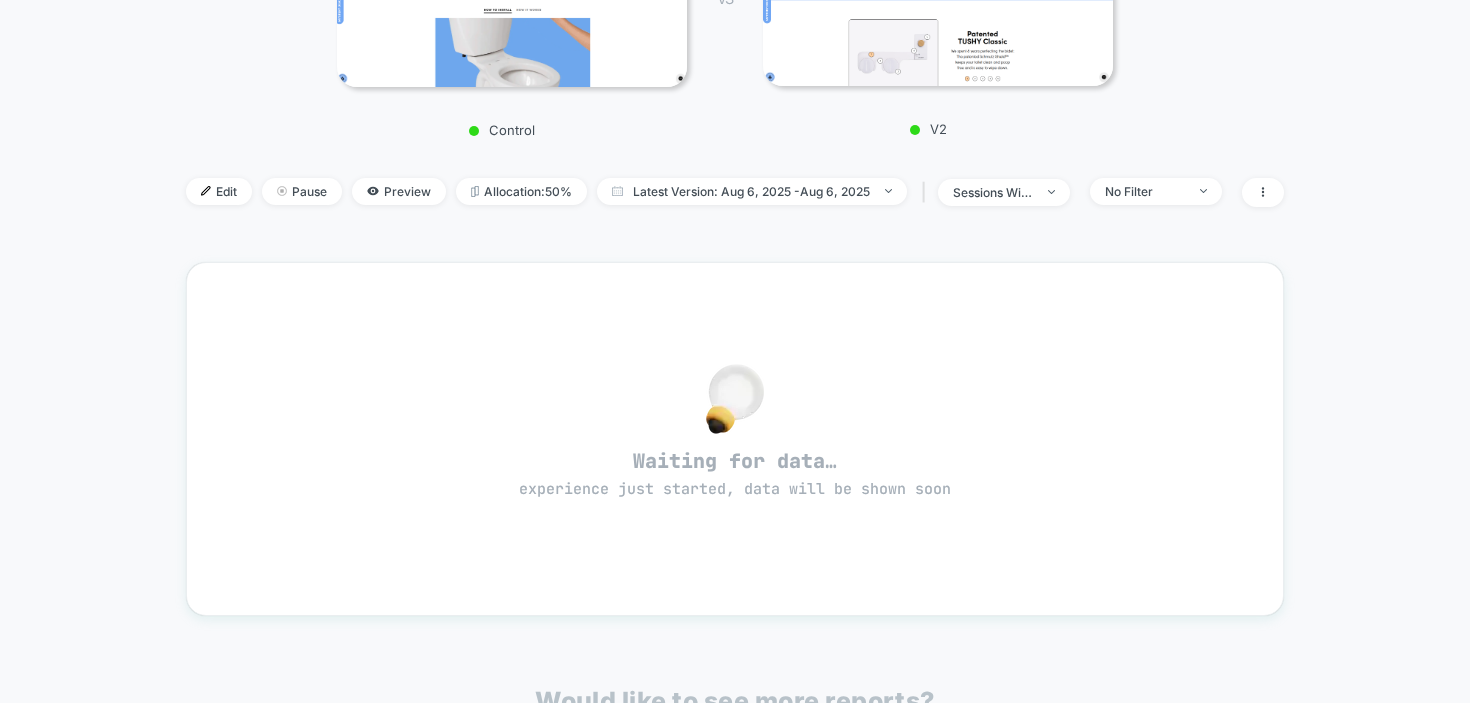 scroll, scrollTop: 381, scrollLeft: 0, axis: vertical 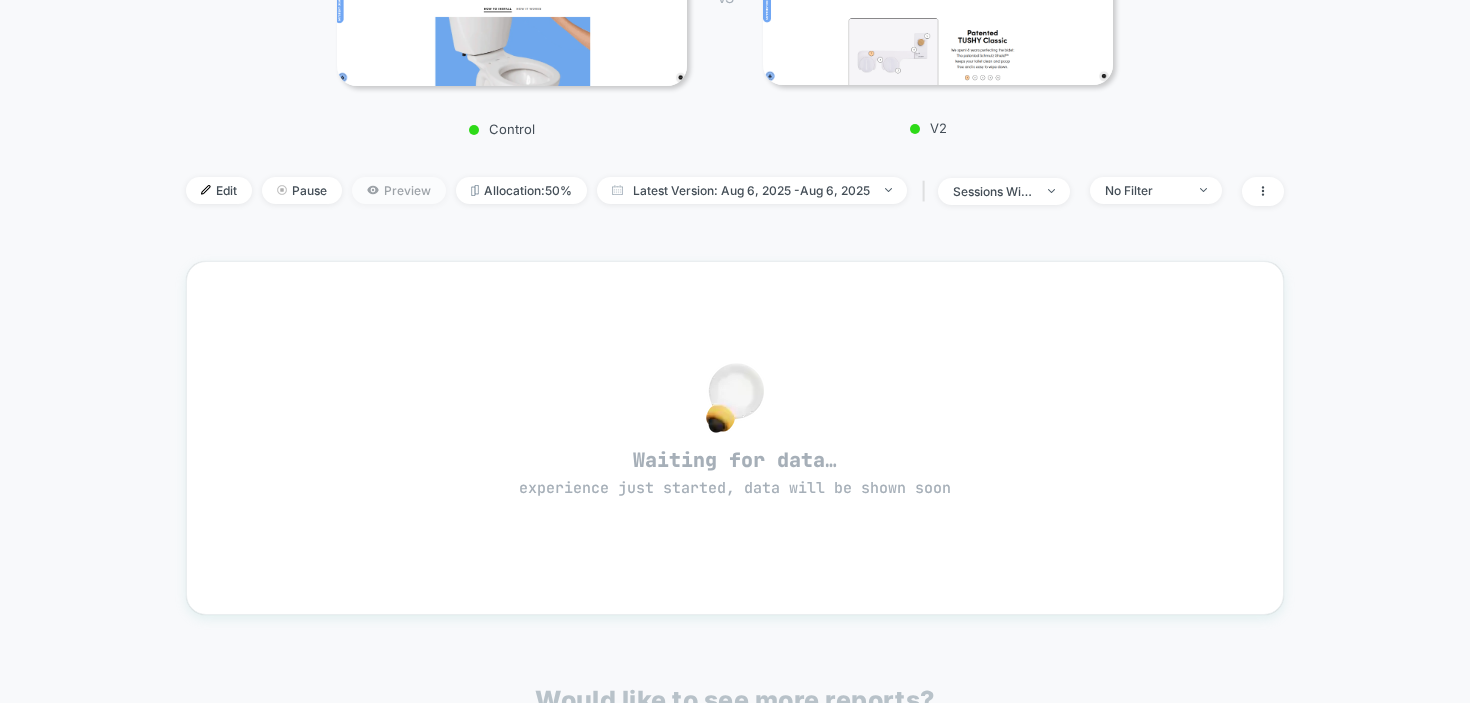 click on "Preview" at bounding box center [399, 190] 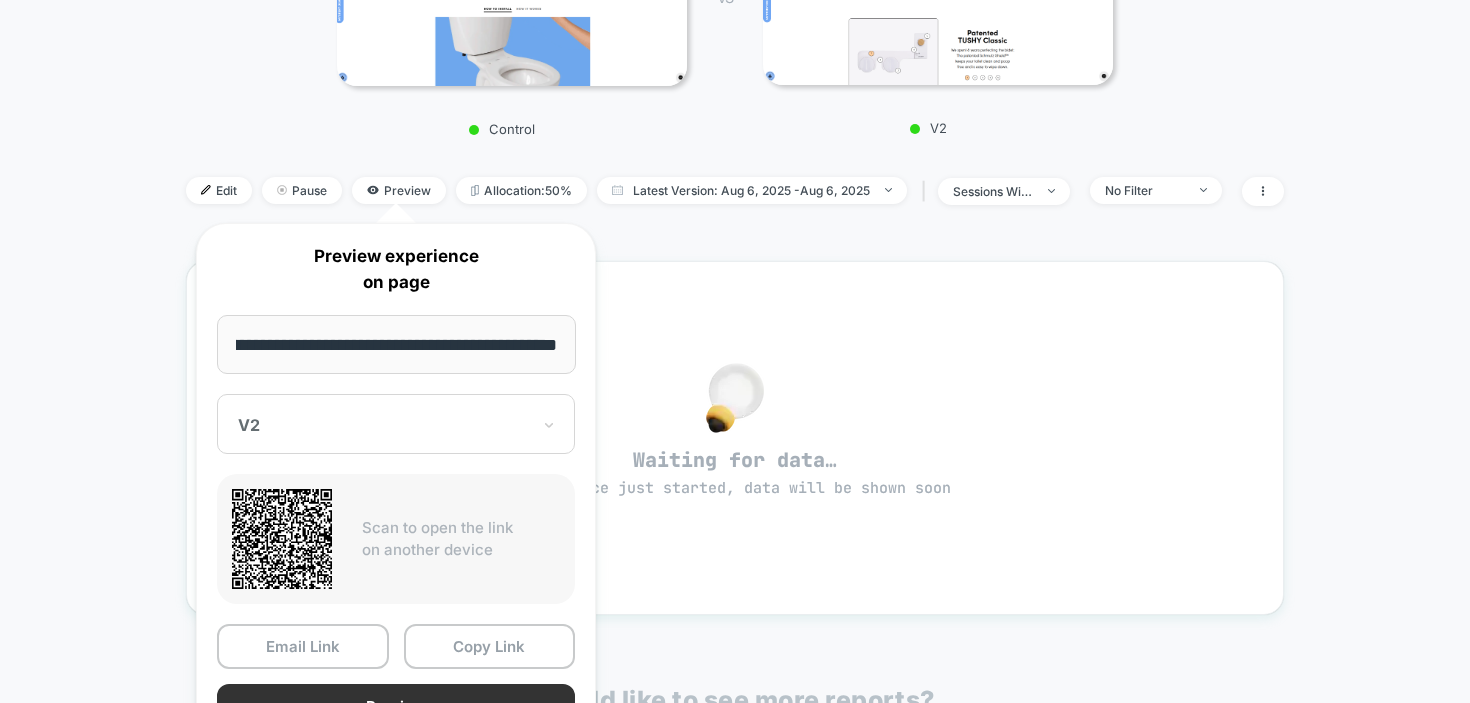 scroll, scrollTop: 0, scrollLeft: 0, axis: both 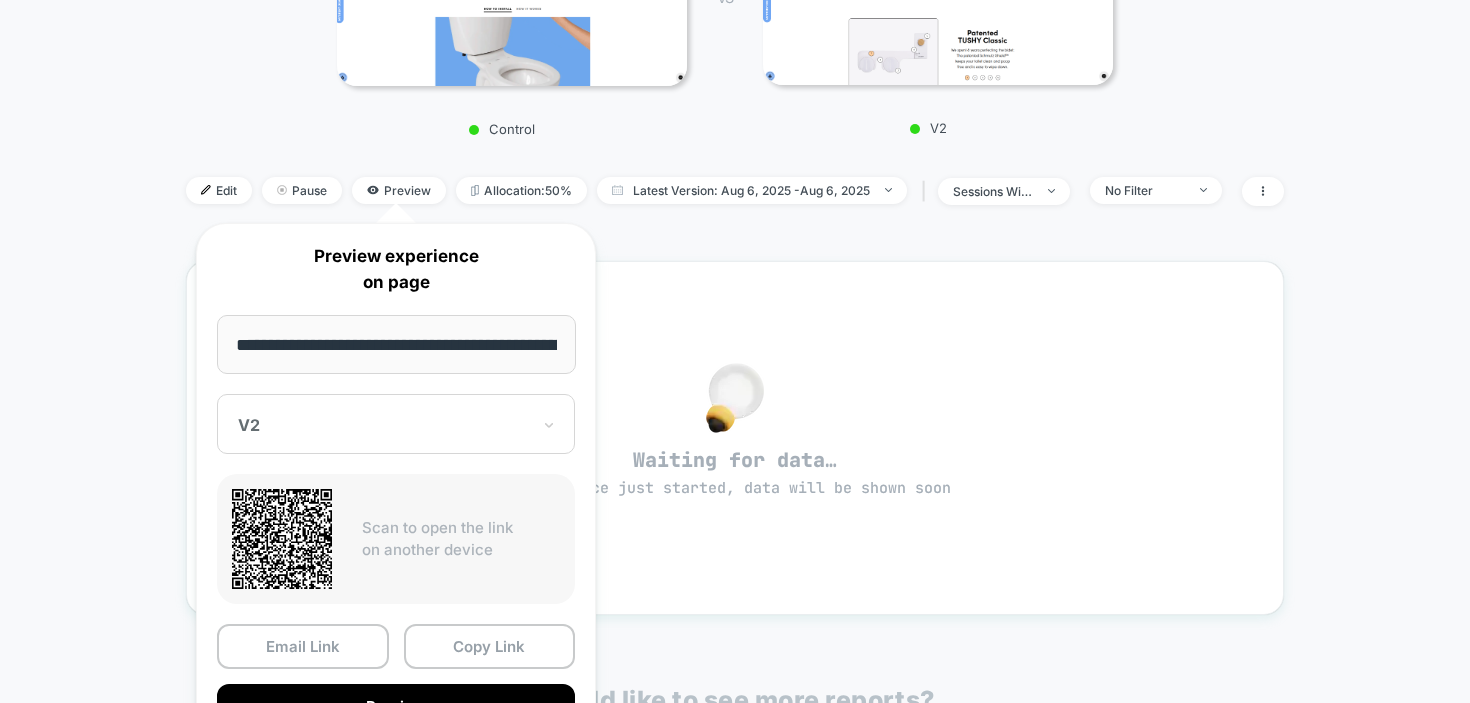 click on "< Back to all live experiences  M - Classic 3.0 PDP - Template test LIVE Control template: 30-classic Variant template: 30-classic-a-b Click to view images Click to edit experience details Control template: 30-classicVariant template: 30-classic-a-b Start date: 8/6/2025 (Last edit 8/6/2025 by [EMAIL]) Pages: other Audience: All Visitors Device: all devices Trigger: Custom Code Control VS V2 Edit Pause  Preview Allocation:  50% Latest Version:     Aug 6, 2025    -    Aug 6, 2025 |   sessions with impression   No Filter Waiting for data… experience just started, data will be shown soon Would like to see more reports? Revenue Sessions Avg Order Value Add To Cart Rate Transactions Items Per Purchase Product Details Views Rate Pages Per Session Signups Signups Rate Avg Session Duration Profit Per Session Returns Returns Per Session Subscriptions Subscriptions Rate Checkout Rate Ctr Clicks" at bounding box center (735, 364) 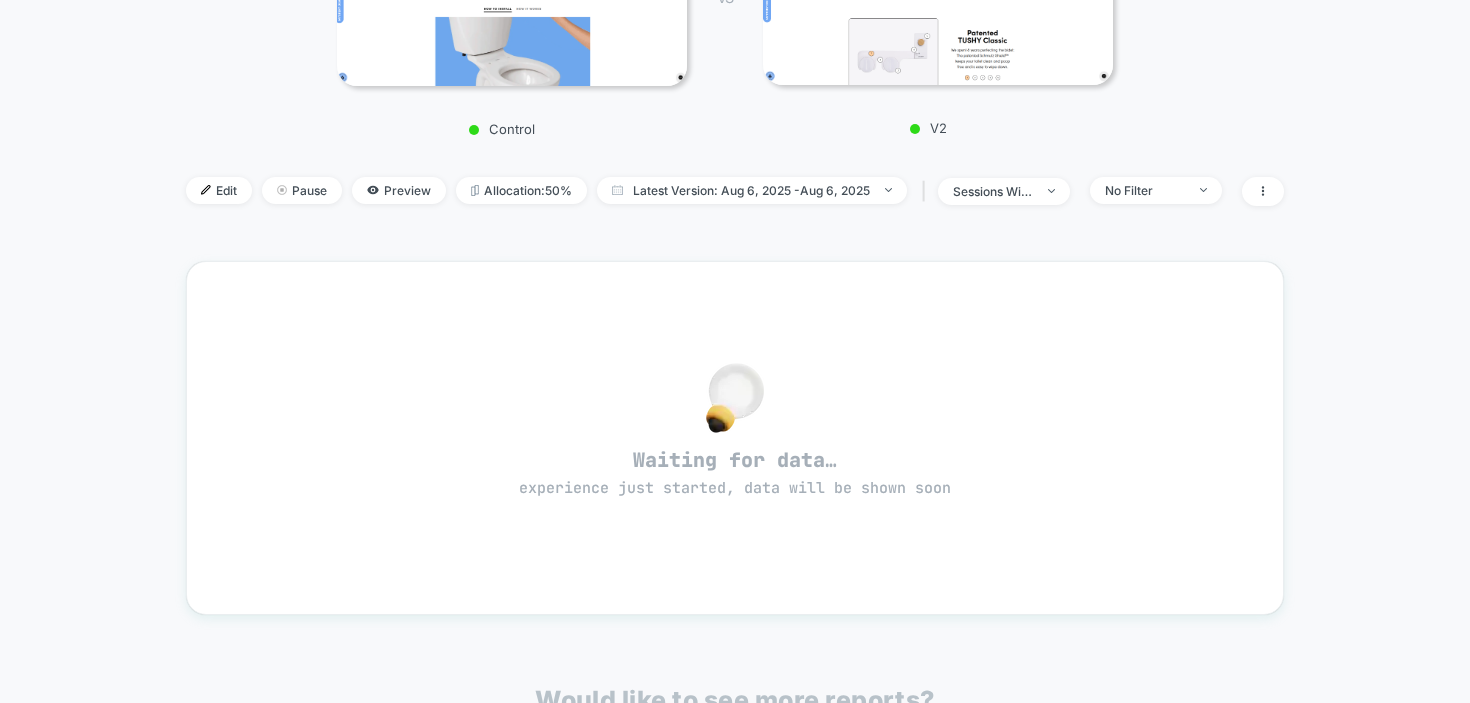 scroll, scrollTop: 0, scrollLeft: 0, axis: both 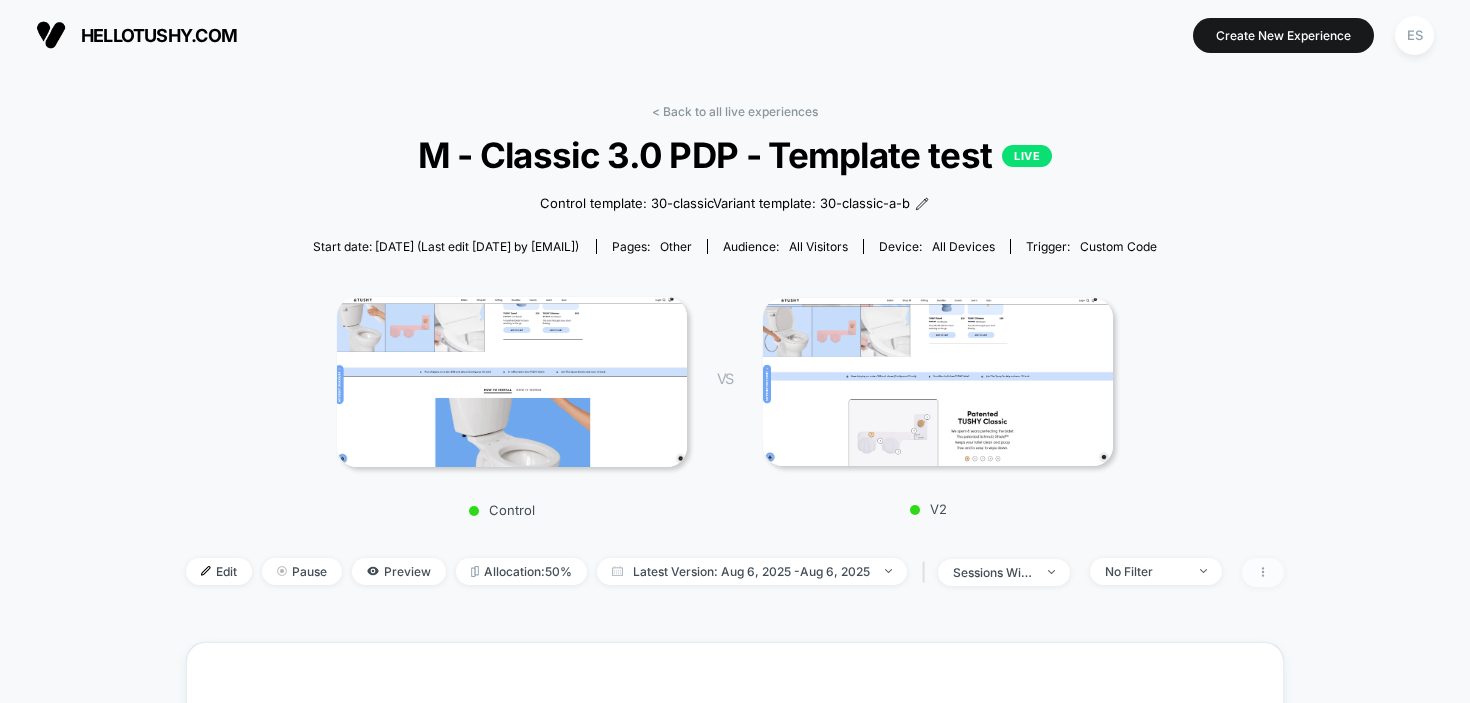 click at bounding box center (1263, 572) 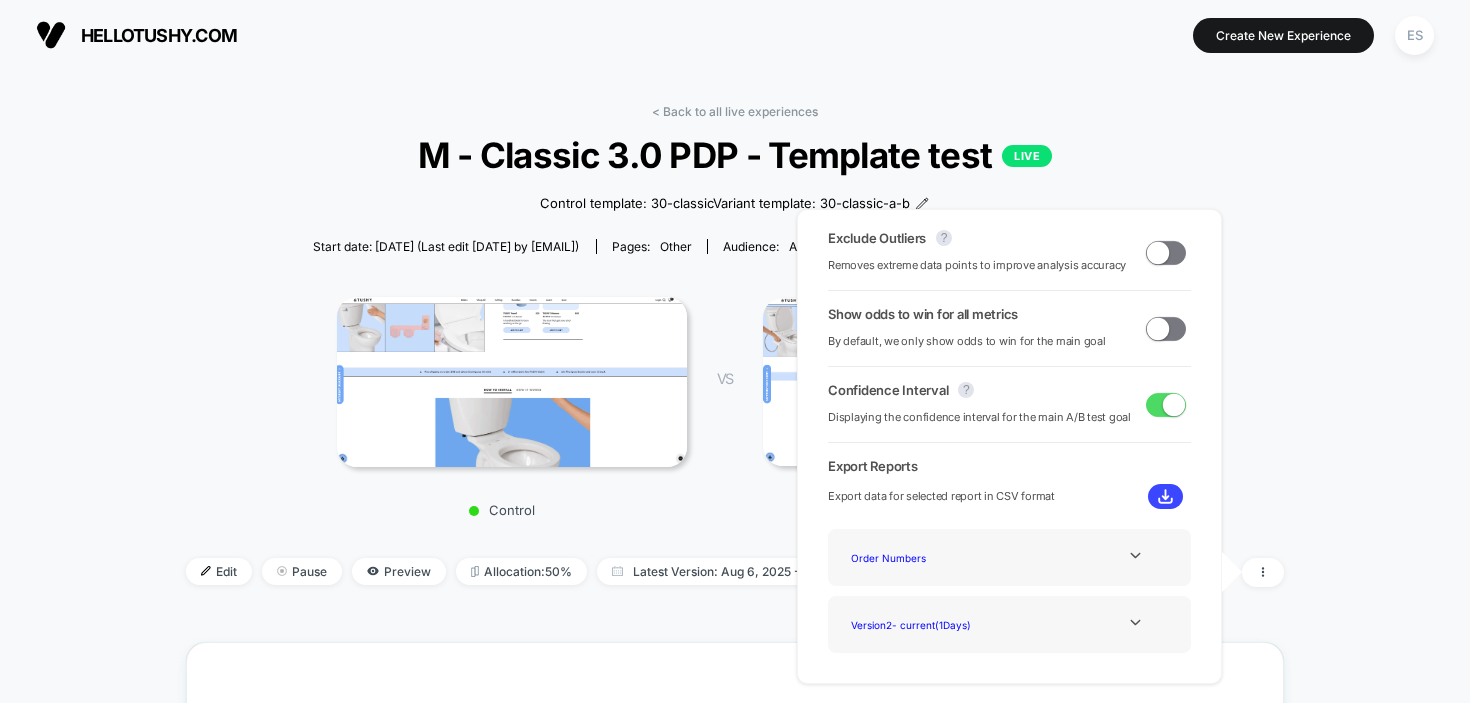 click on "< Back to all live experiences  M - Classic 3.0 PDP - Template test LIVE Control template: 30-classic Variant template: 30-classic-a-b Click to view images Click to edit experience details Control template: 30-classicVariant template: 30-classic-a-b Start date: 8/6/2025 (Last edit 8/6/2025 by [EMAIL]) Pages: other Audience: All Visitors Device: all devices Trigger: Custom Code Control VS V2 Edit Pause  Preview Allocation:  50% Latest Version:     Aug 6, 2025    -    Aug 6, 2025 |   sessions with impression   No Filter Waiting for data… experience just started, data will be shown soon Would like to see more reports? Revenue Sessions Avg Order Value Add To Cart Rate Transactions Items Per Purchase Product Details Views Rate Pages Per Session Signups Signups Rate Avg Session Duration Profit Per Session Returns Returns Per Session Subscriptions Subscriptions Rate Checkout Rate Ctr Clicks" at bounding box center [735, 765] 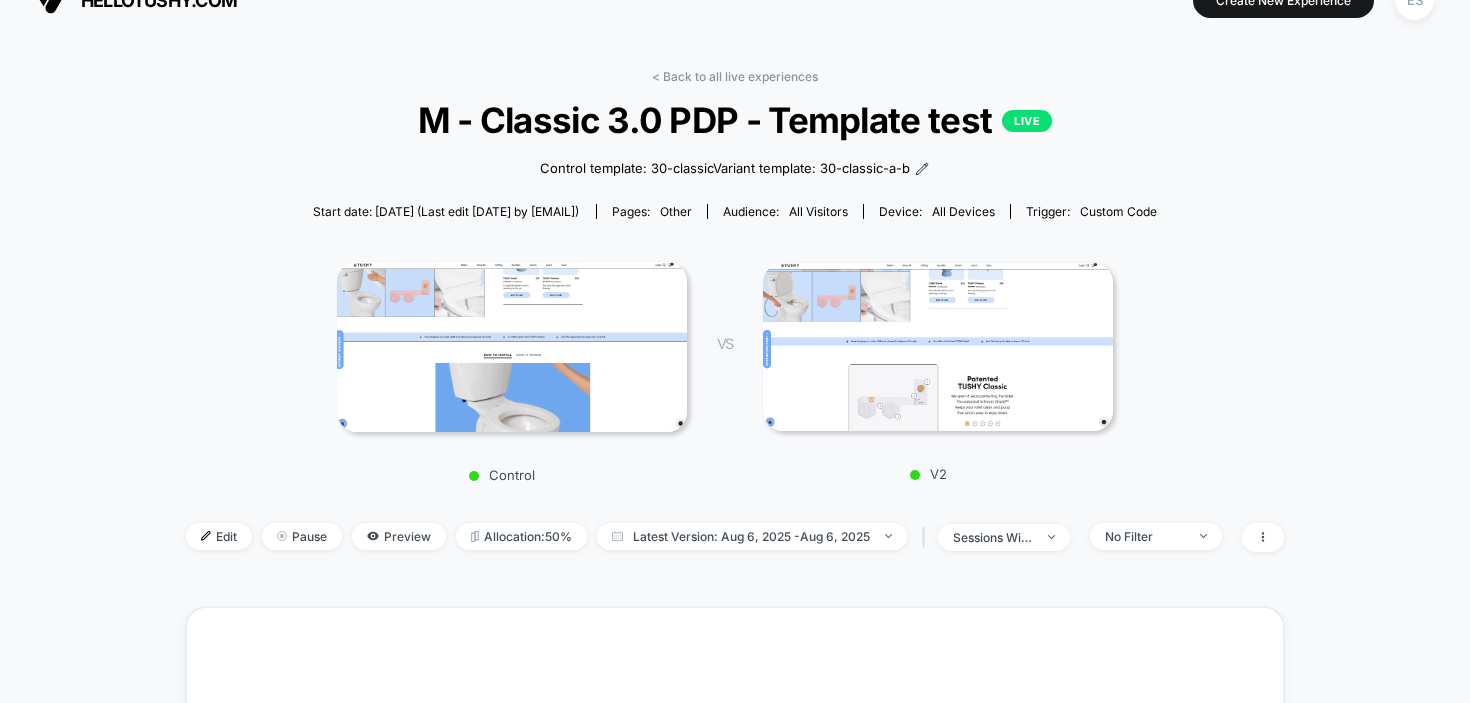 scroll, scrollTop: 42, scrollLeft: 0, axis: vertical 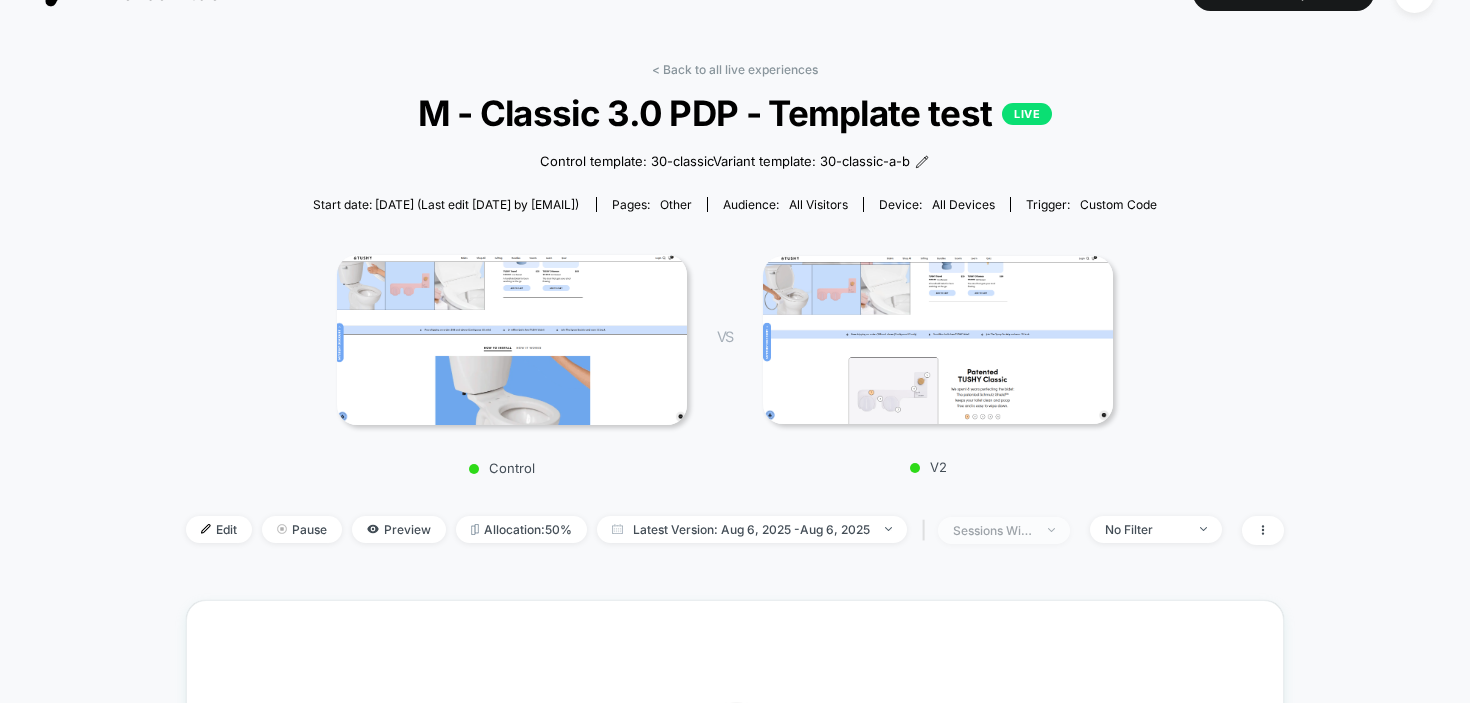 click on "sessions with impression" at bounding box center (993, 530) 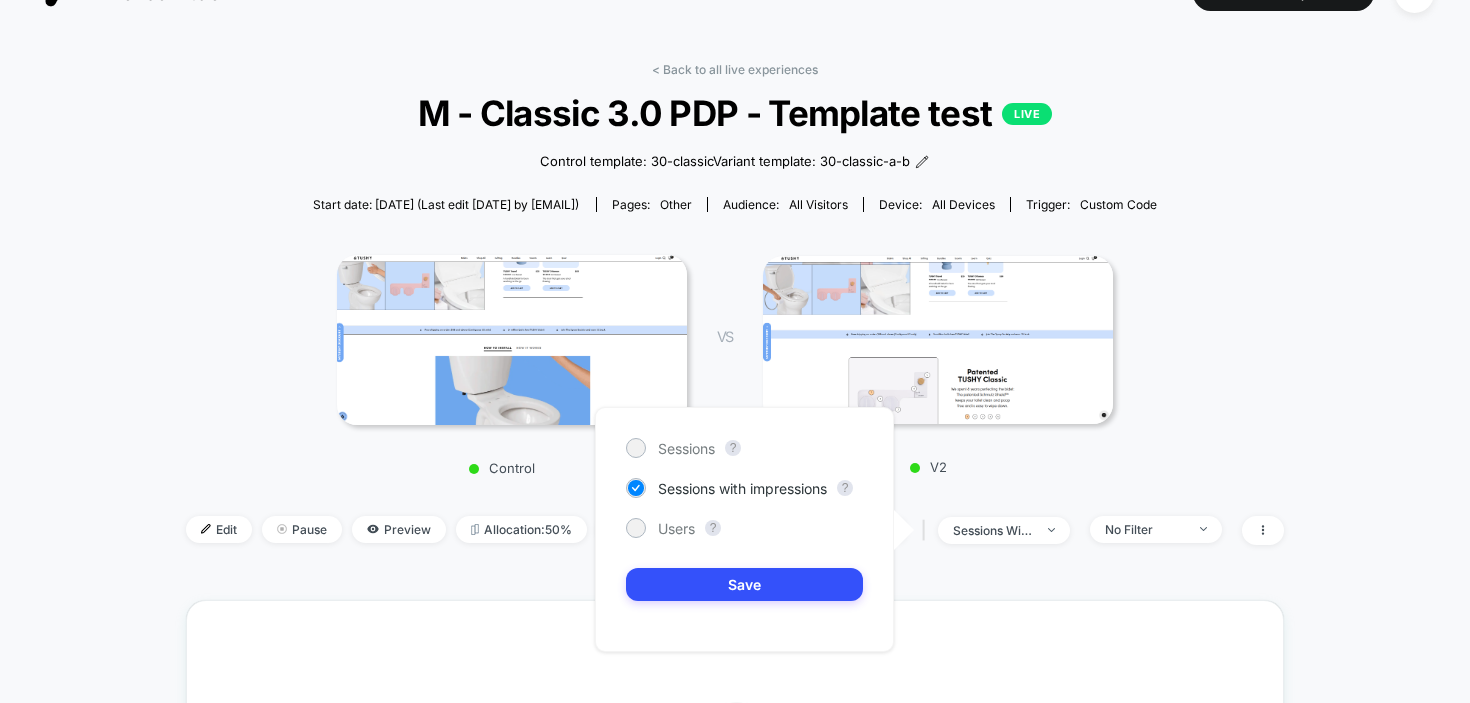 click on "Control VS V2" at bounding box center (725, 359) 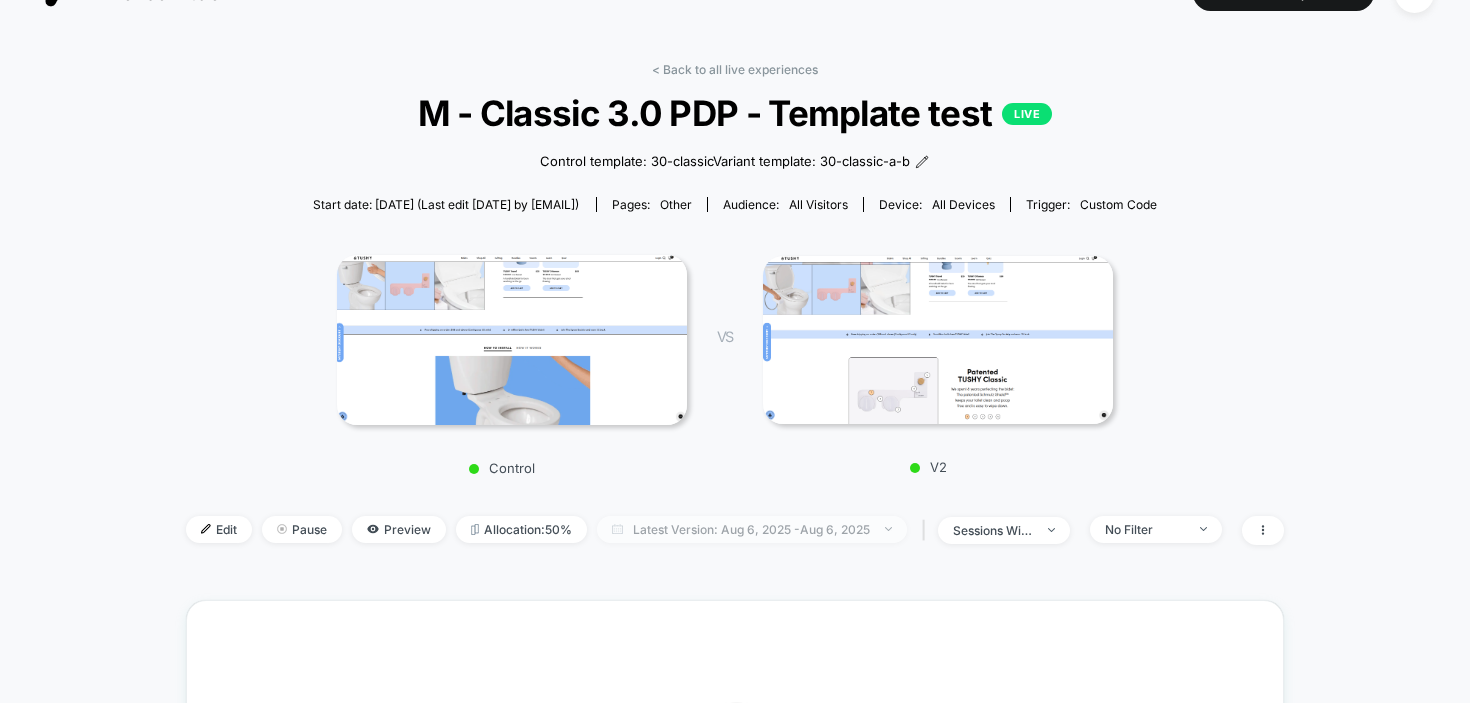 click on "Latest Version:     Aug 6, 2025    -    Aug 6, 2025" at bounding box center [752, 529] 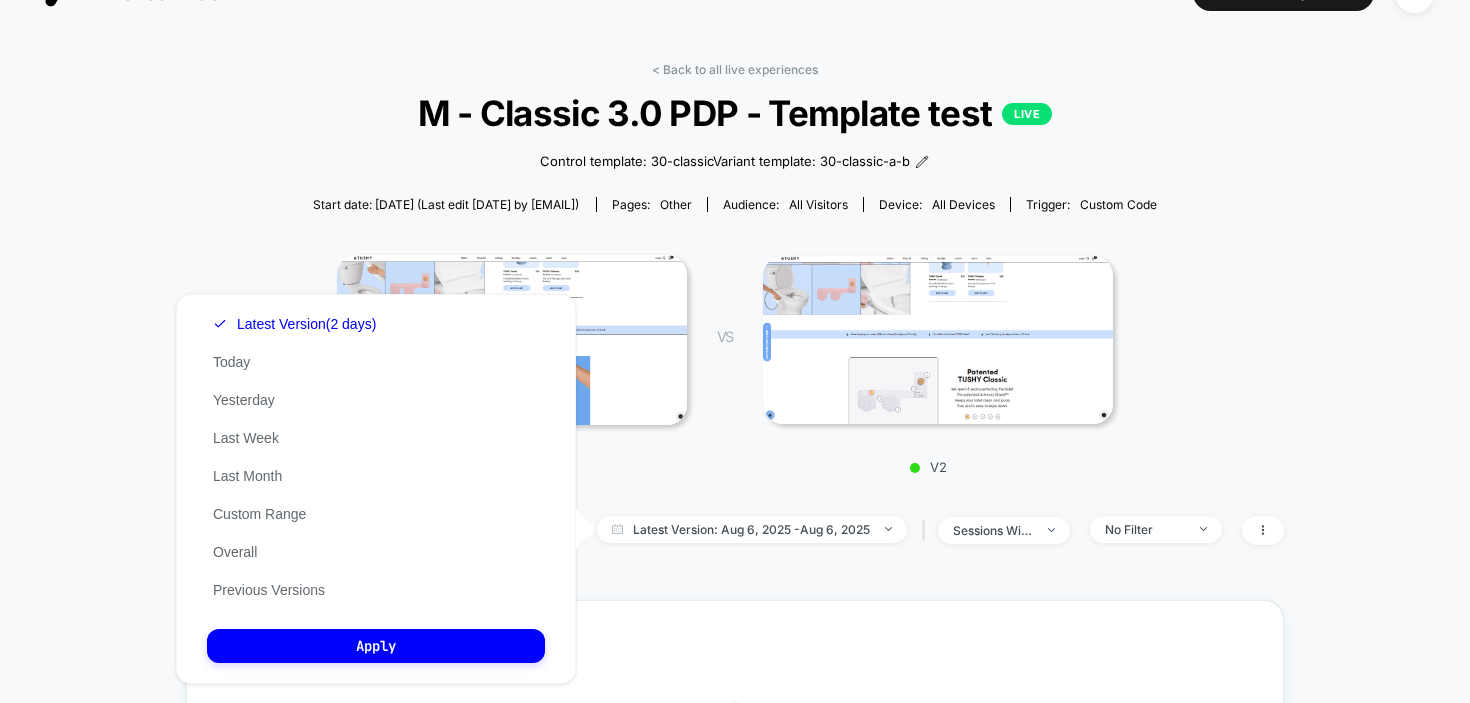 click on "V2" at bounding box center [928, 467] 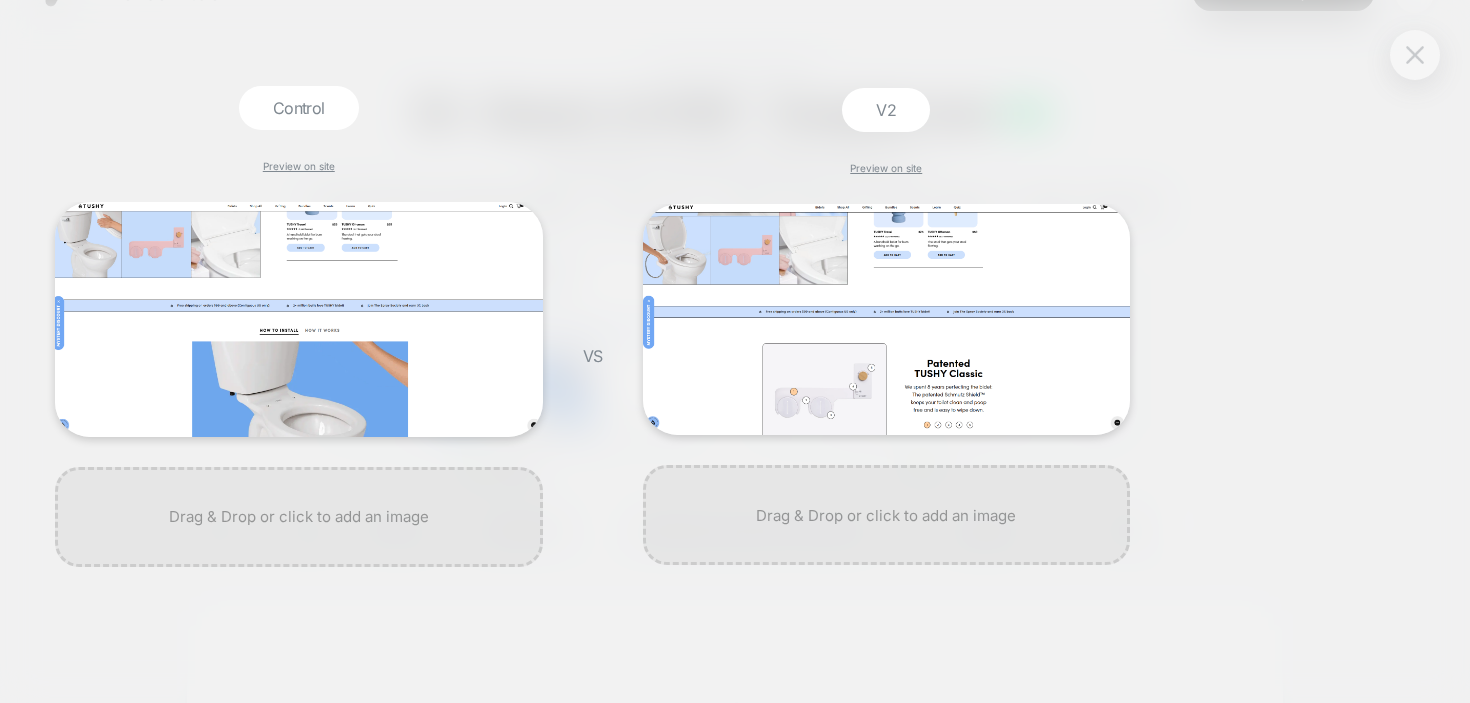 click at bounding box center (1415, 54) 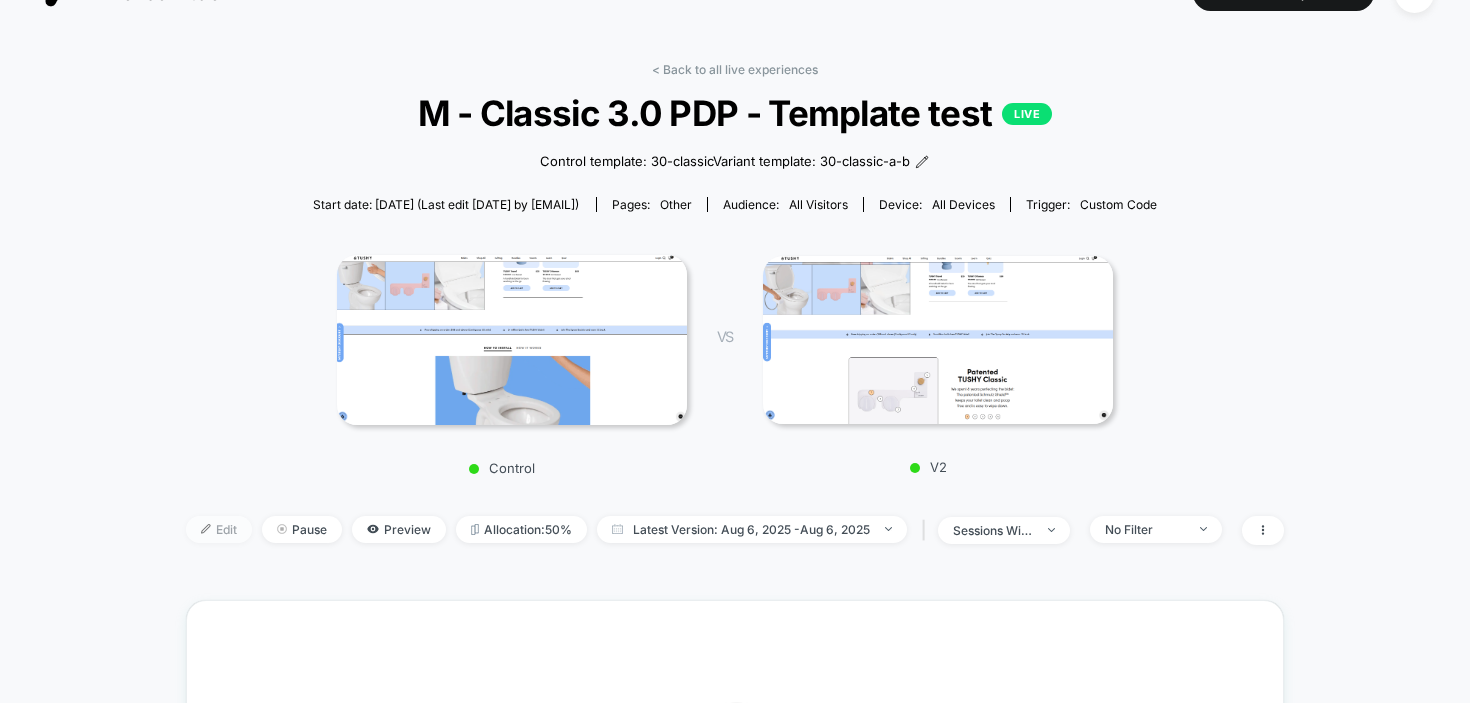click on "Edit" at bounding box center (219, 529) 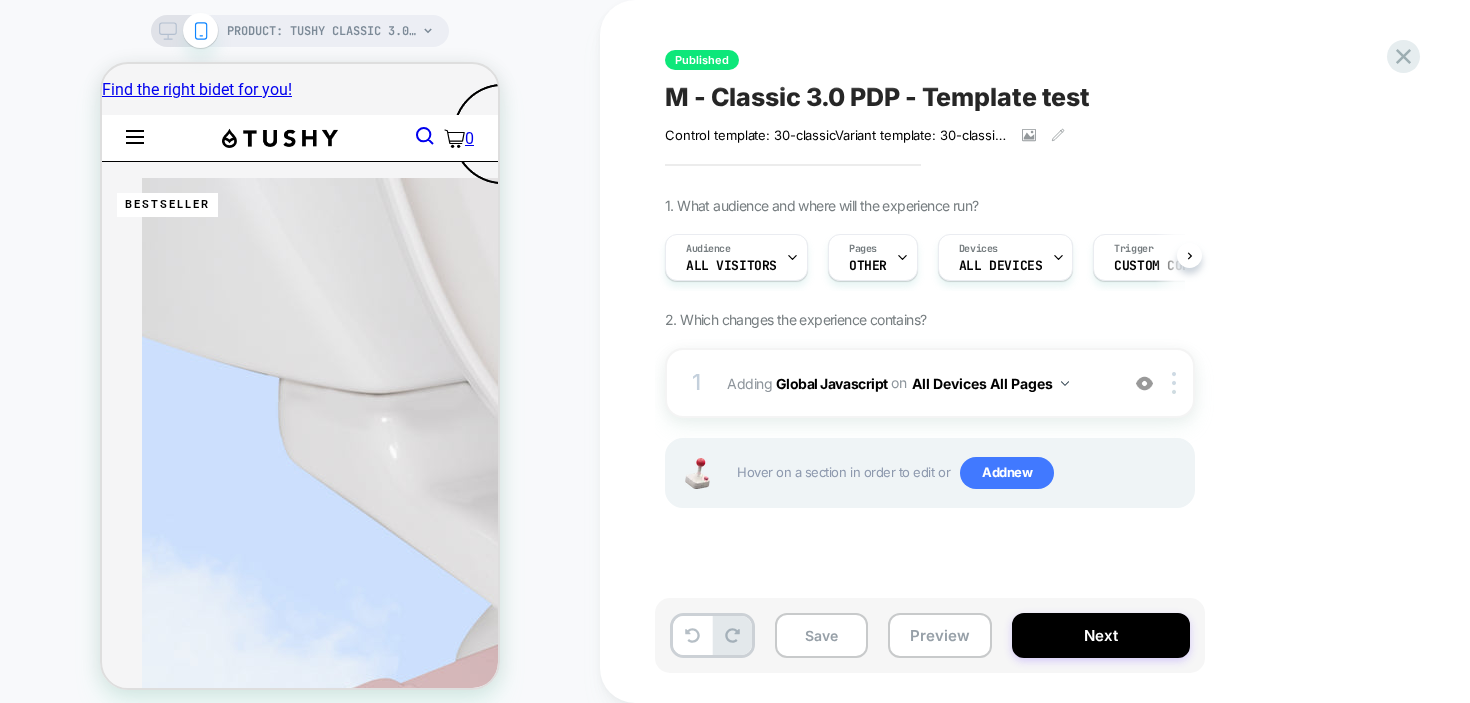 scroll, scrollTop: 0, scrollLeft: 0, axis: both 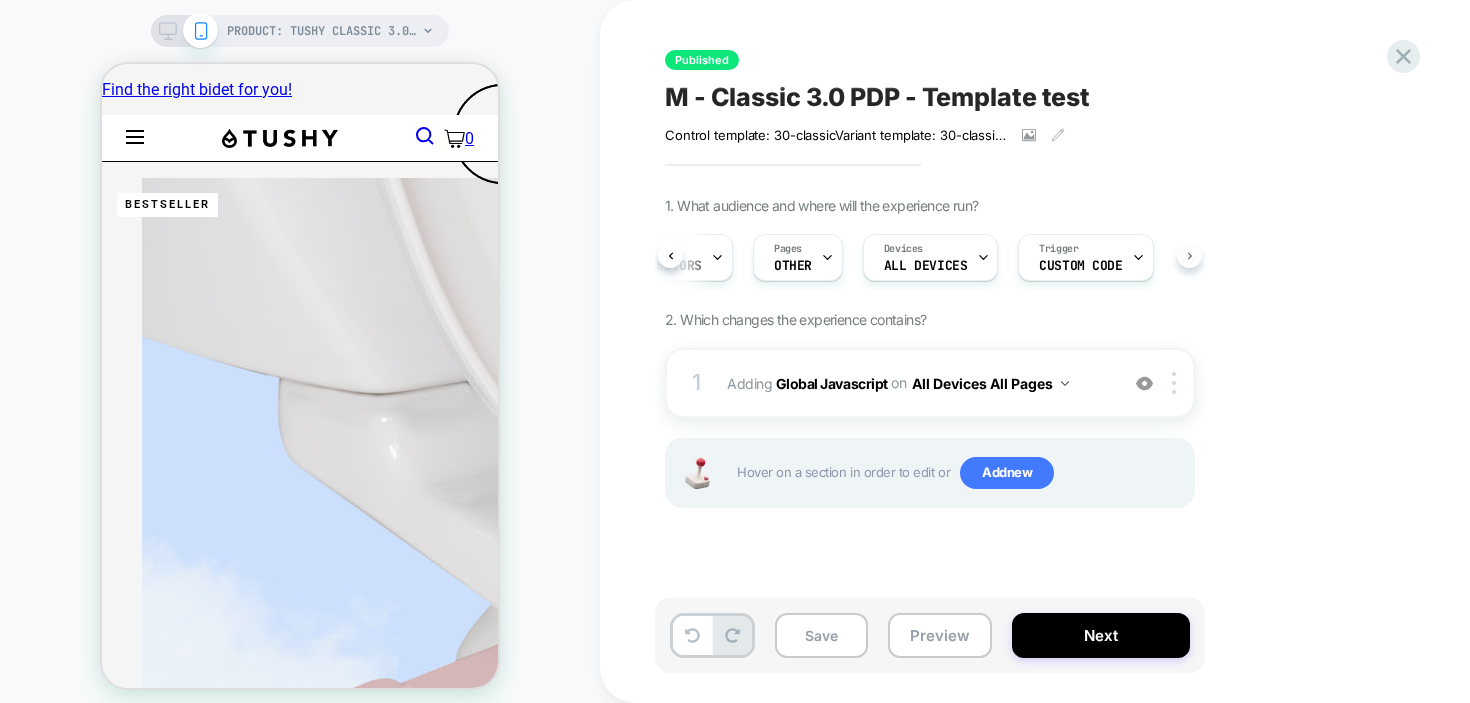 click on "1. What audience and where will the experience run? Audience All Visitors Pages OTHER Devices ALL DEVICES Trigger Custom Code 2. Which changes the experience contains? 1 Adding   Global Javascript   on All Devices All Pages Add Before Add After Target   Mobile Delete Hover on a section in order to edit or  Add  new" at bounding box center (1030, 377) 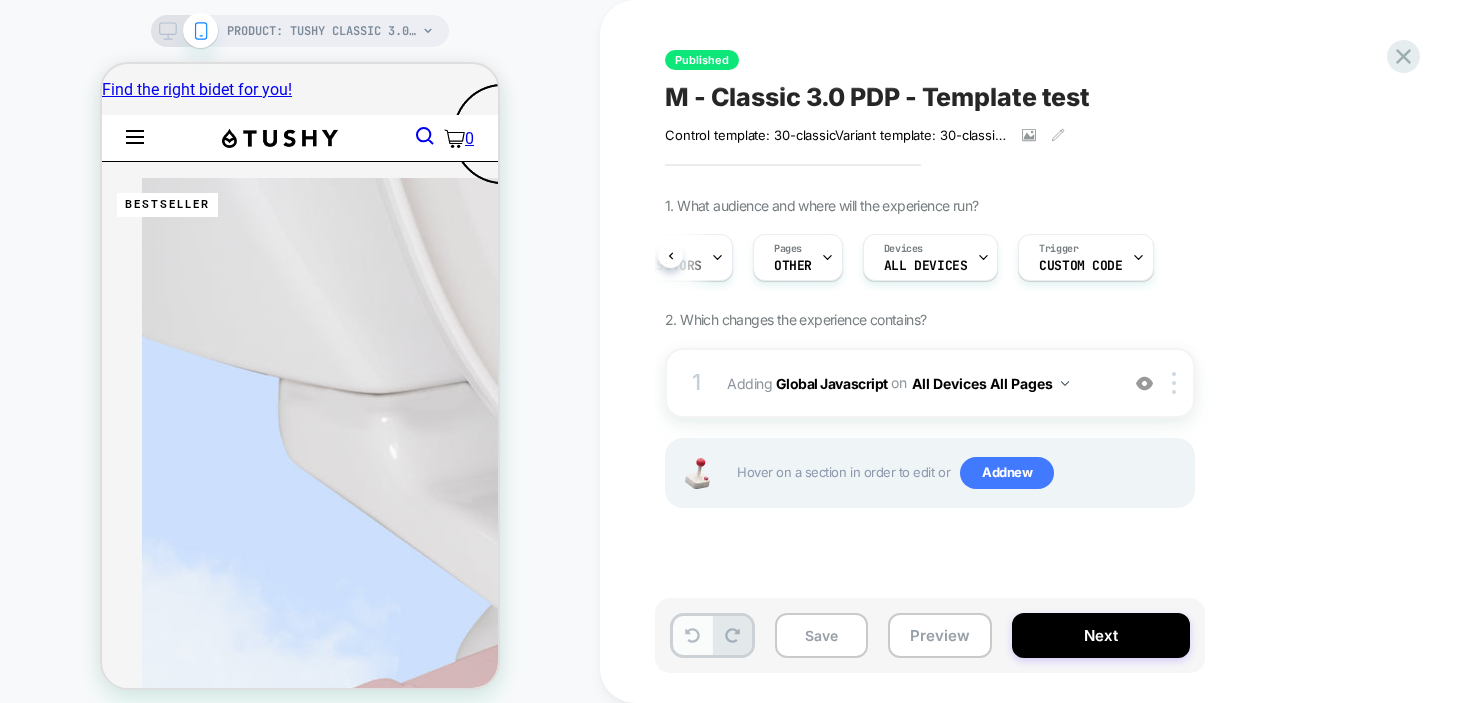 click 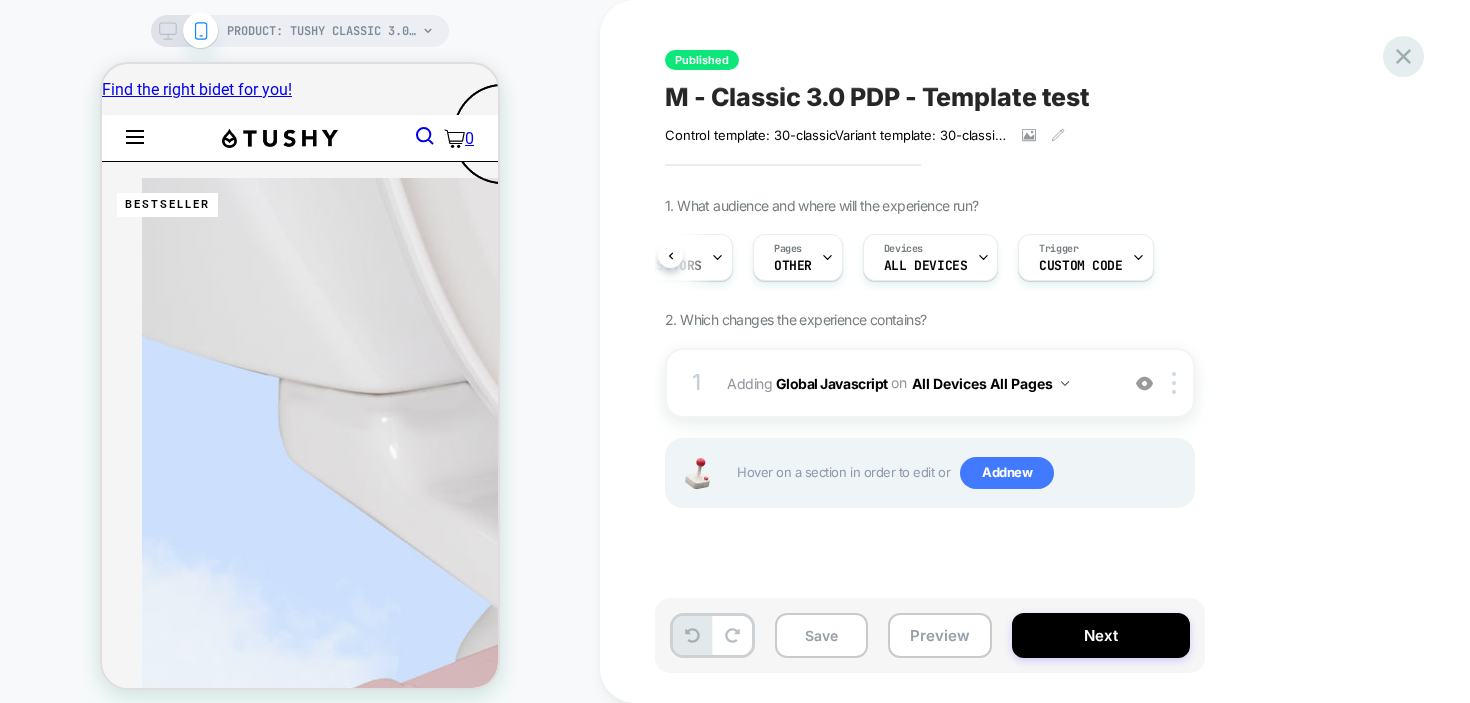 click 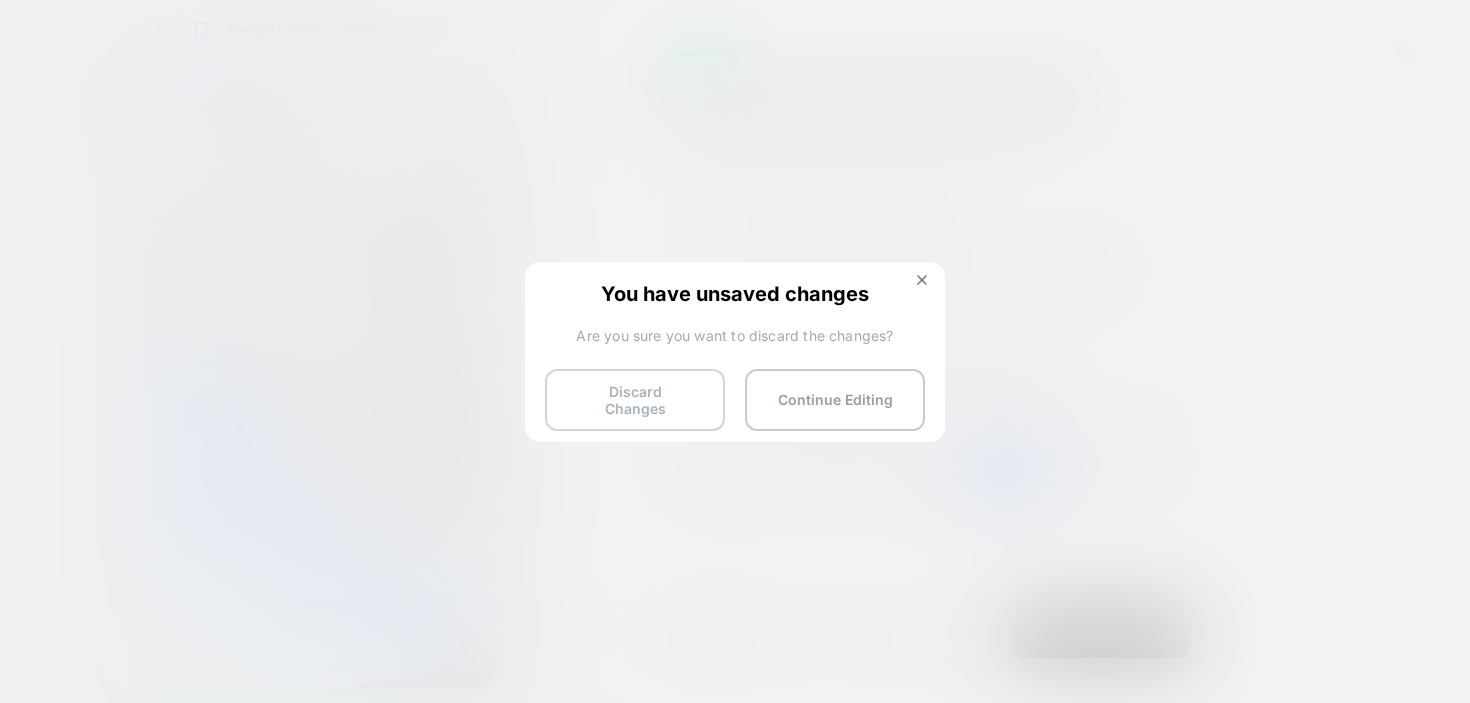 click on "Discard Changes" at bounding box center (635, 400) 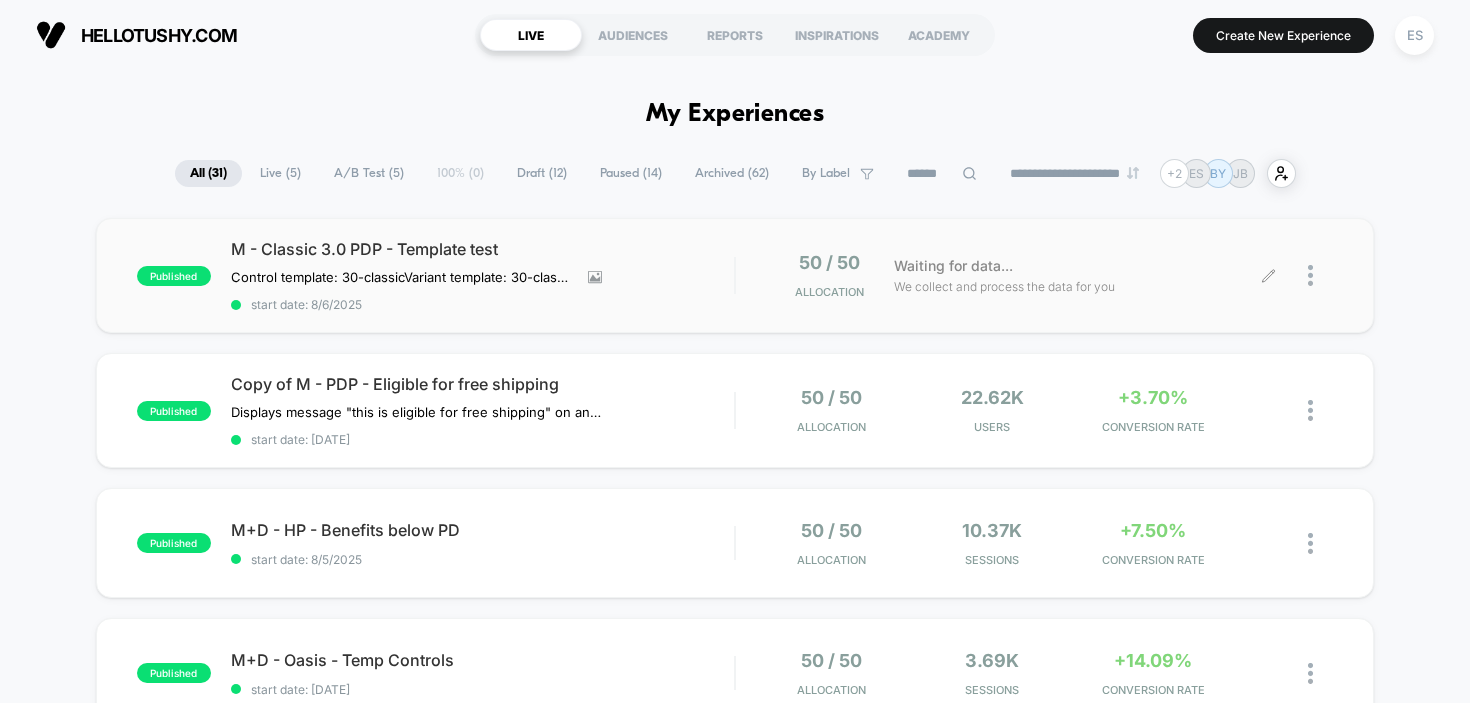 click at bounding box center [1320, 275] 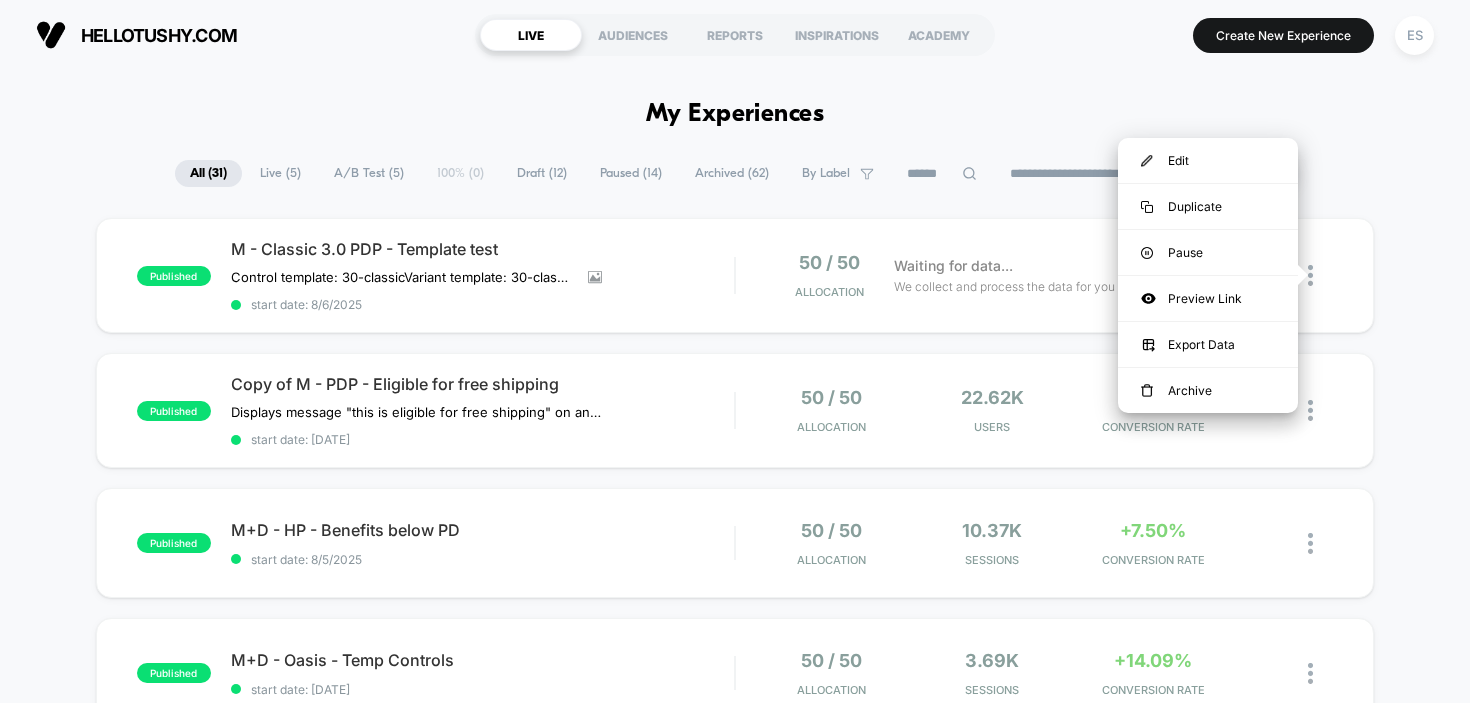 click on "**********" at bounding box center [735, 173] 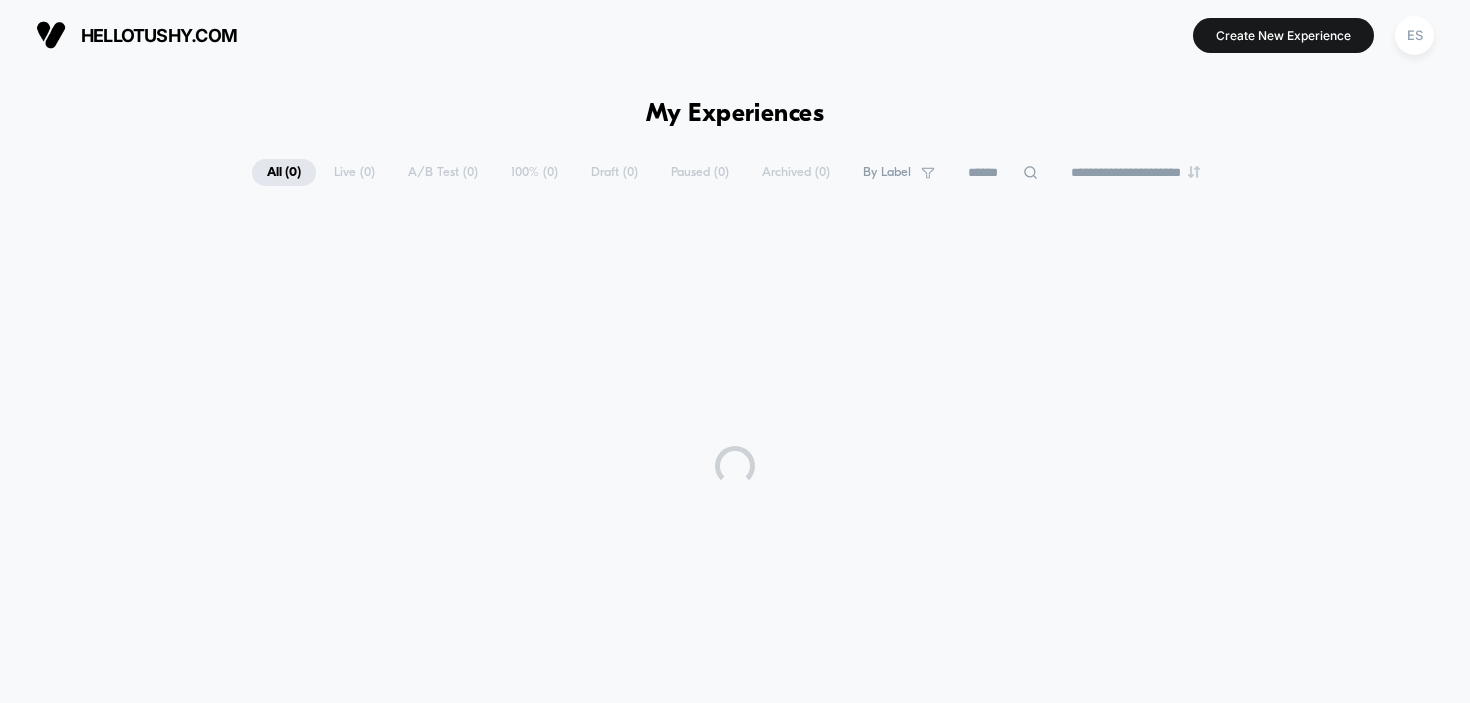 scroll, scrollTop: 0, scrollLeft: 0, axis: both 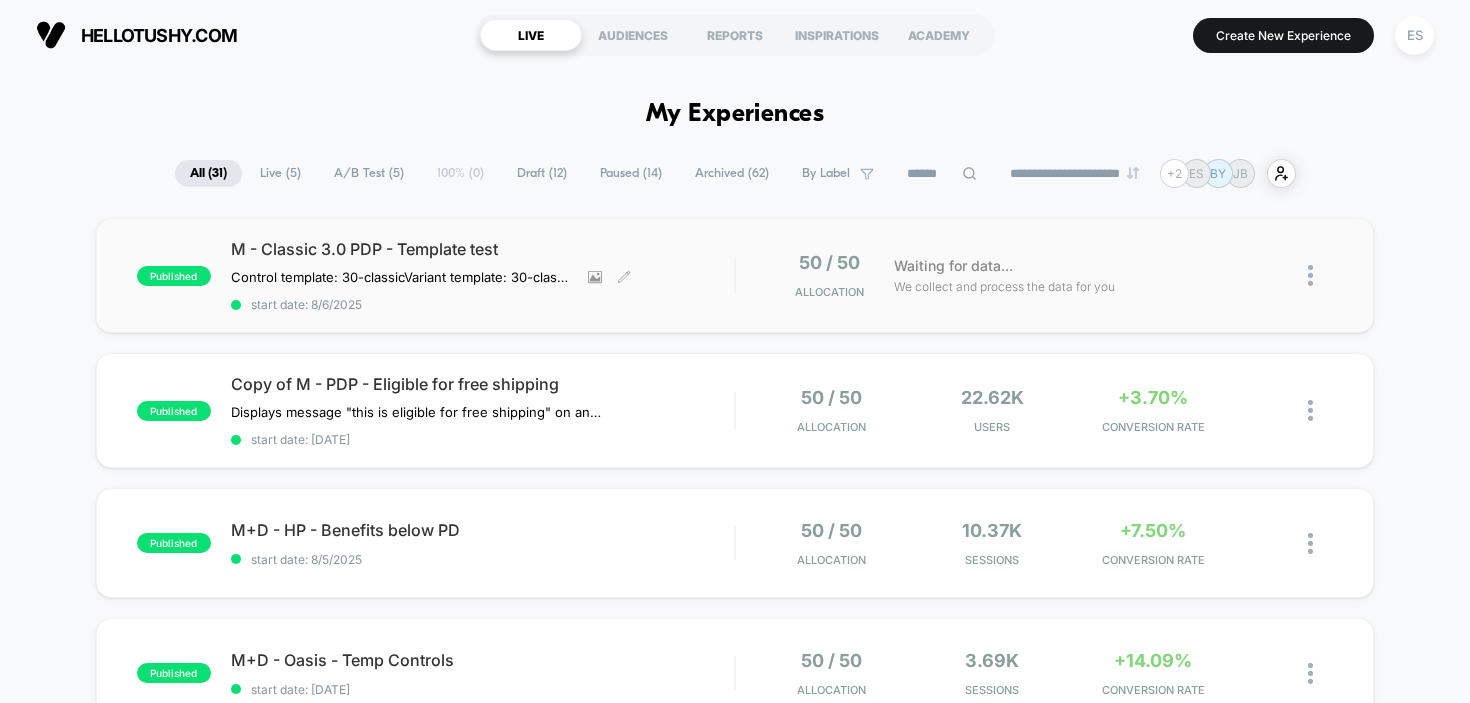 click on "M - Classic 3.0 PDP - Template test" at bounding box center [483, 249] 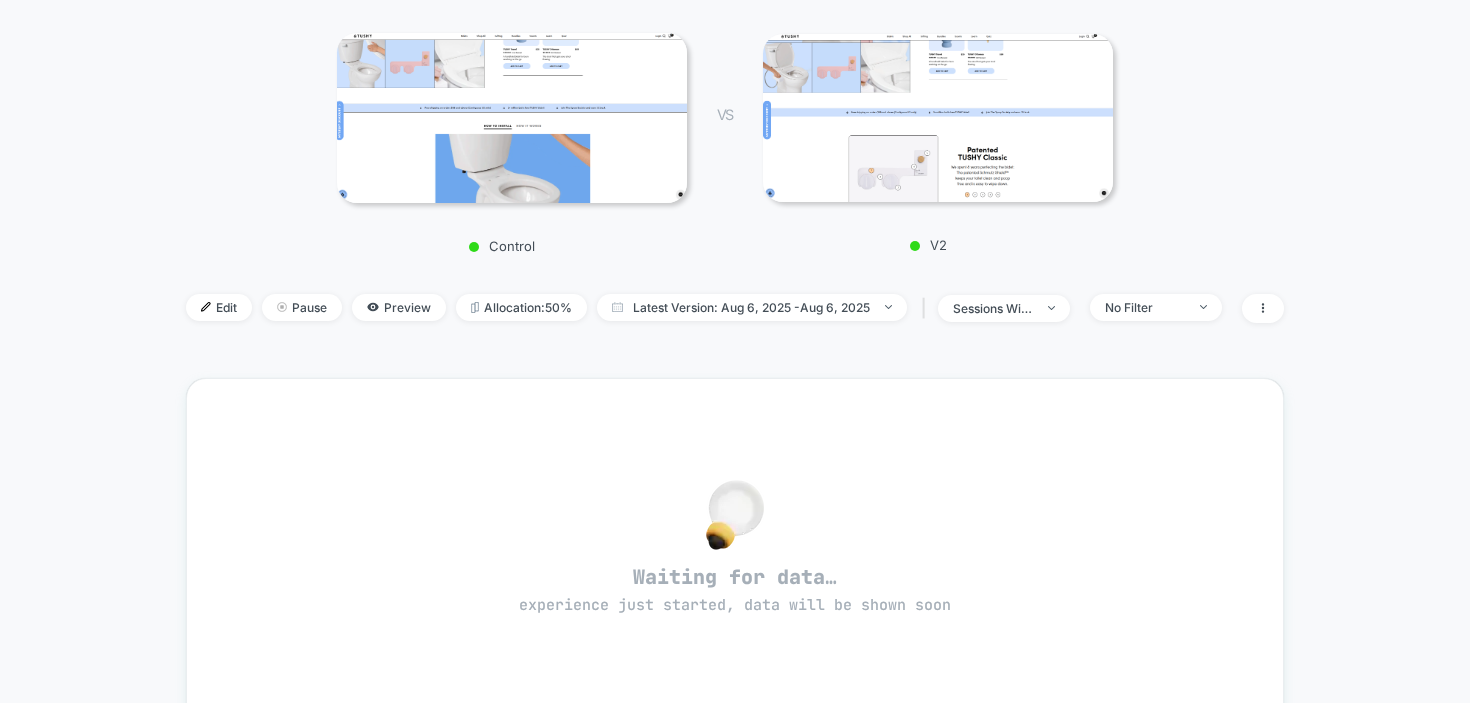 scroll, scrollTop: 300, scrollLeft: 0, axis: vertical 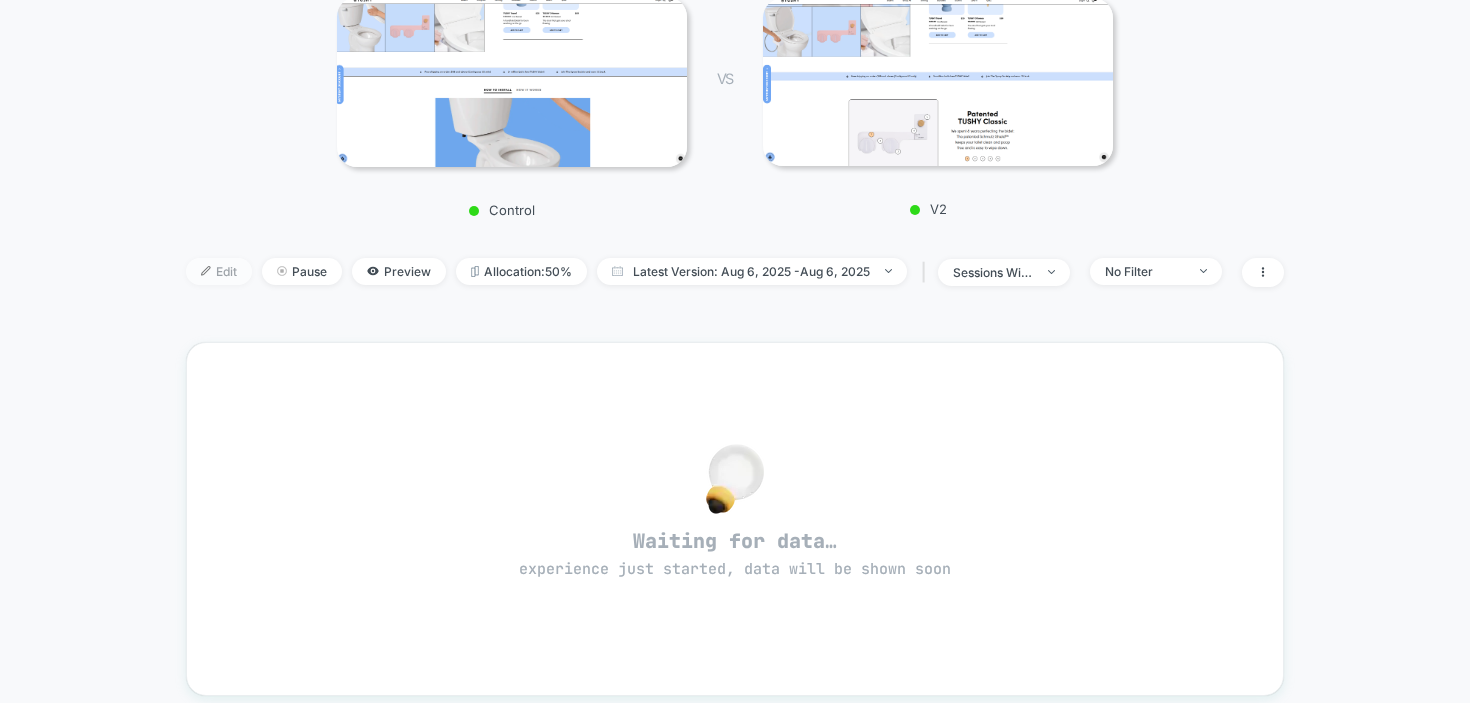 click at bounding box center [206, 271] 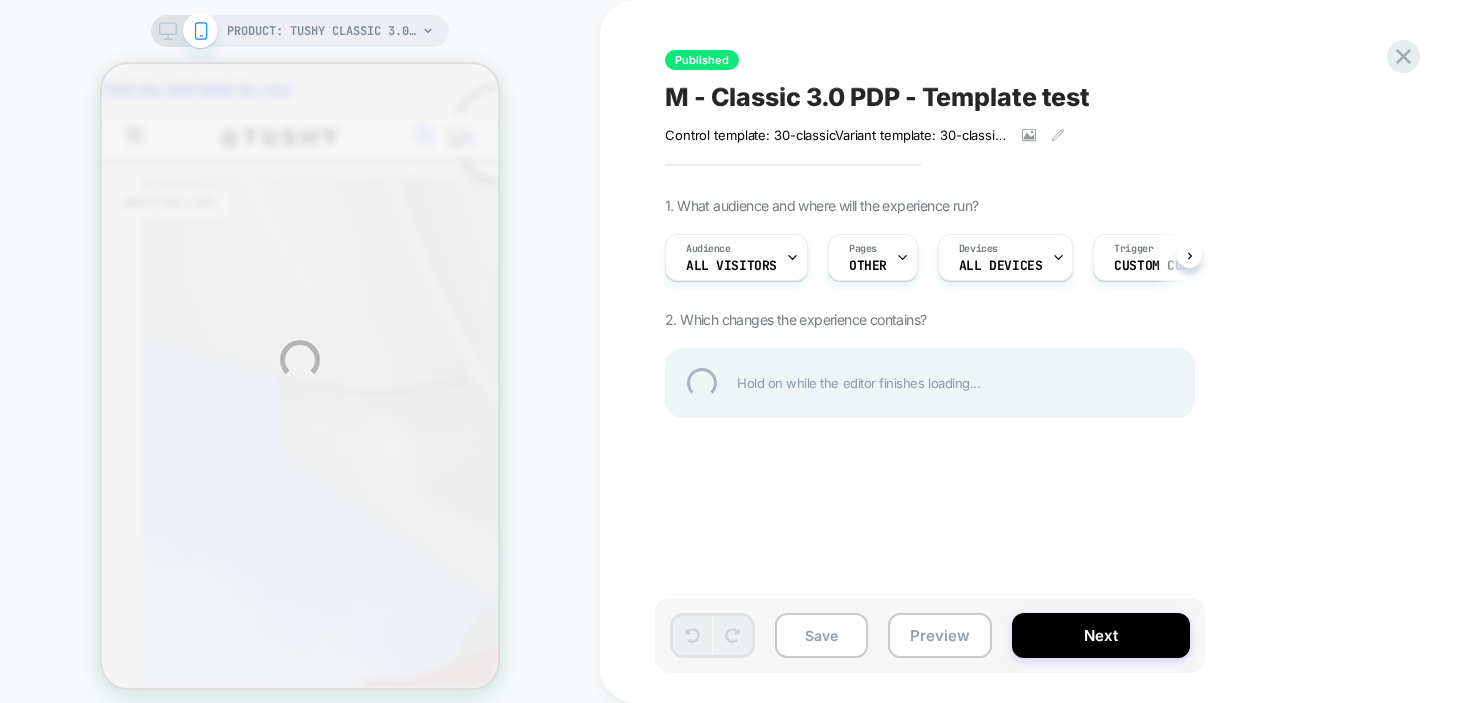 scroll, scrollTop: 0, scrollLeft: 0, axis: both 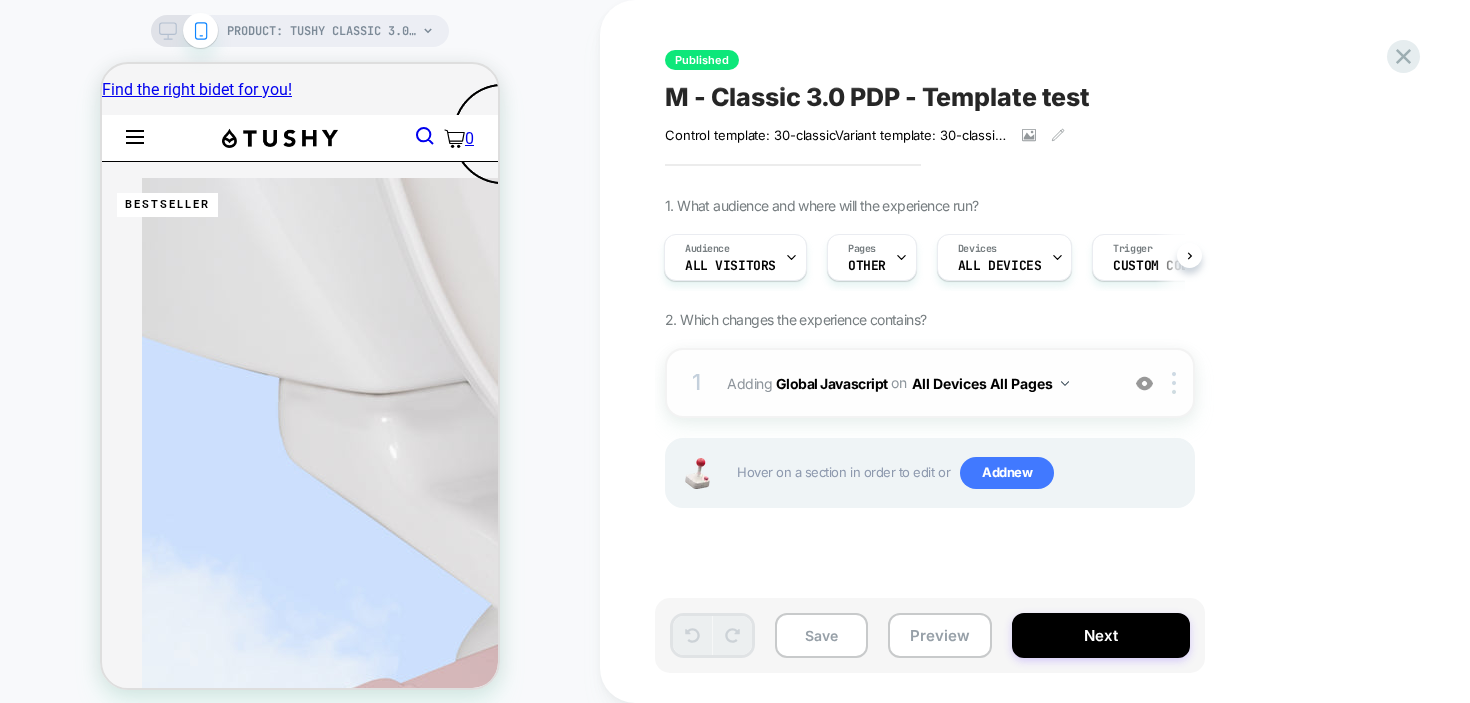 click at bounding box center (1065, 383) 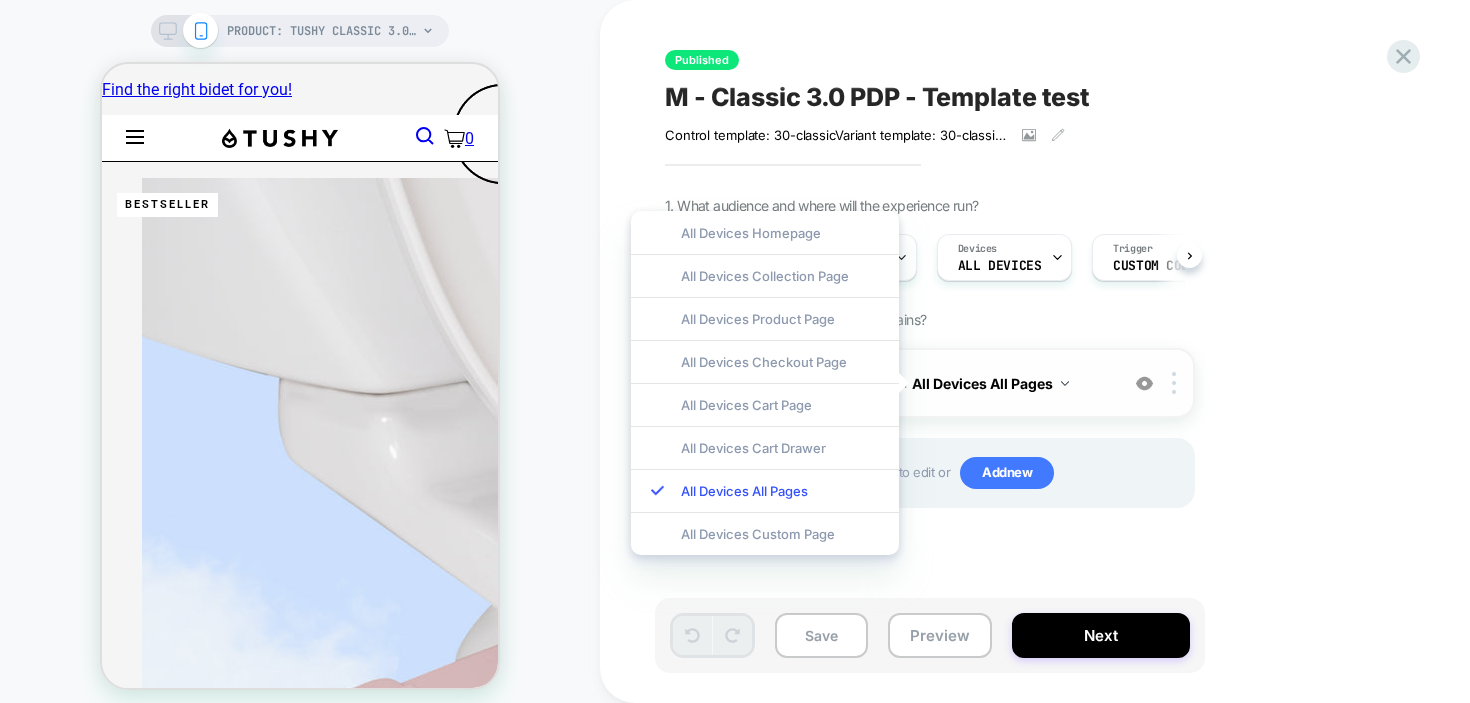 click at bounding box center (1065, 383) 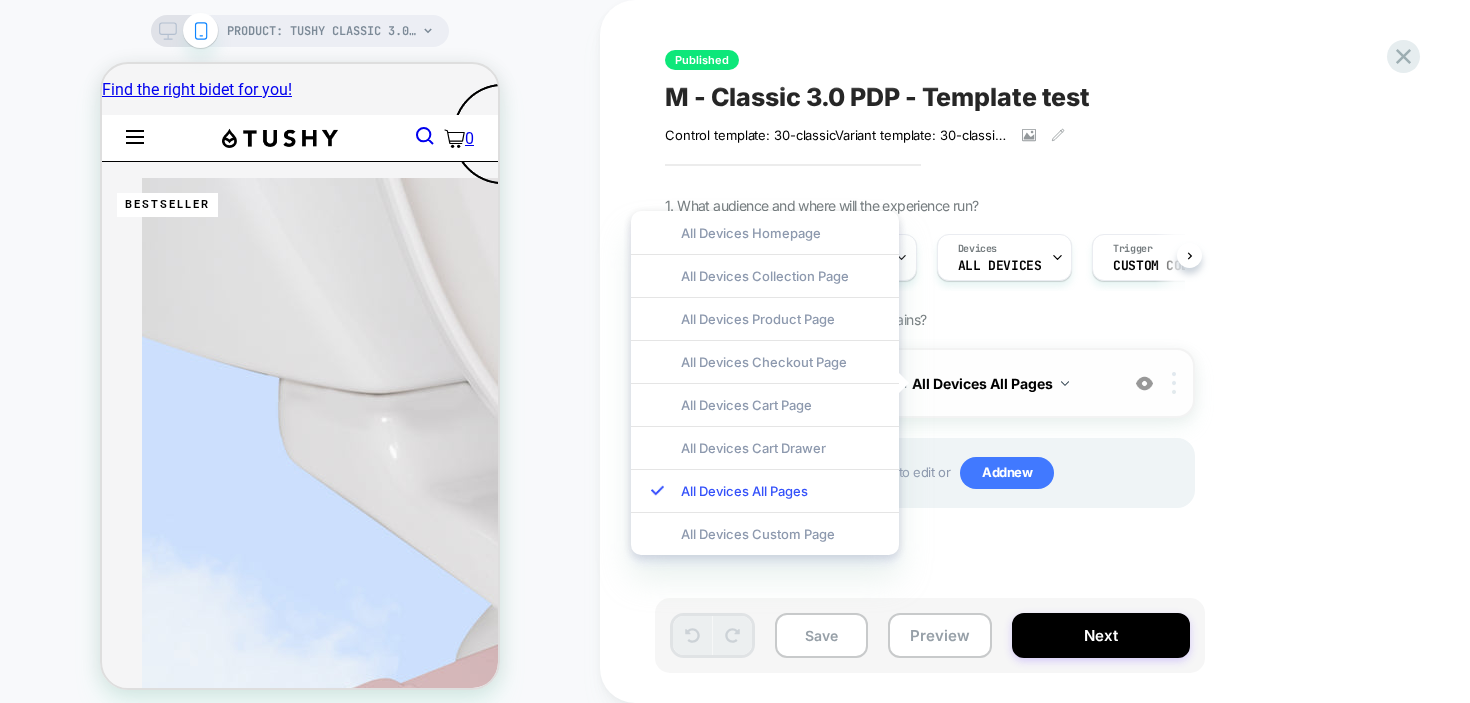click at bounding box center (1174, 383) 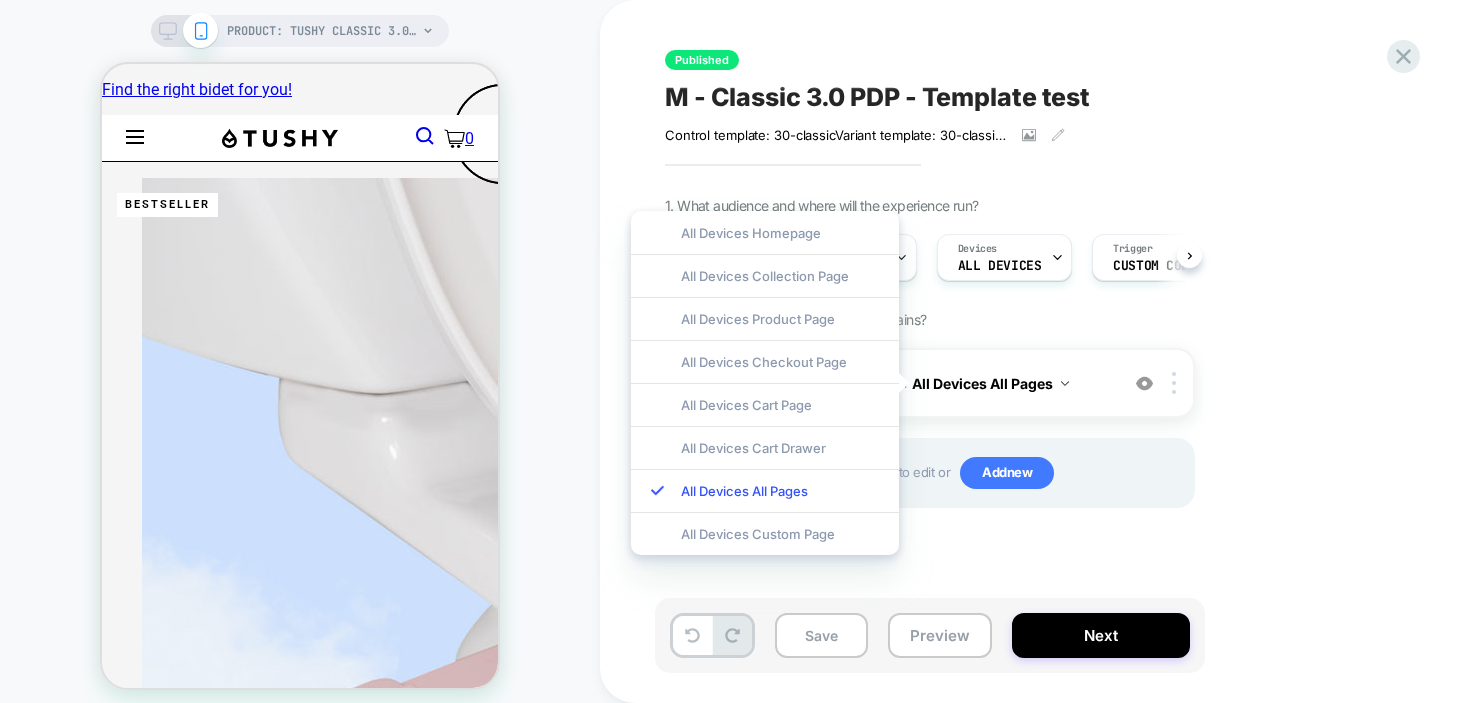 click on "1. What audience and where will the experience run? Audience All Visitors Pages OTHER Devices ALL DEVICES Trigger Custom Code 2. Which changes the experience contains? 1 Adding   Global Javascript   on All Devices All Pages Add Before Add After Target   Mobile Delete Hover on a section in order to edit or  Add  new" at bounding box center [1030, 377] 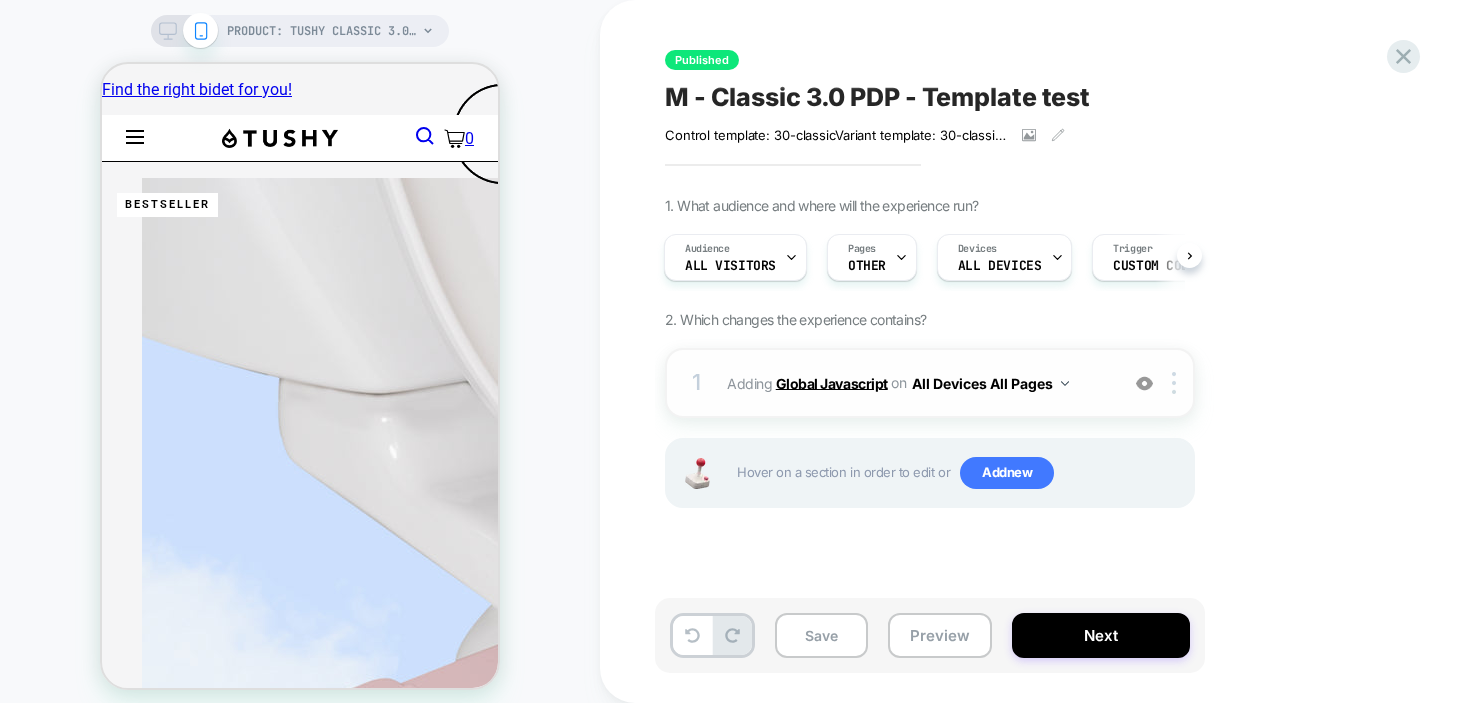 click on "Global Javascript" at bounding box center (832, 382) 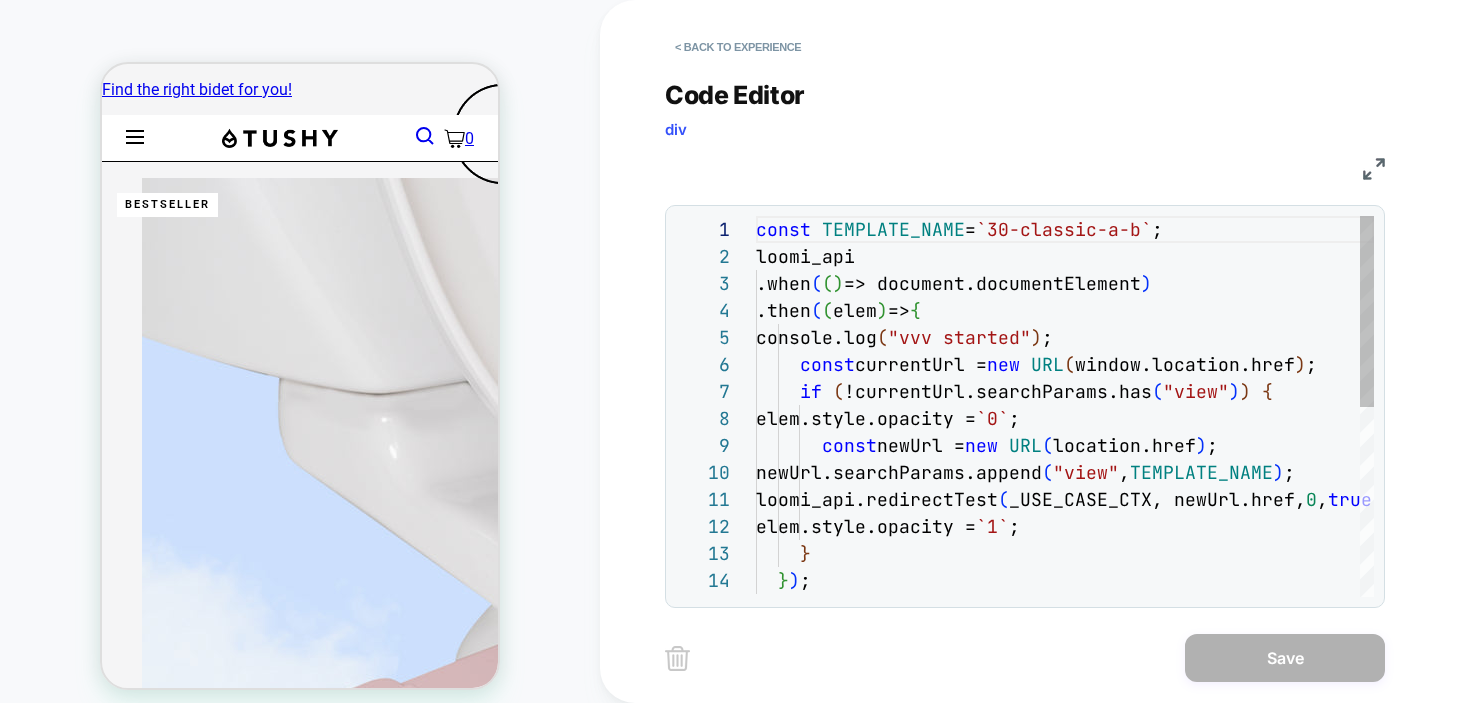 scroll, scrollTop: 270, scrollLeft: 0, axis: vertical 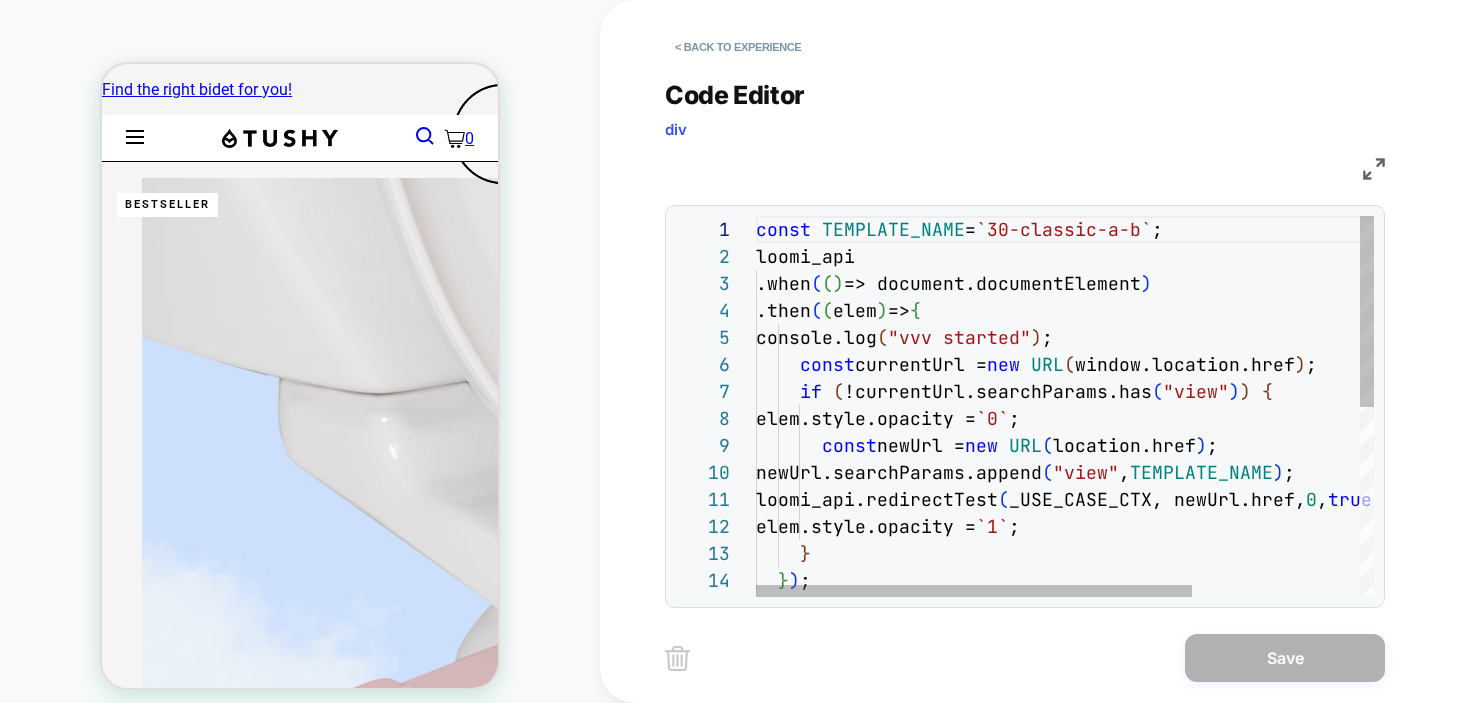 drag, startPoint x: 750, startPoint y: 227, endPoint x: 1051, endPoint y: 385, distance: 339.94852 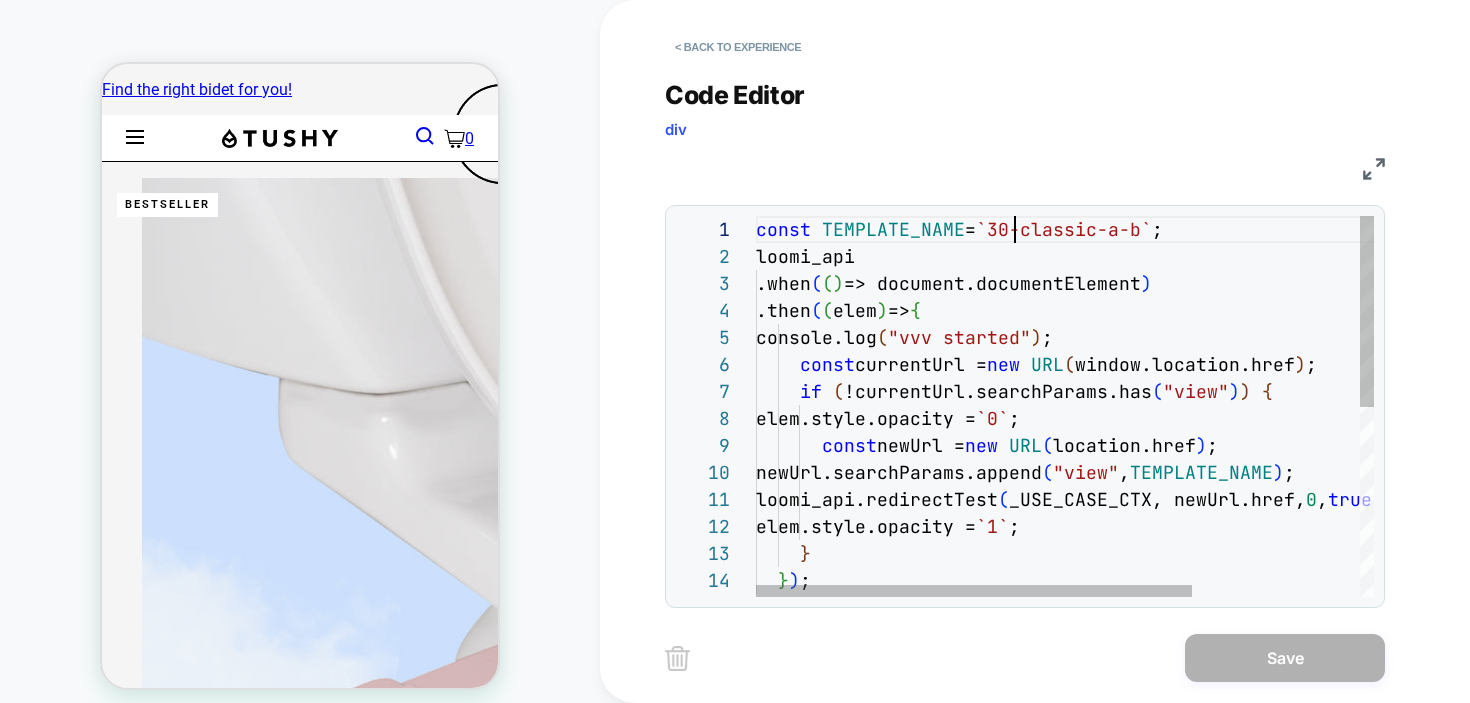 click on "loomi_api.redirectTest ( _USE_CASE_CTX, newUrl.href,  0 ,  true ,  `none` ) ;       elem.style.opacity =  `1` ;      }    } ) ;       newUrl.searchParams.append ( "view" ,  TEMPLATE_NAME ) ;       elem.style.opacity =  `0` ;        const  newUrl =  new   URL ( location.href ) ;      const  currentUrl =  new   URL ( window.location.href ) ;      if   ( !currentUrl.searchParams.has ( "view" ) )   {   .when ( ( )  => document.documentElement )   .then ( ( elem )  =>  {     console.log ( "vvv started" ) ; const   TEMPLATE_NAME  =  `30-classic-a-b` ; loomi_api" at bounding box center [1184, 595] 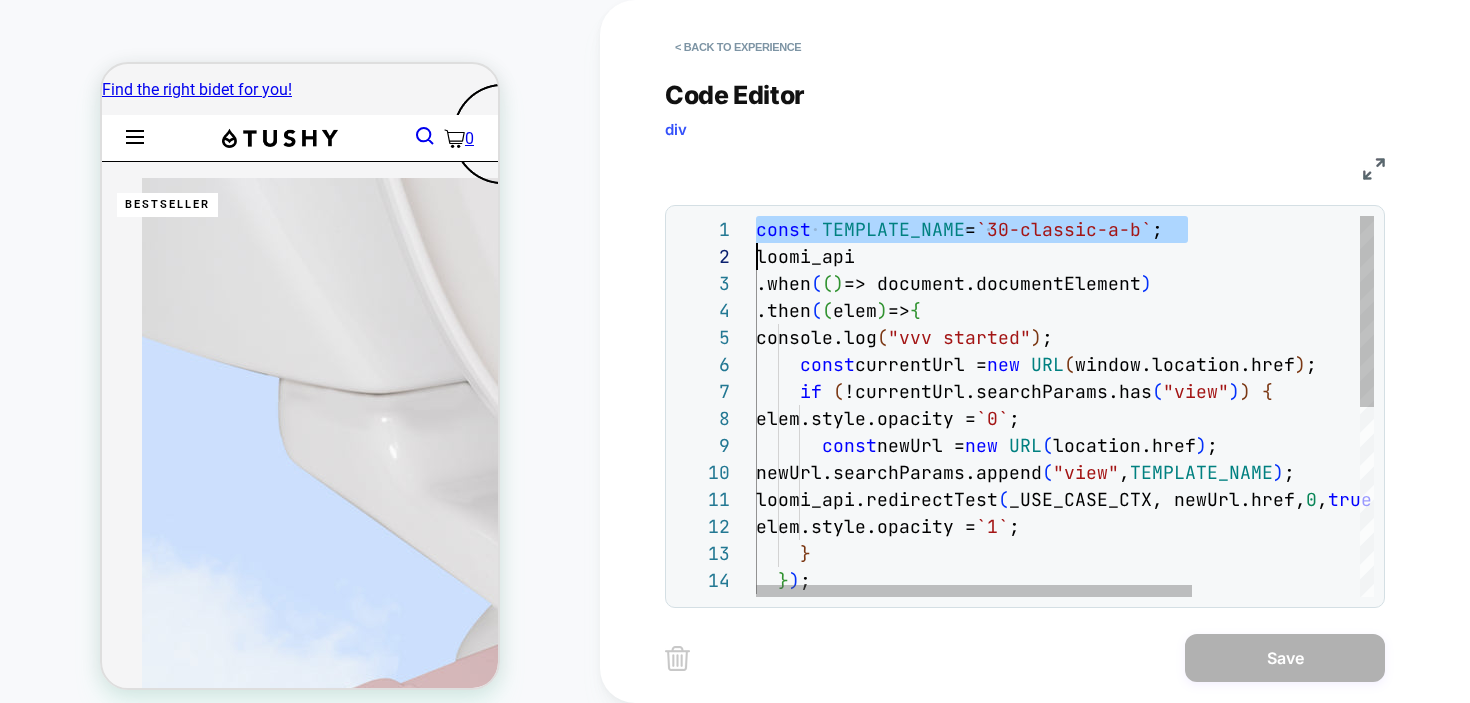 scroll, scrollTop: 0, scrollLeft: 0, axis: both 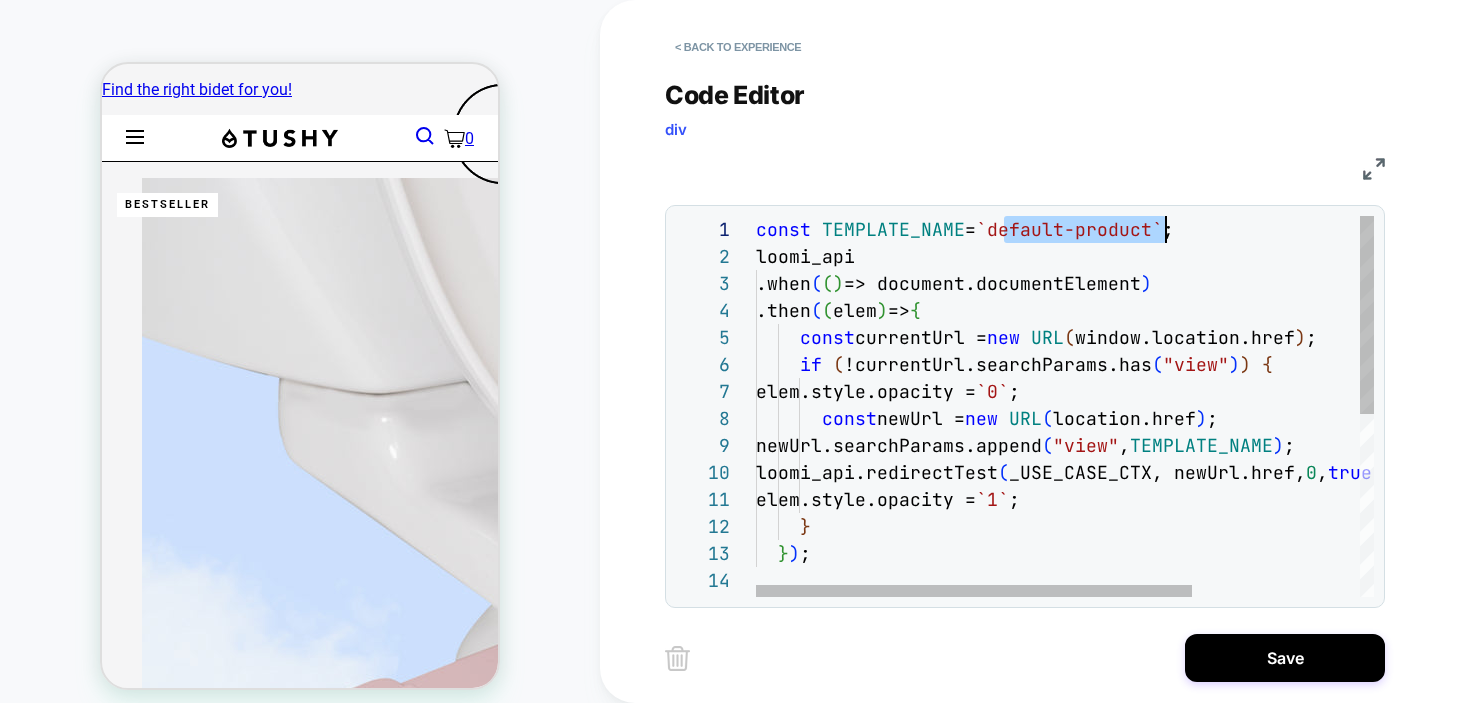 drag, startPoint x: 1008, startPoint y: 234, endPoint x: 1168, endPoint y: 233, distance: 160.00313 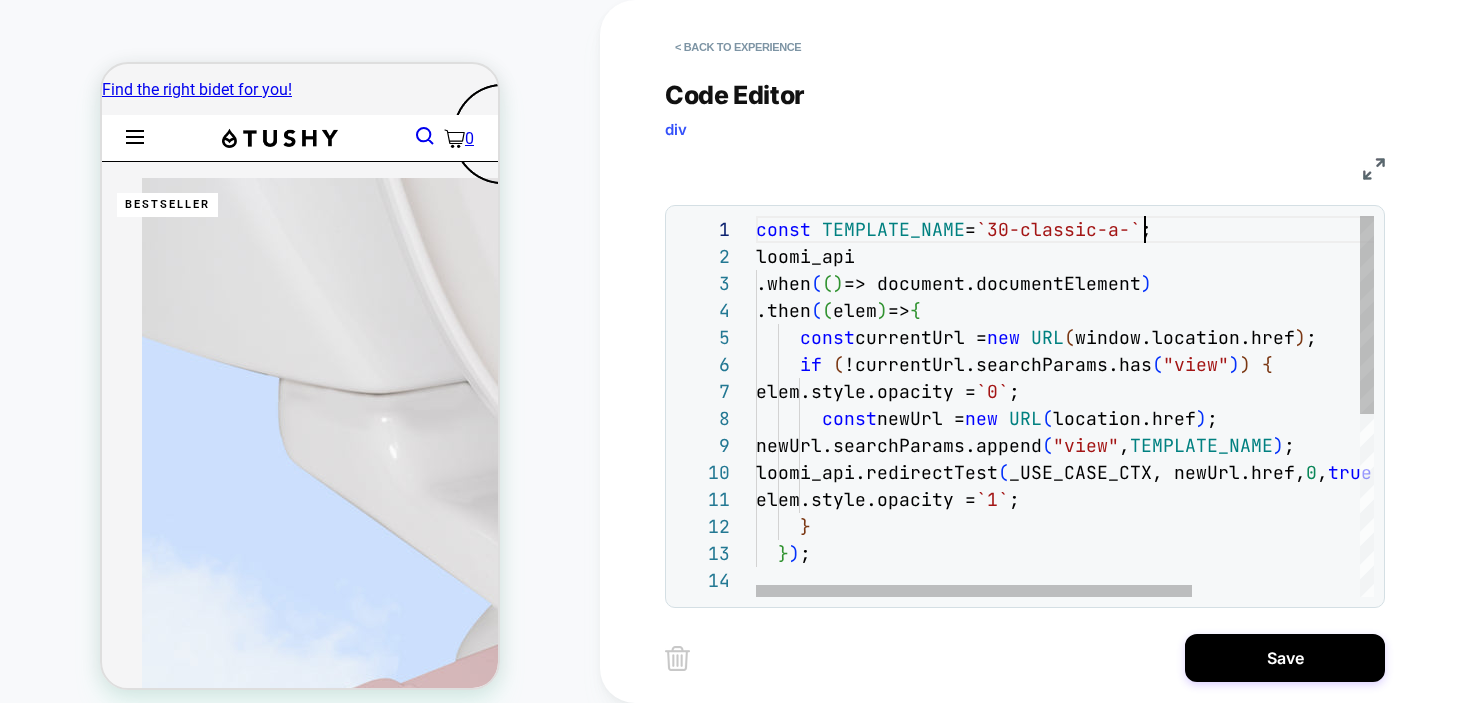 scroll, scrollTop: 0, scrollLeft: 400, axis: horizontal 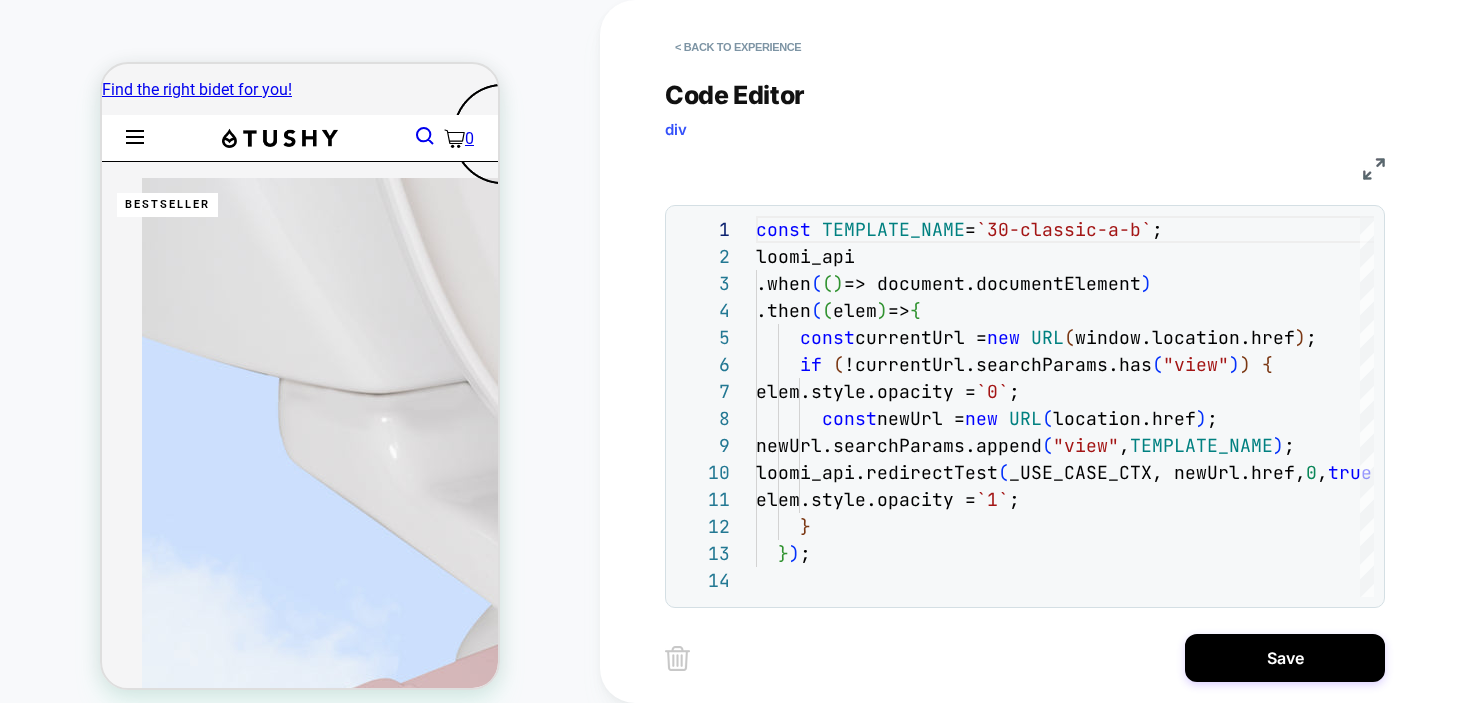 type on "**********" 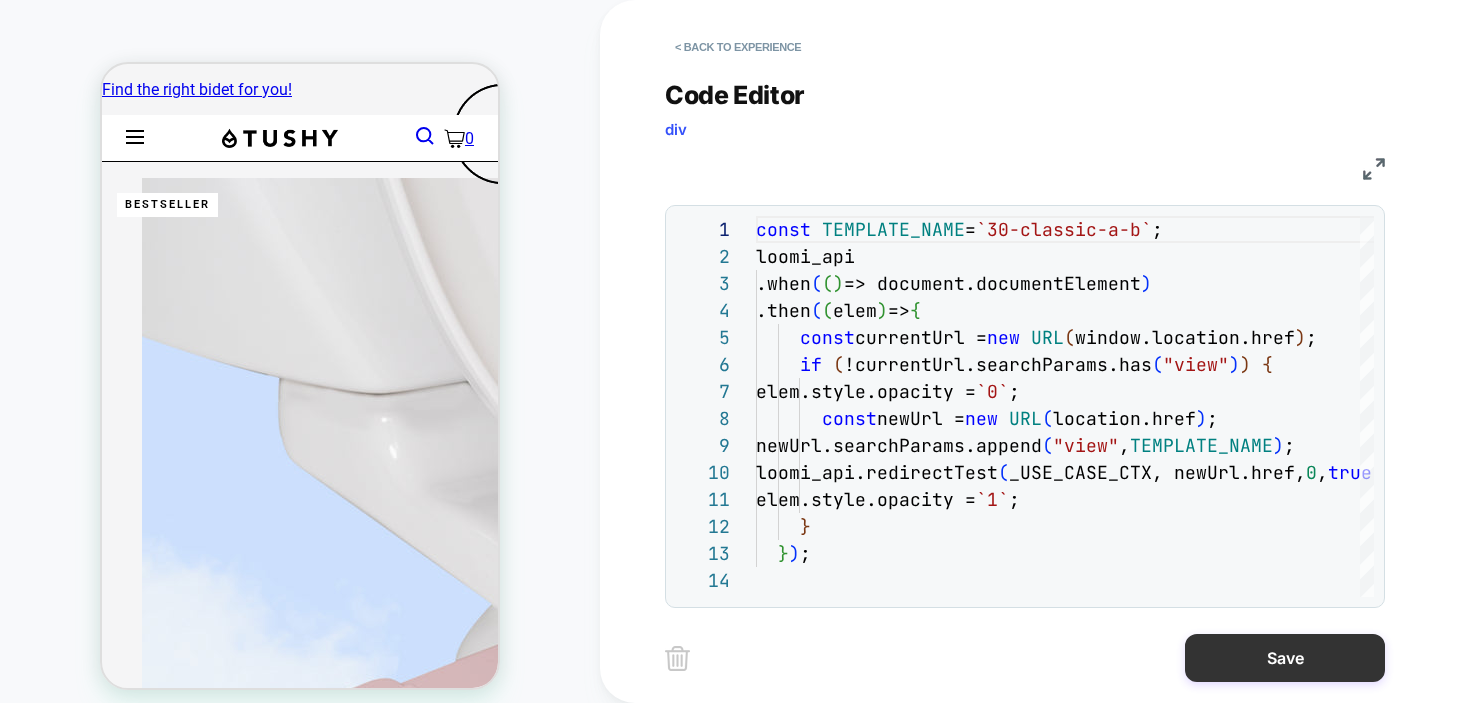 click on "Save" at bounding box center [1285, 658] 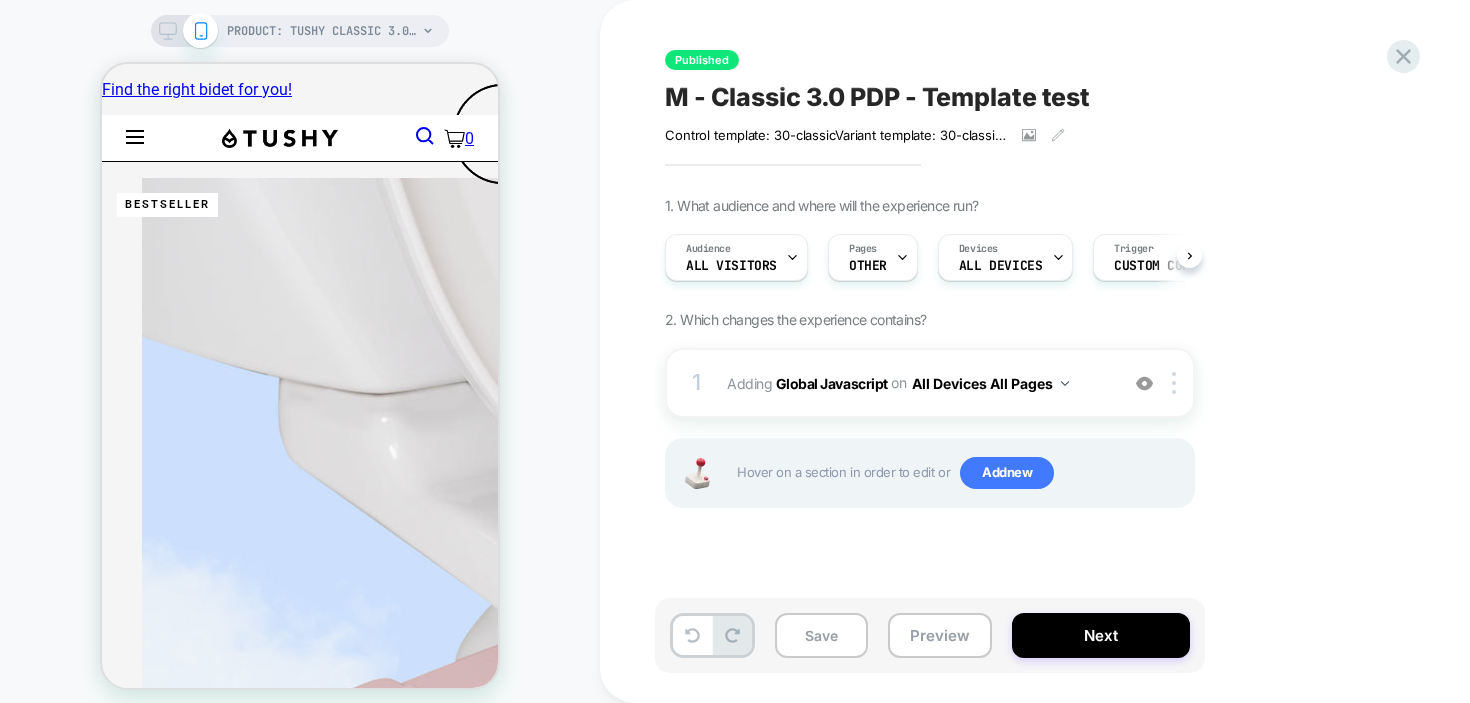 scroll, scrollTop: 0, scrollLeft: 1, axis: horizontal 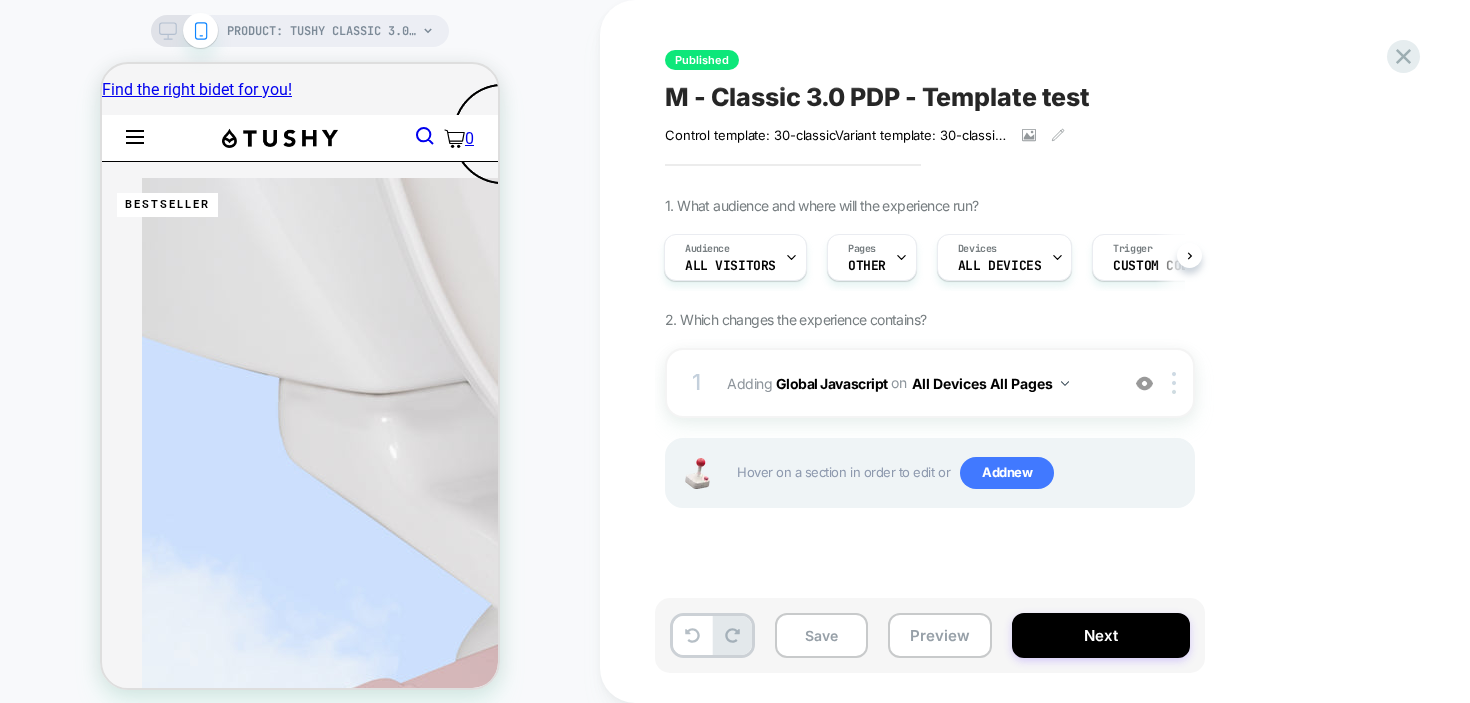 click on "M - Classic 3.0 PDP - Template test" at bounding box center (877, 97) 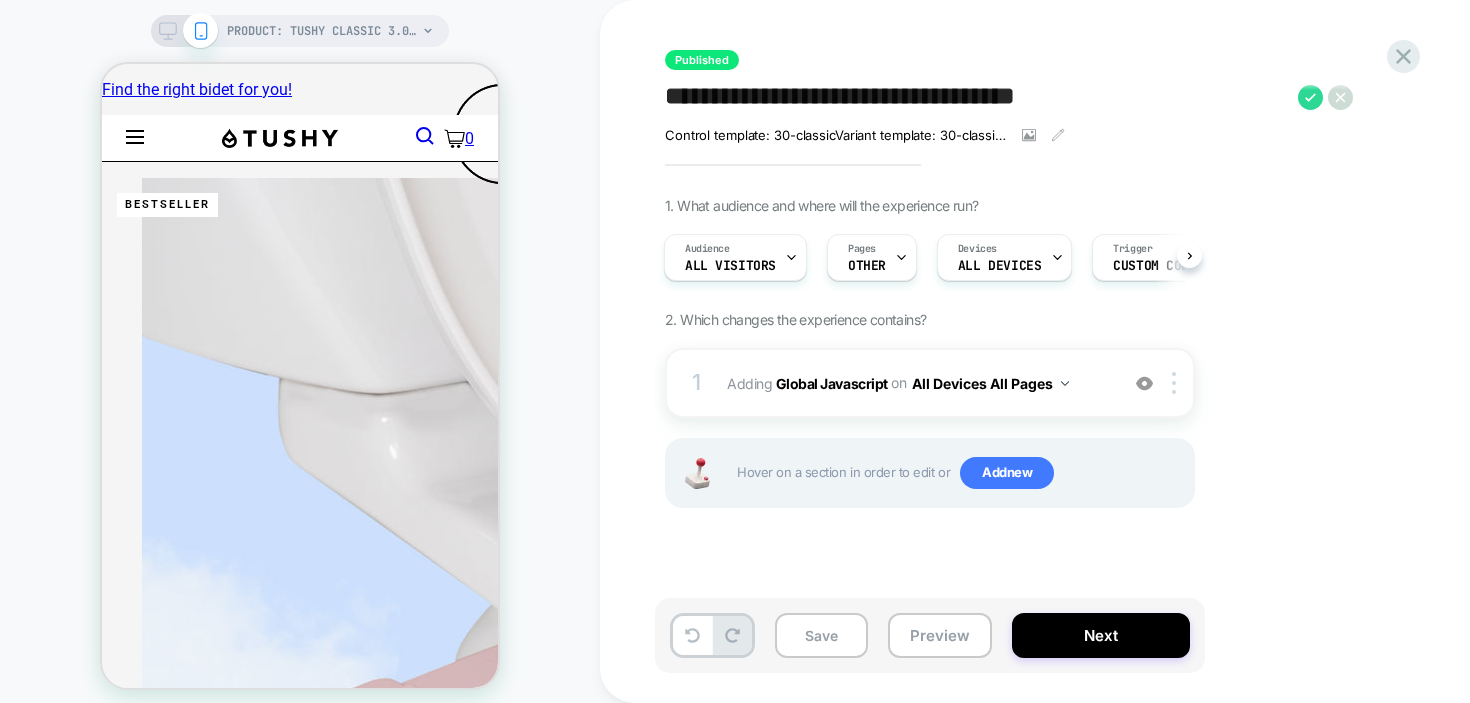 click on "**********" at bounding box center [976, 97] 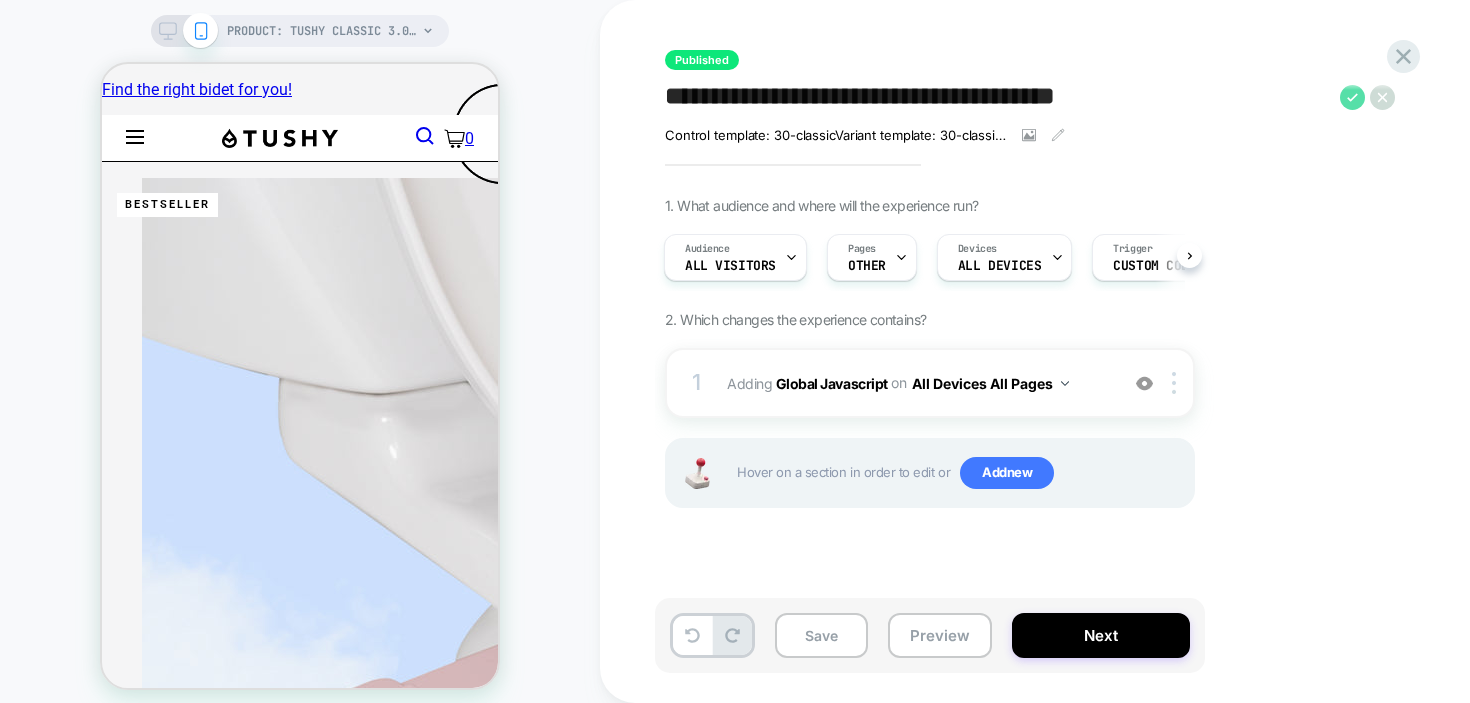 type on "**********" 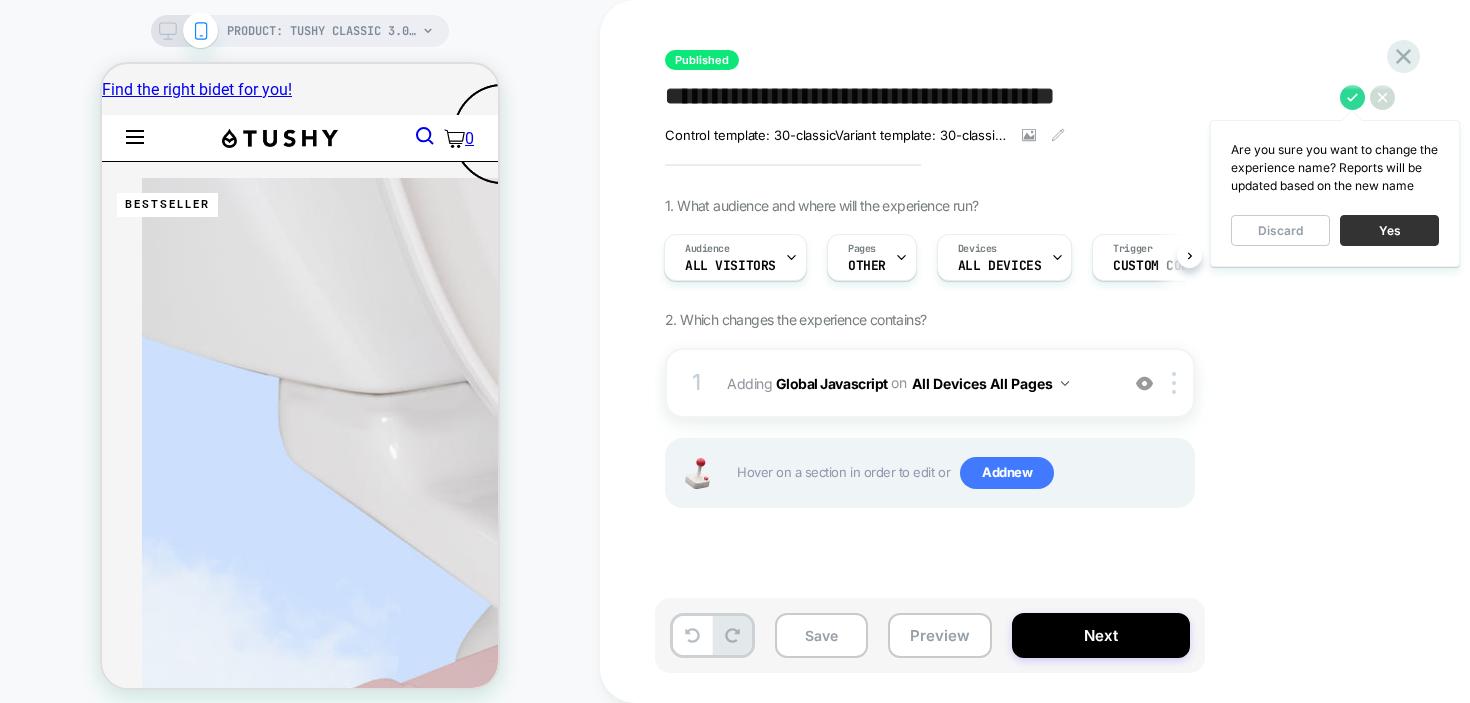 click on "Yes" at bounding box center [1389, 230] 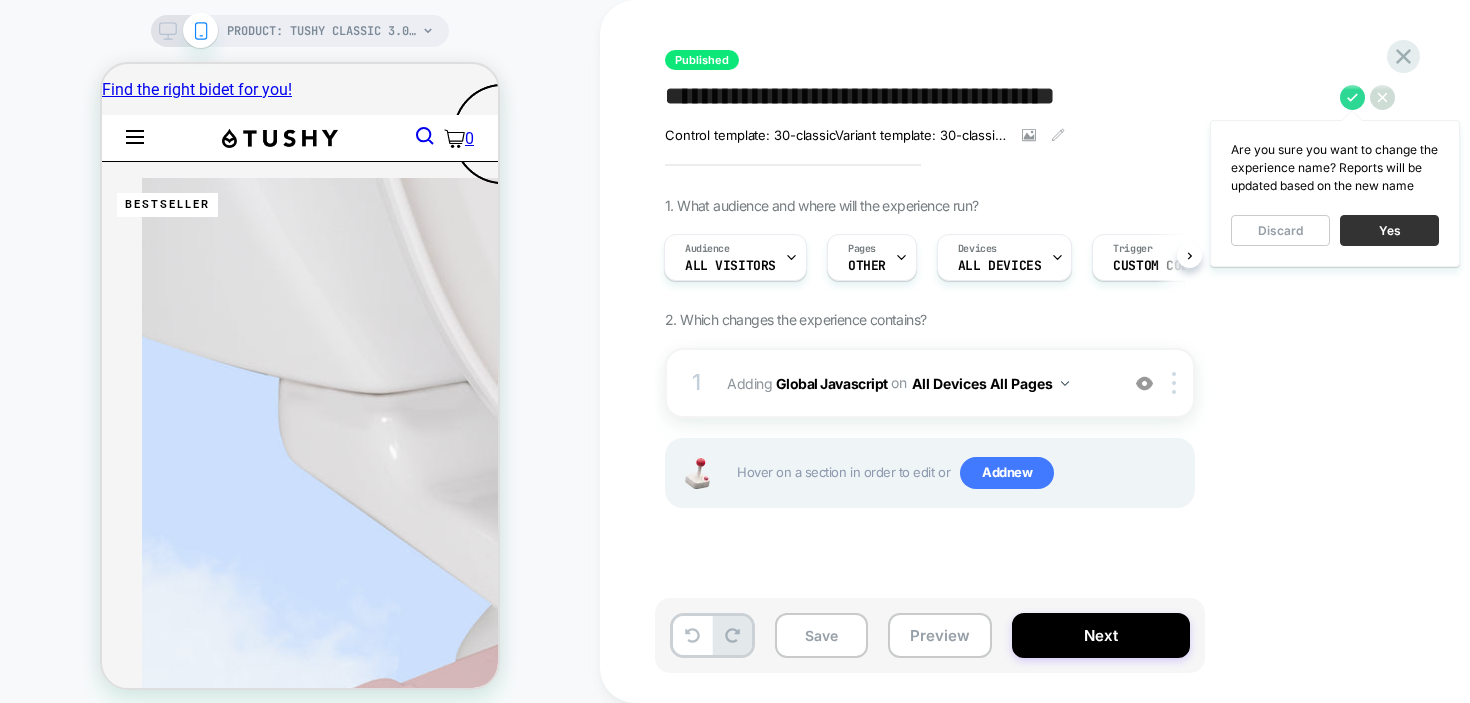 click on "**********" at bounding box center (1040, 351) 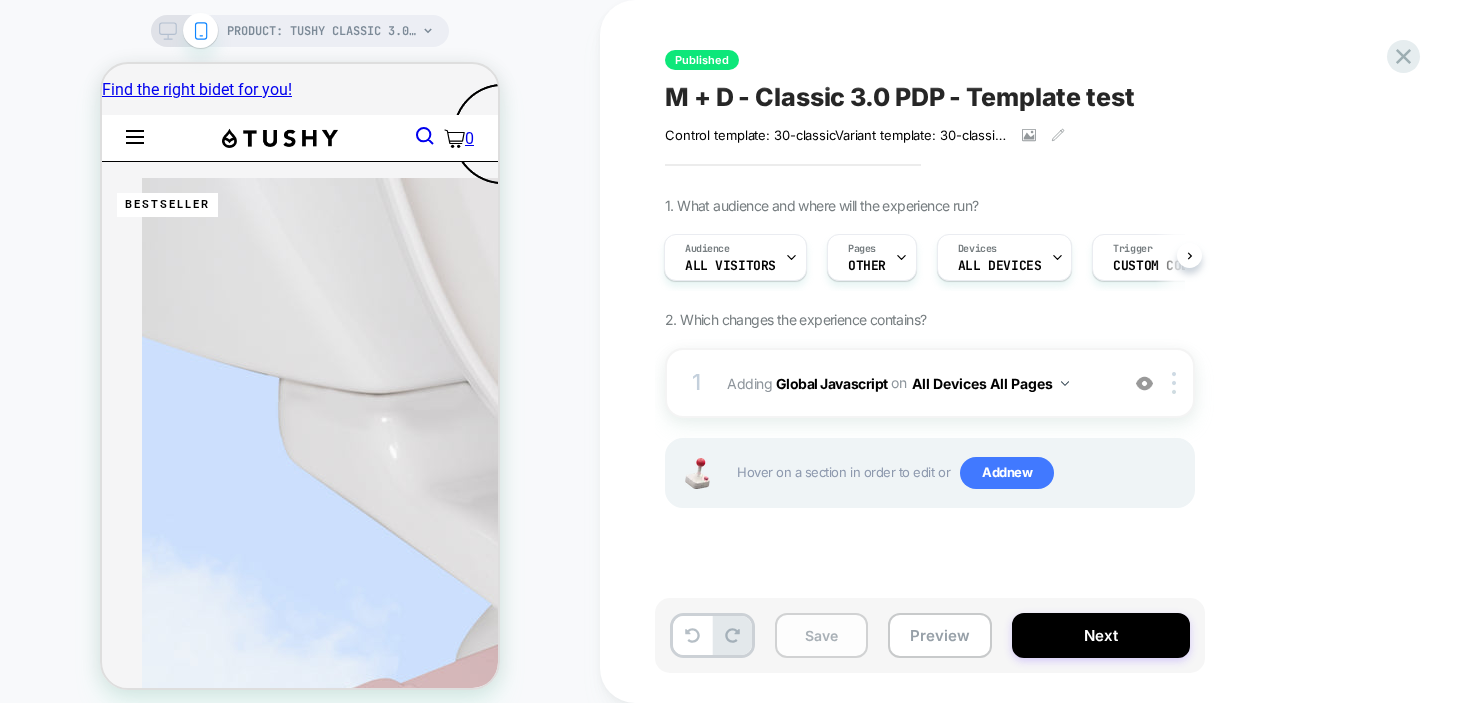 click on "Save" at bounding box center [821, 635] 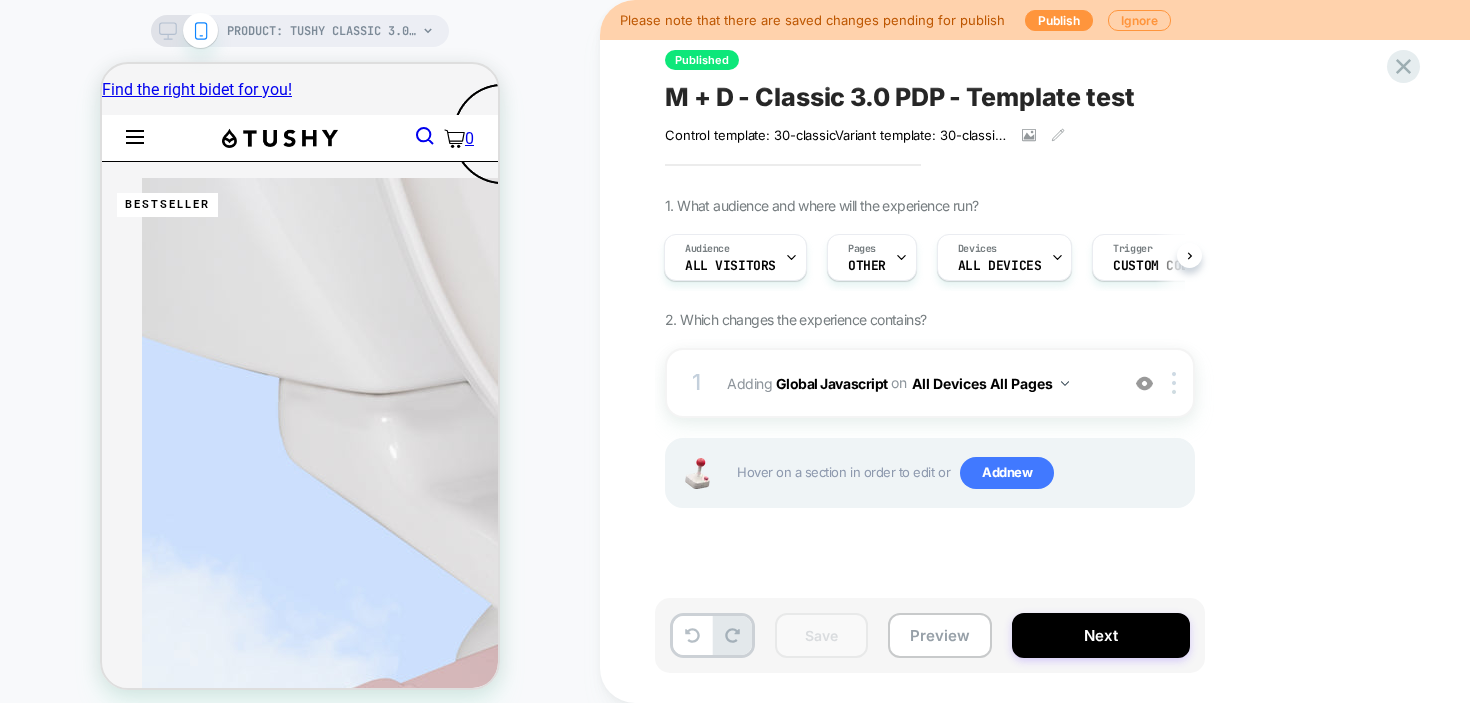 click on "Published M + D - Classic 3.0 PDP - Template test Control template: 30-classic Variant template: 30-classic-a-b Click to view images Click to edit experience details Control template: 30-classicVariant template: 30-classic-a-b 1. What audience and where will the experience run? Audience All Visitors Pages OTHER Devices ALL DEVICES Trigger Custom Code 2. Which changes the experience contains? 1 Adding   Global Javascript   on All Devices All Pages Add Before Add After Target   Mobile Delete Hover on a section in order to edit or  Add  new" at bounding box center (1030, 351) 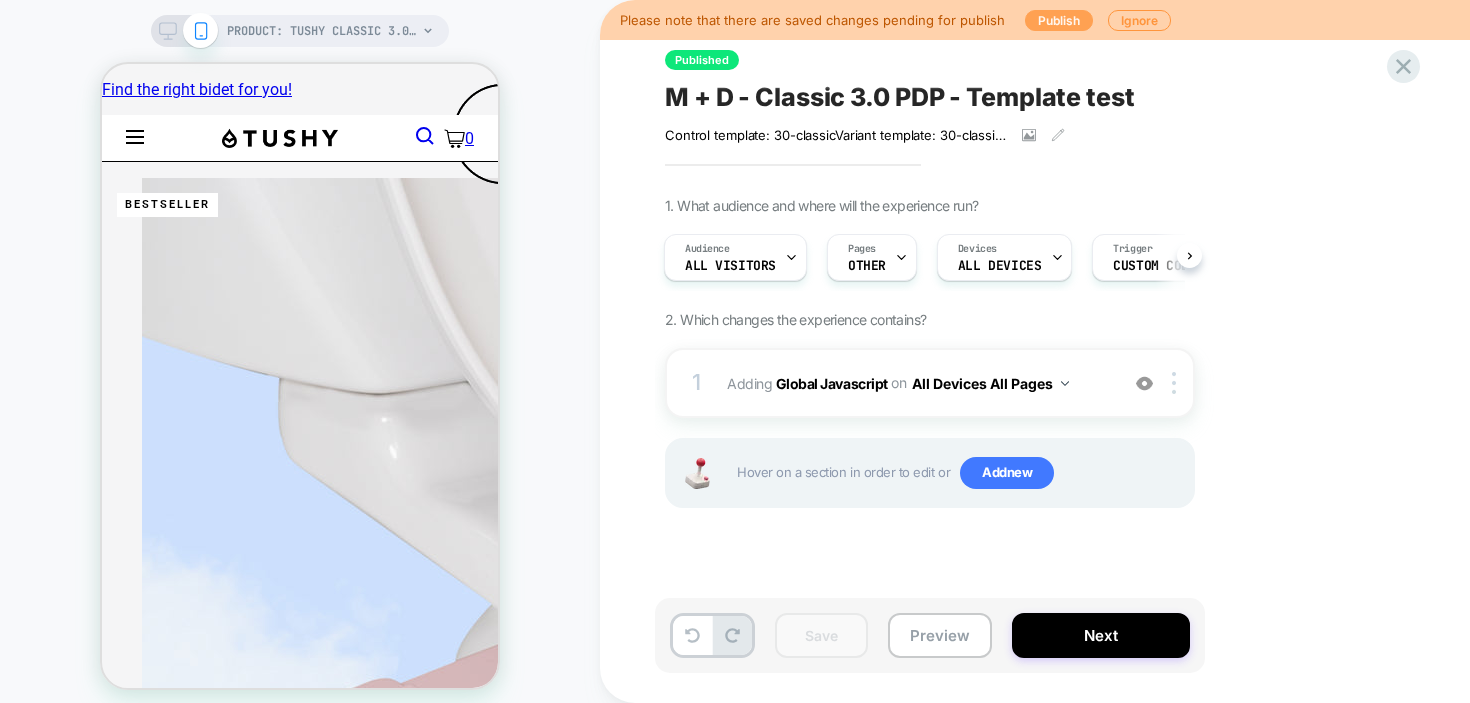 click on "Publish" at bounding box center (1059, 20) 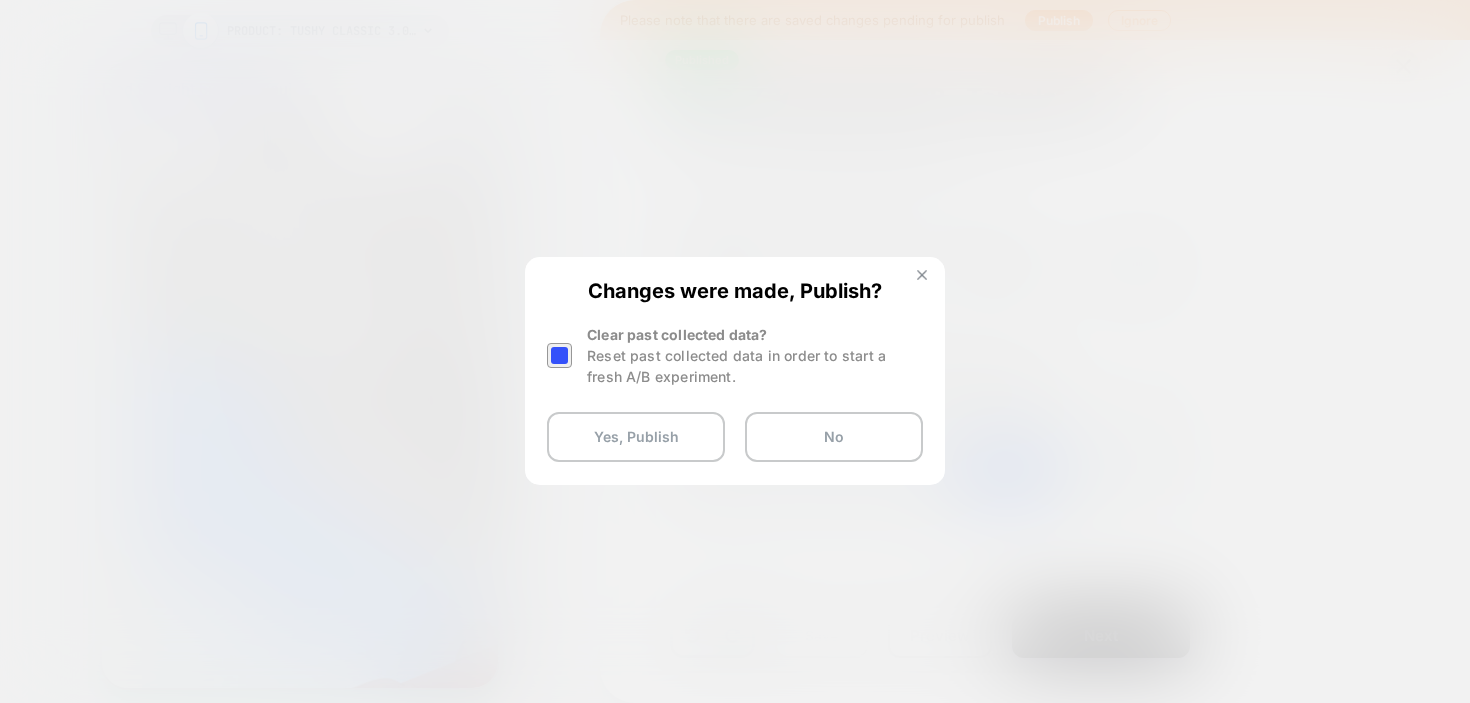 click at bounding box center (922, 275) 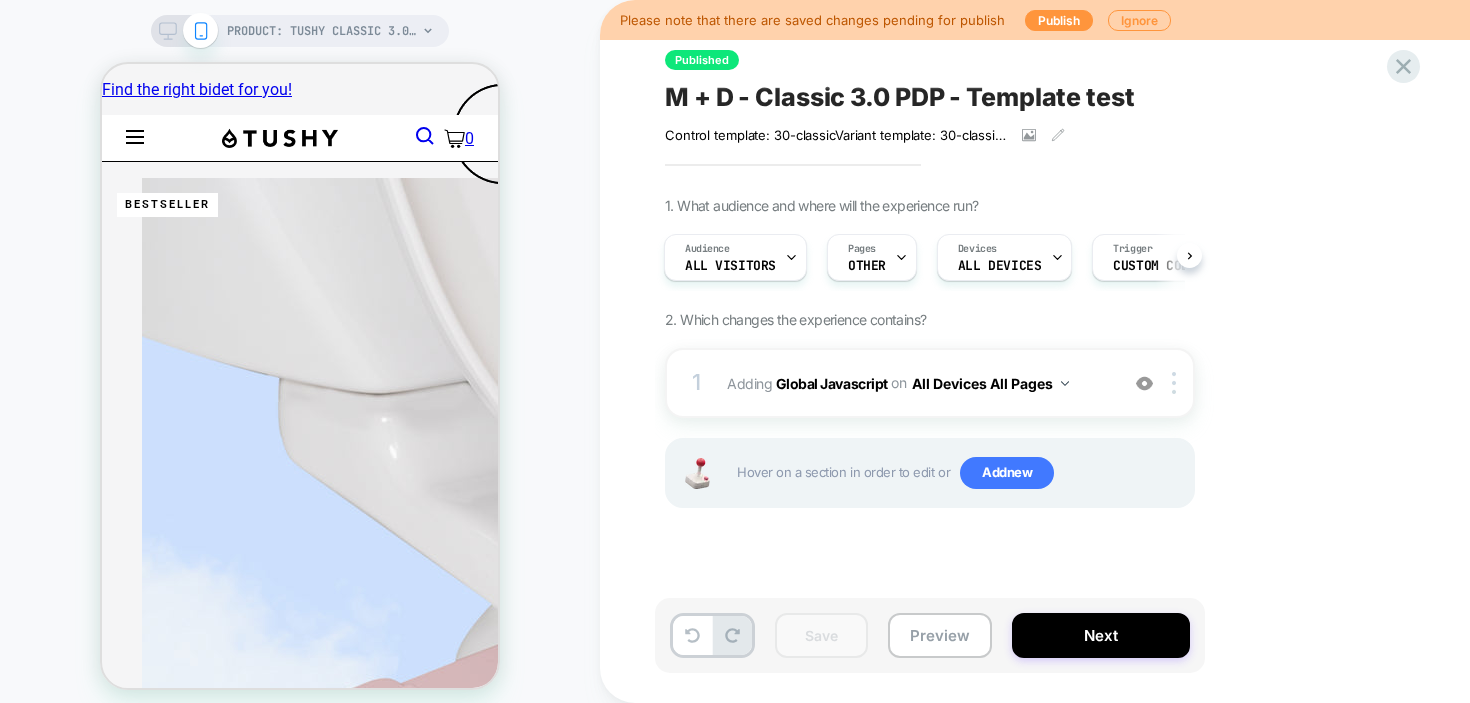 drag, startPoint x: 478, startPoint y: 94, endPoint x: 613, endPoint y: 169, distance: 154.43445 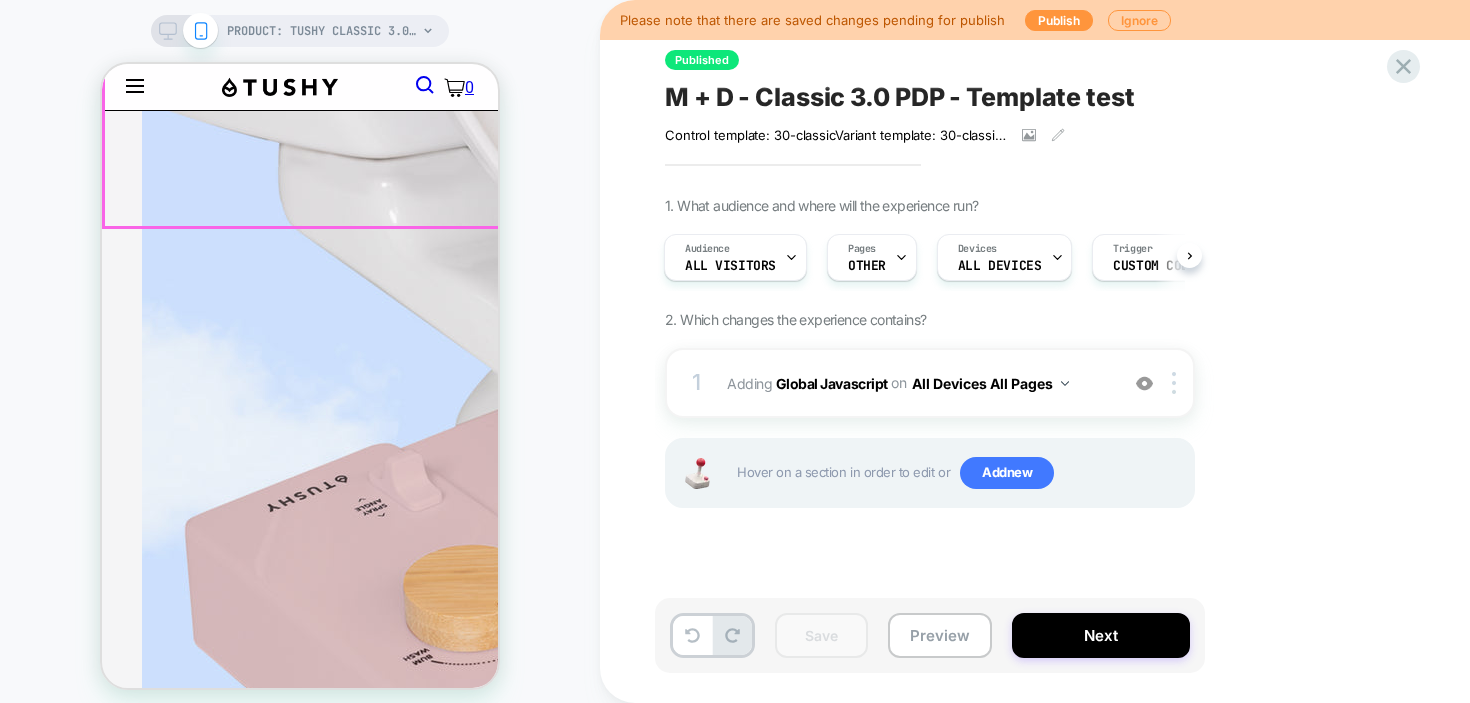 scroll, scrollTop: 0, scrollLeft: 0, axis: both 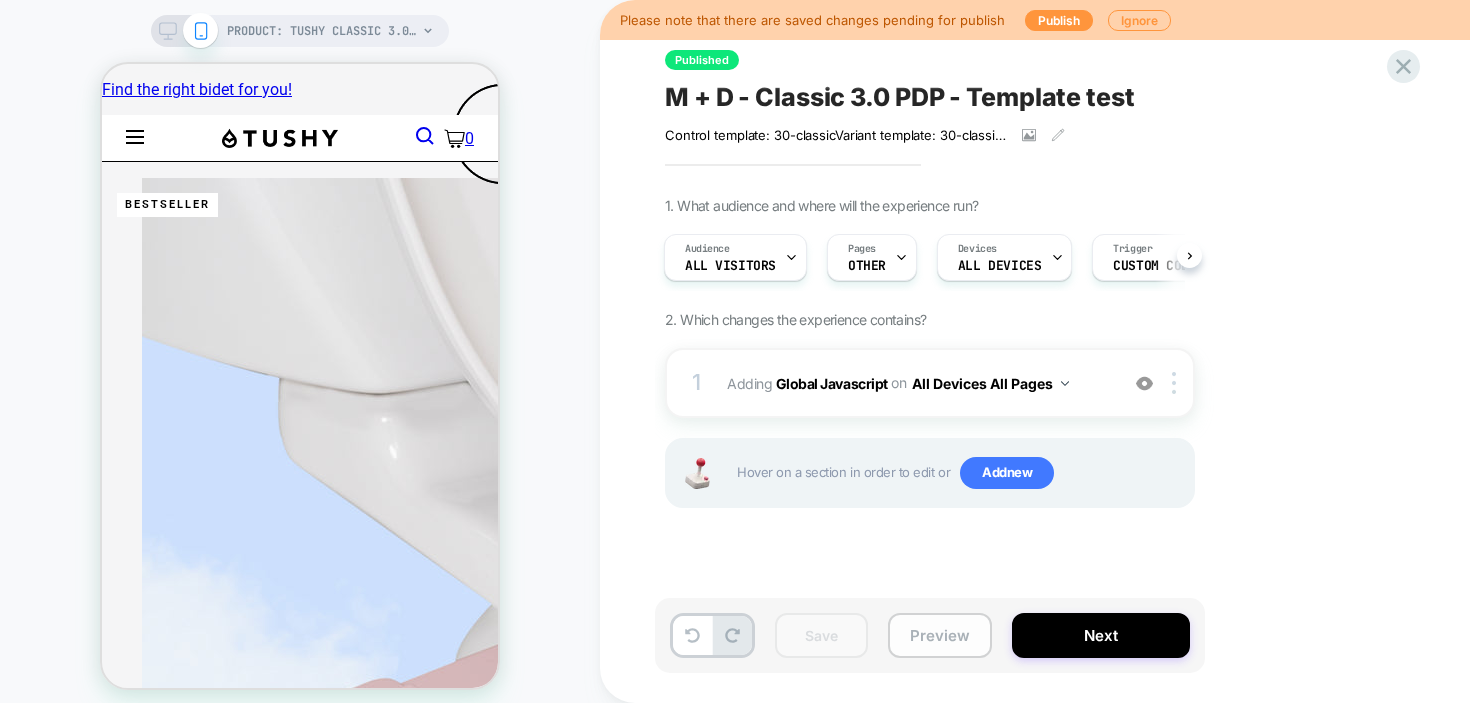 click on "Preview" at bounding box center (940, 635) 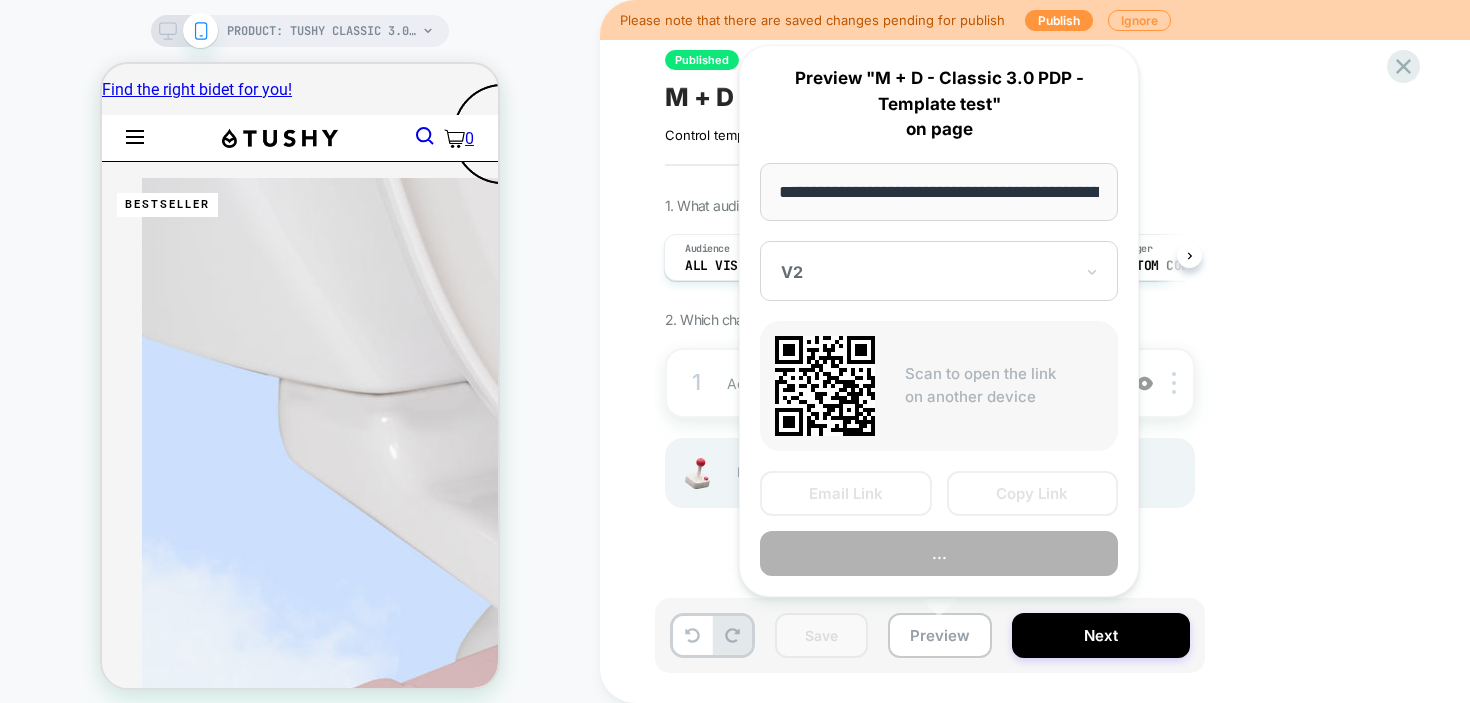scroll, scrollTop: 0, scrollLeft: 282, axis: horizontal 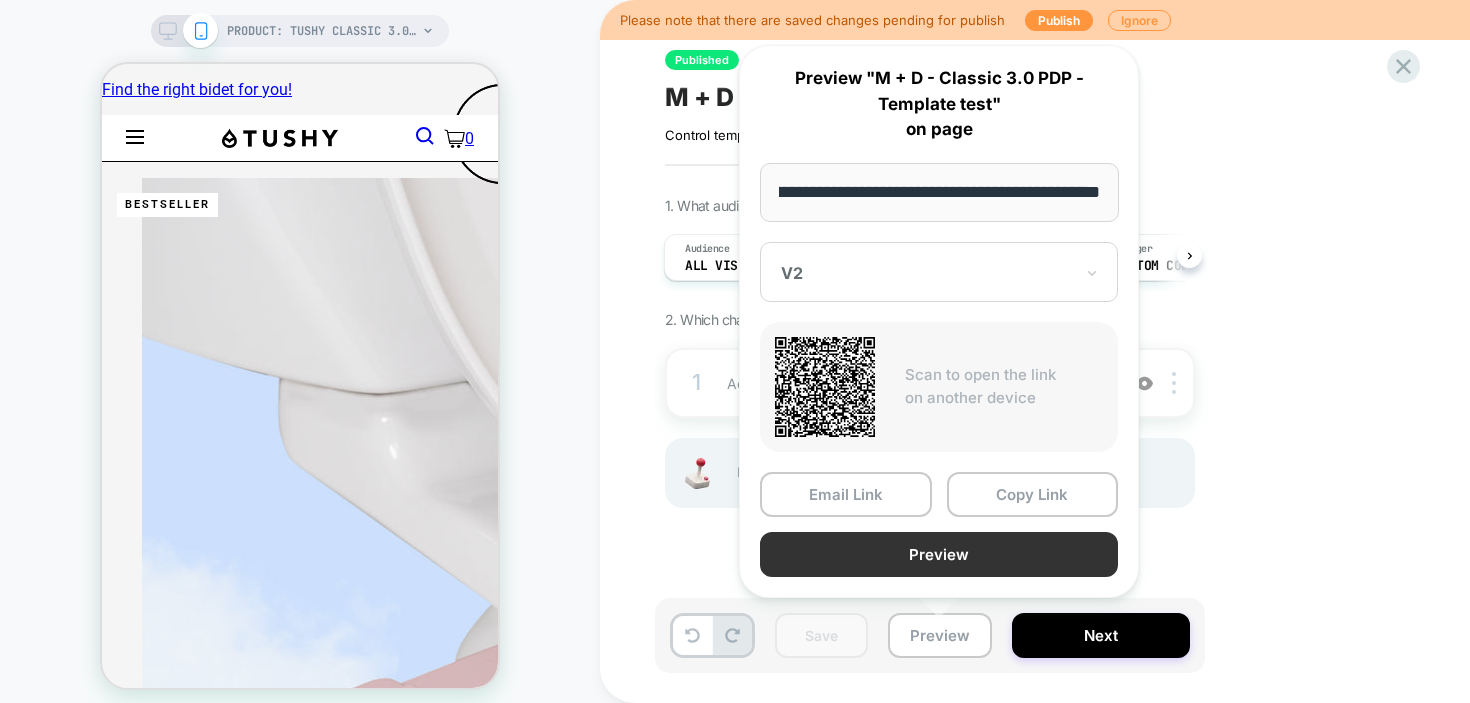 click on "Preview" at bounding box center [939, 554] 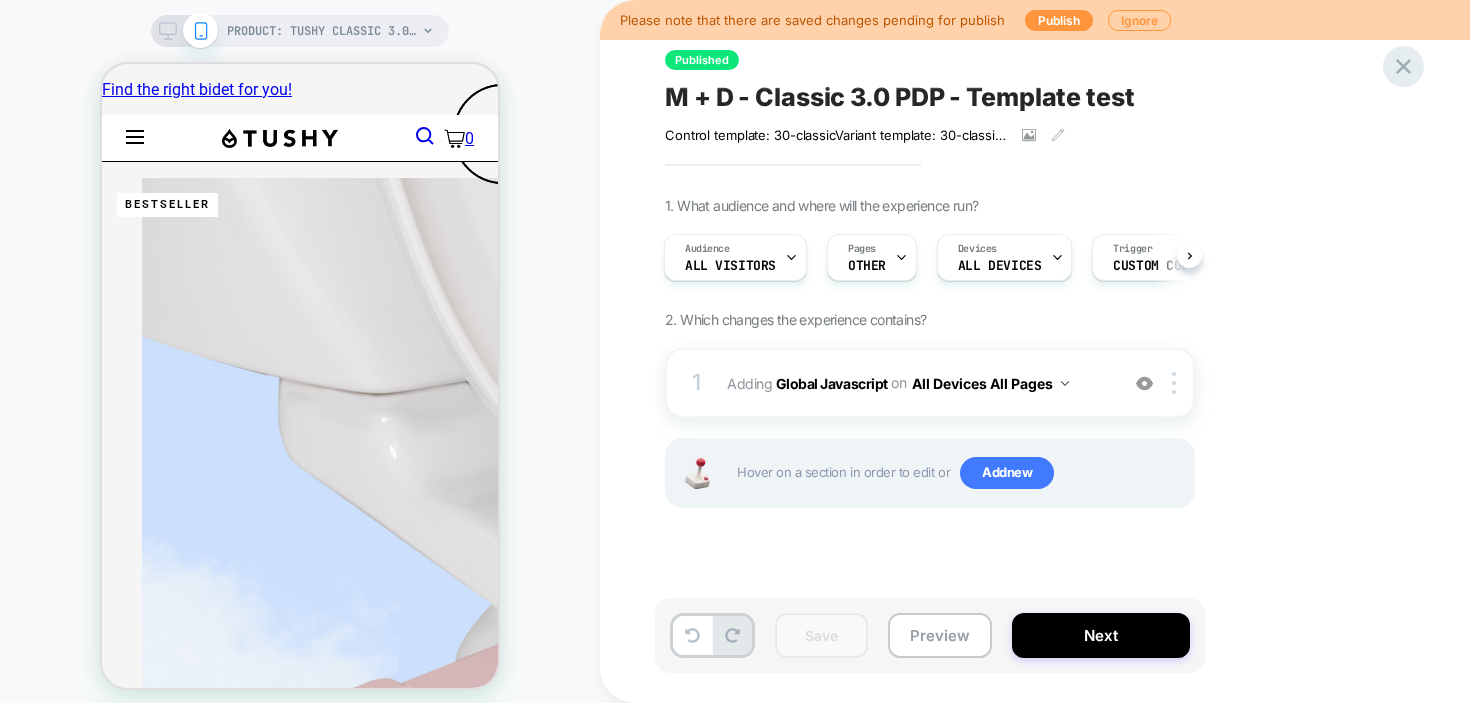 click 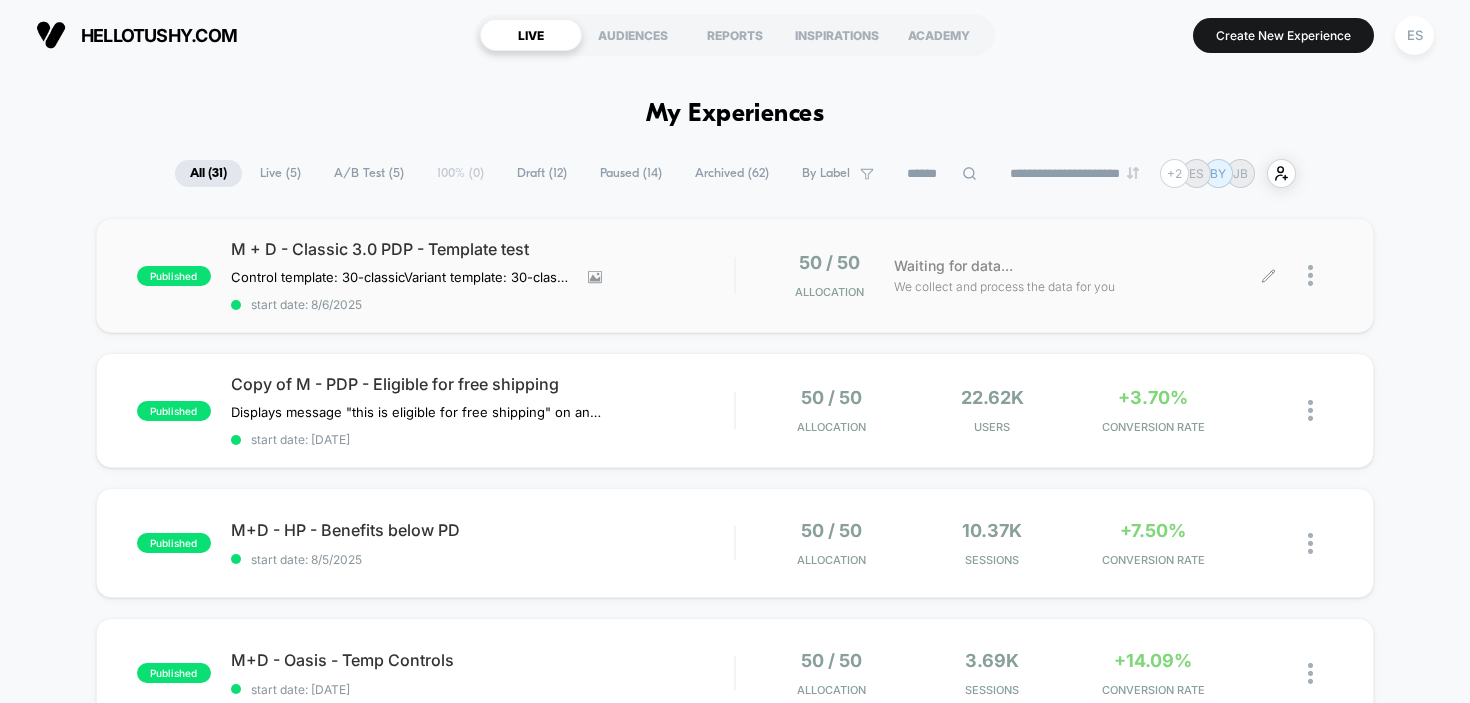 click at bounding box center (1310, 275) 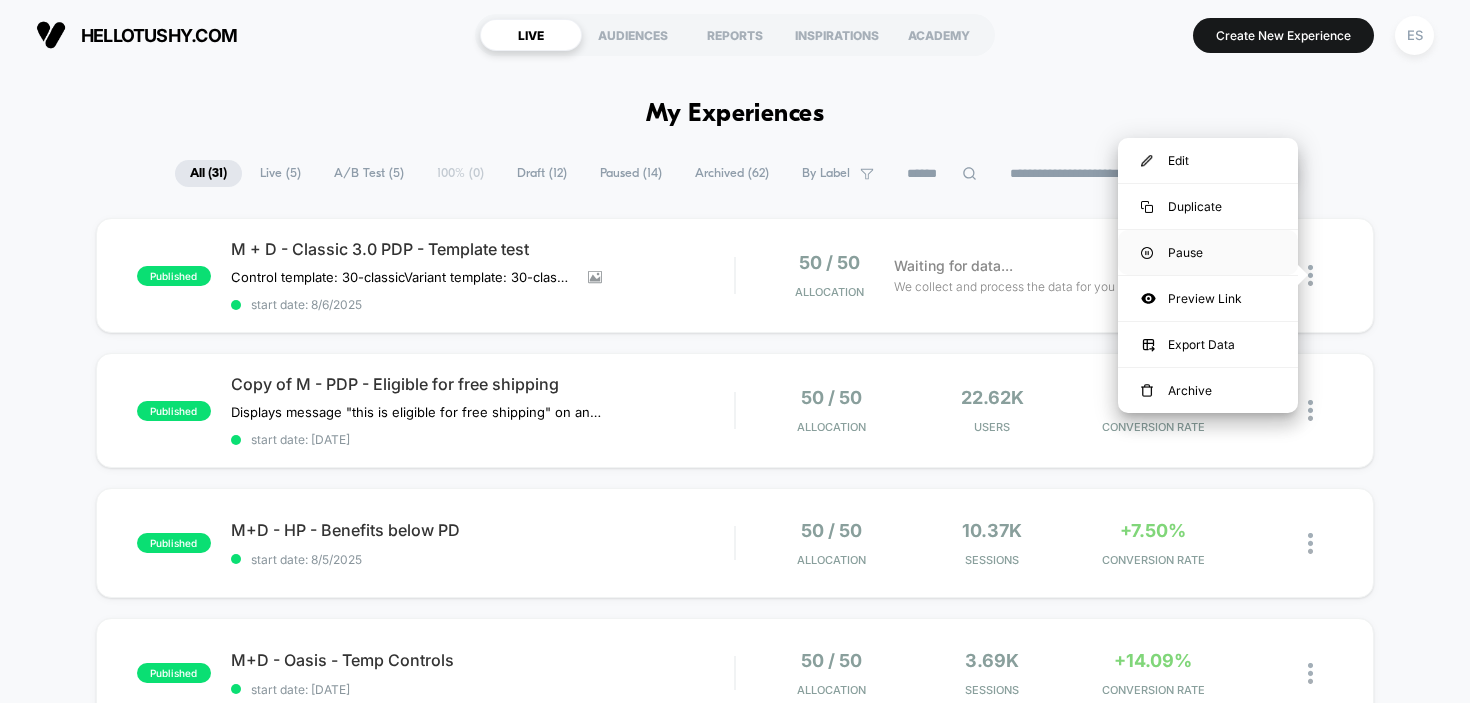 click on "Pause" at bounding box center [1208, 252] 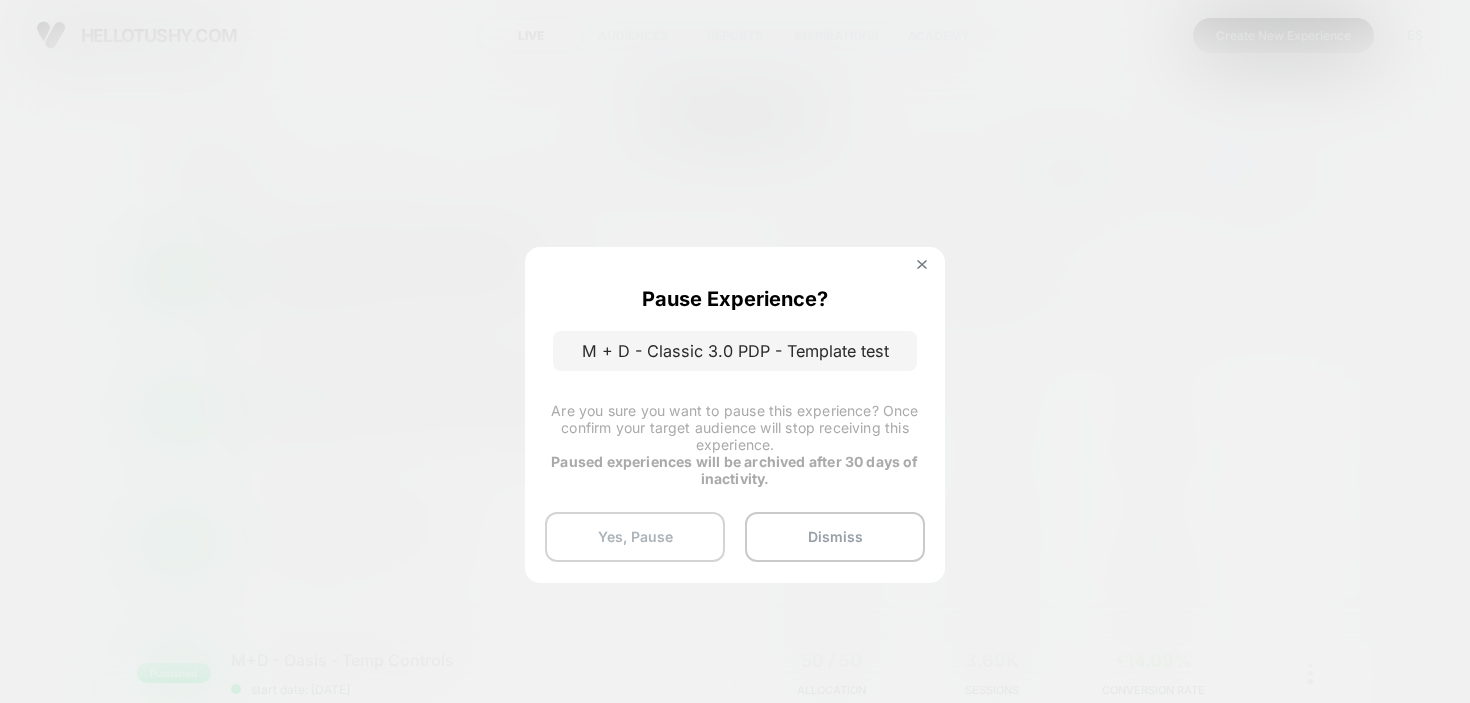 click on "Yes, Pause" at bounding box center (635, 537) 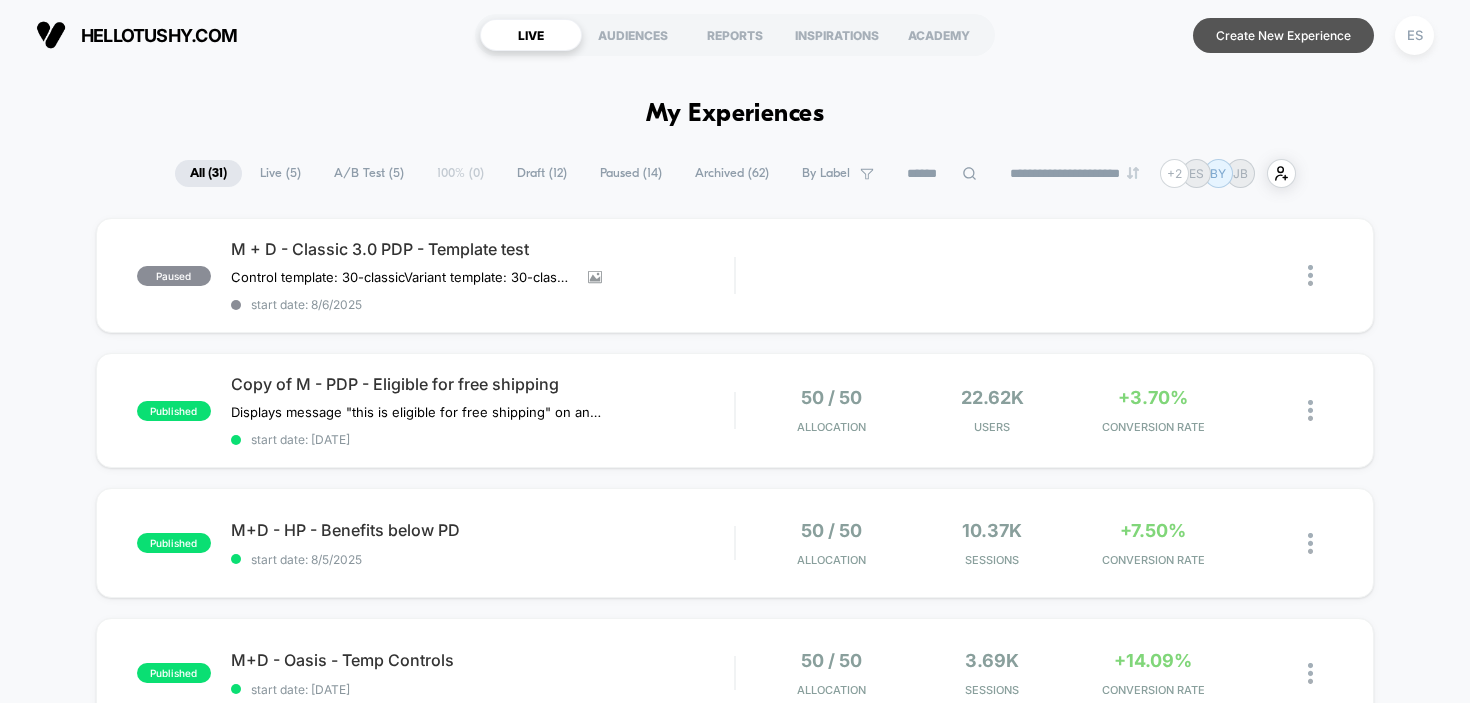 click on "Create New Experience" at bounding box center [1283, 35] 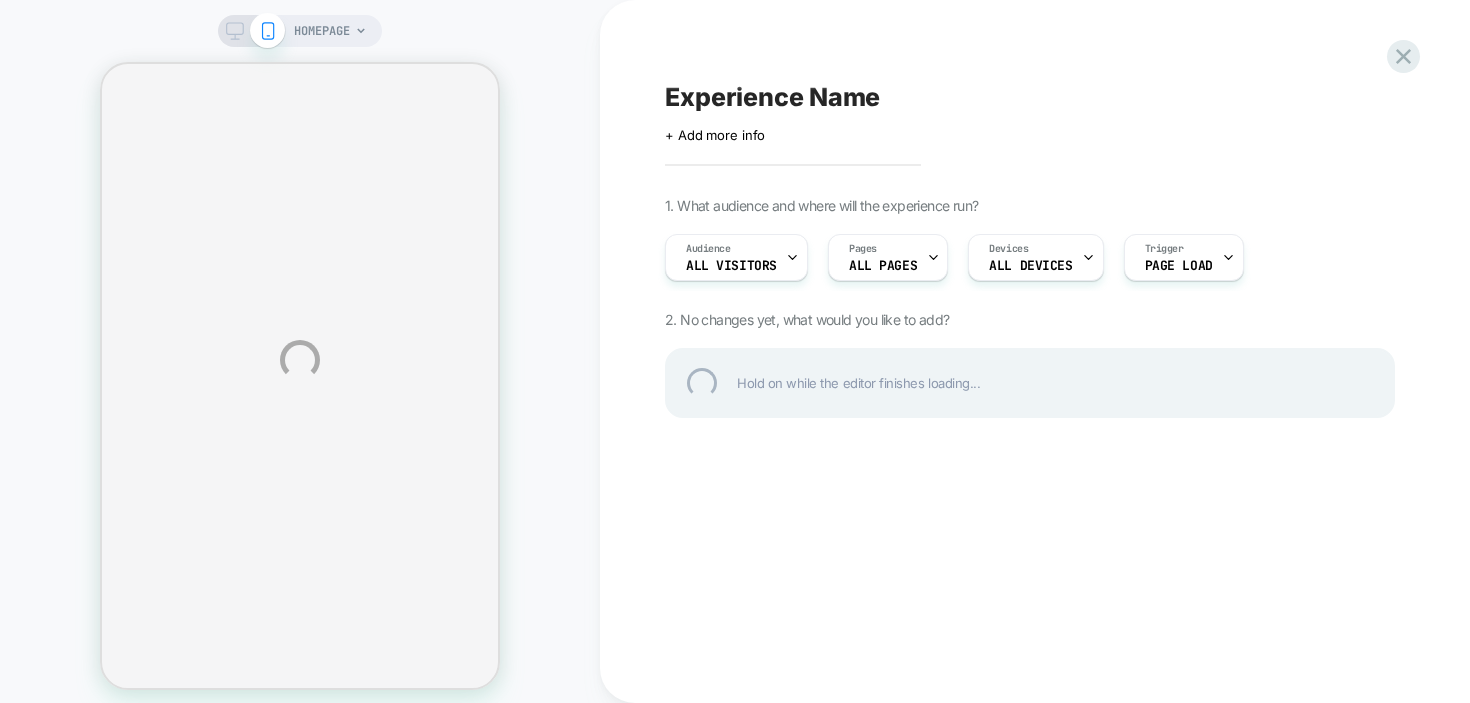 select on "**********" 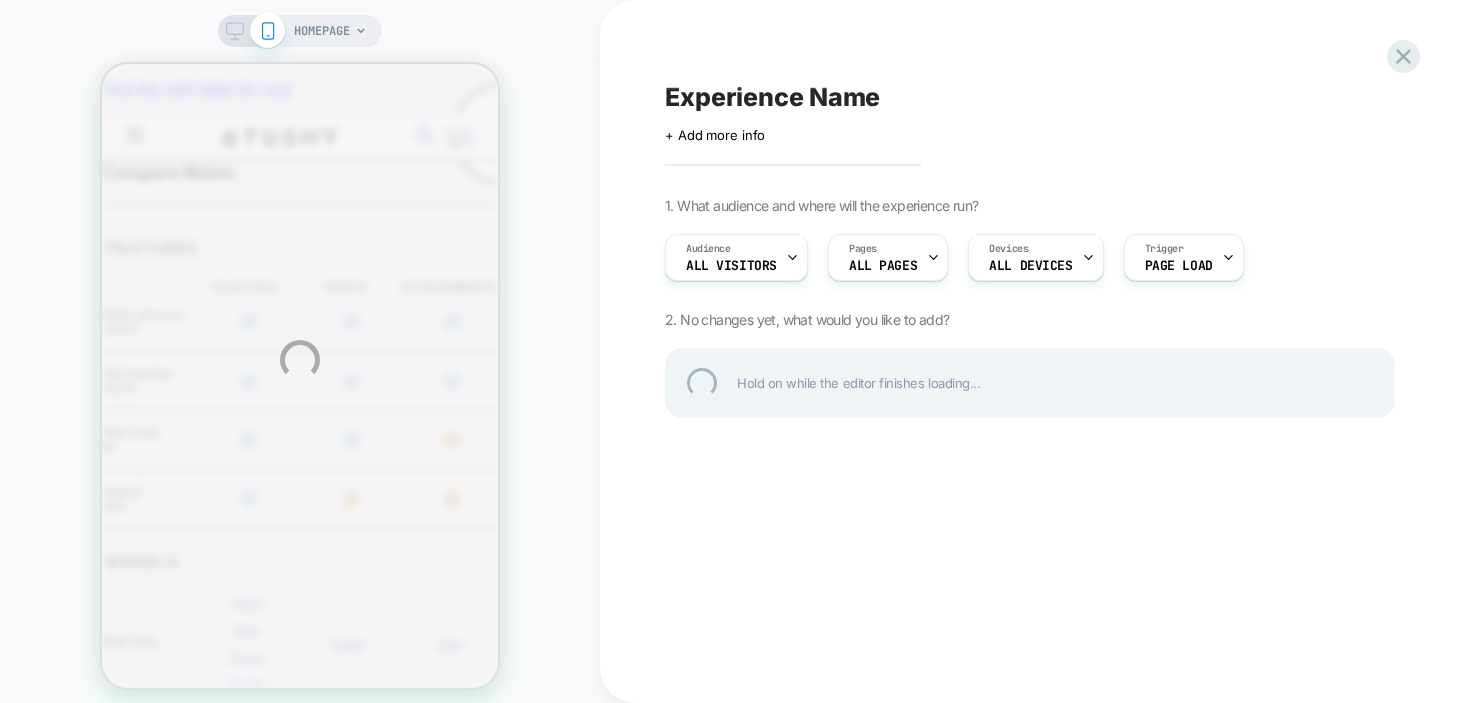 scroll, scrollTop: 0, scrollLeft: 0, axis: both 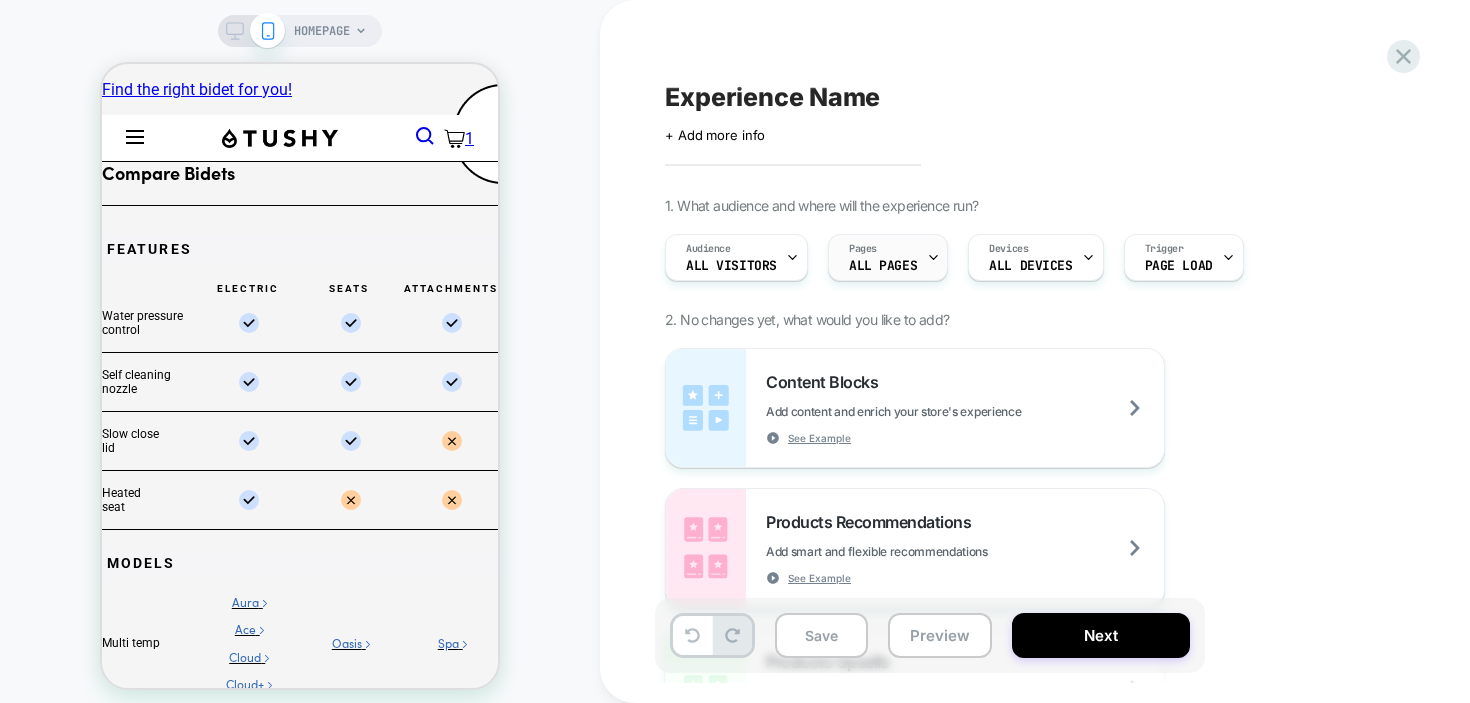 click on "Pages ALL PAGES" at bounding box center [883, 257] 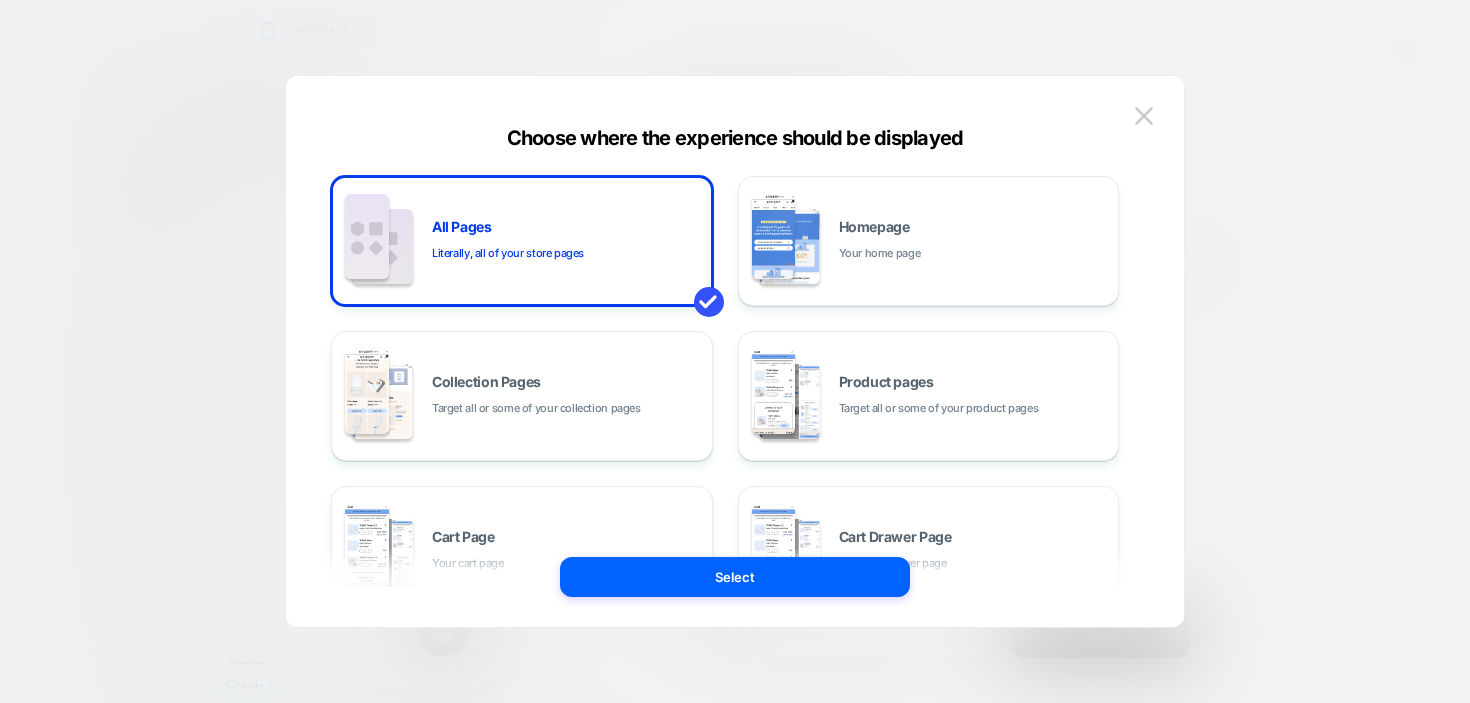 scroll, scrollTop: 0, scrollLeft: 0, axis: both 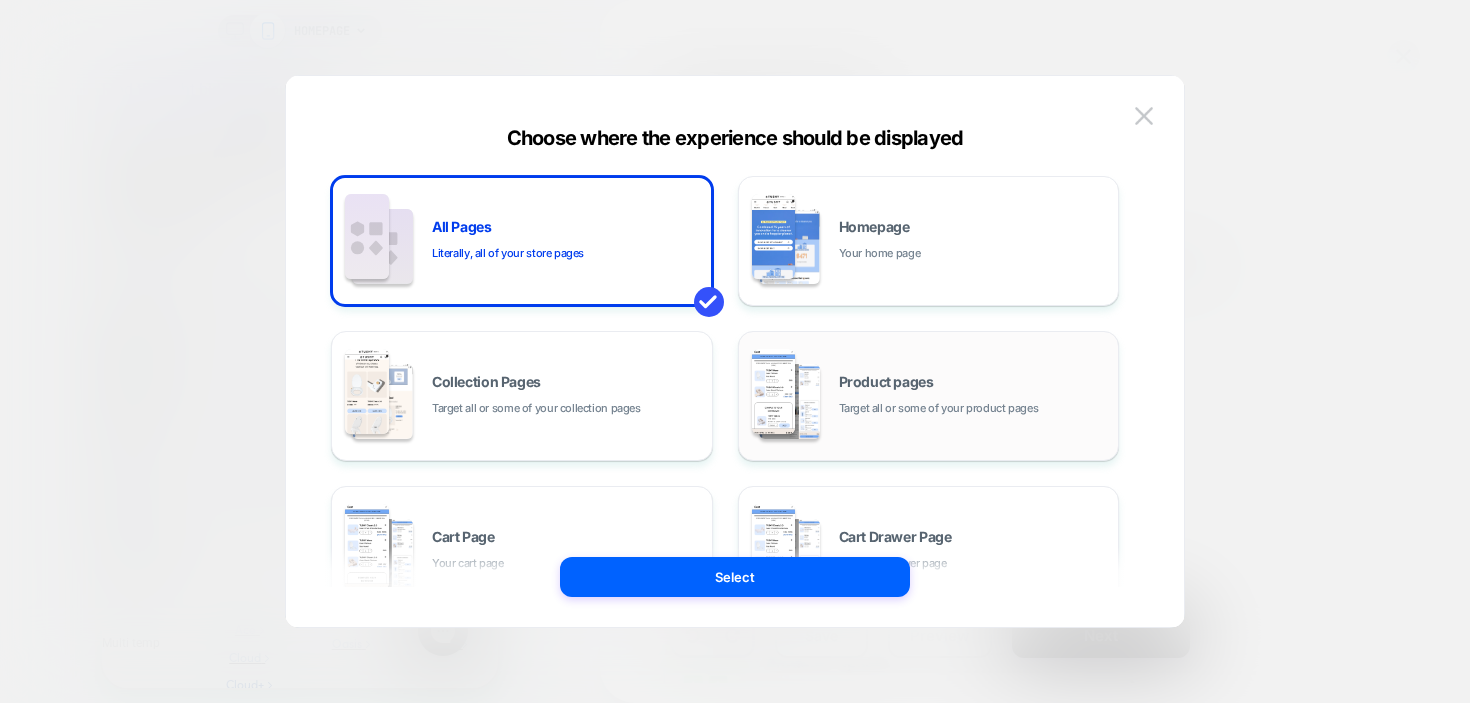 click on "Product pages Target all or some of your product pages" at bounding box center [974, 396] 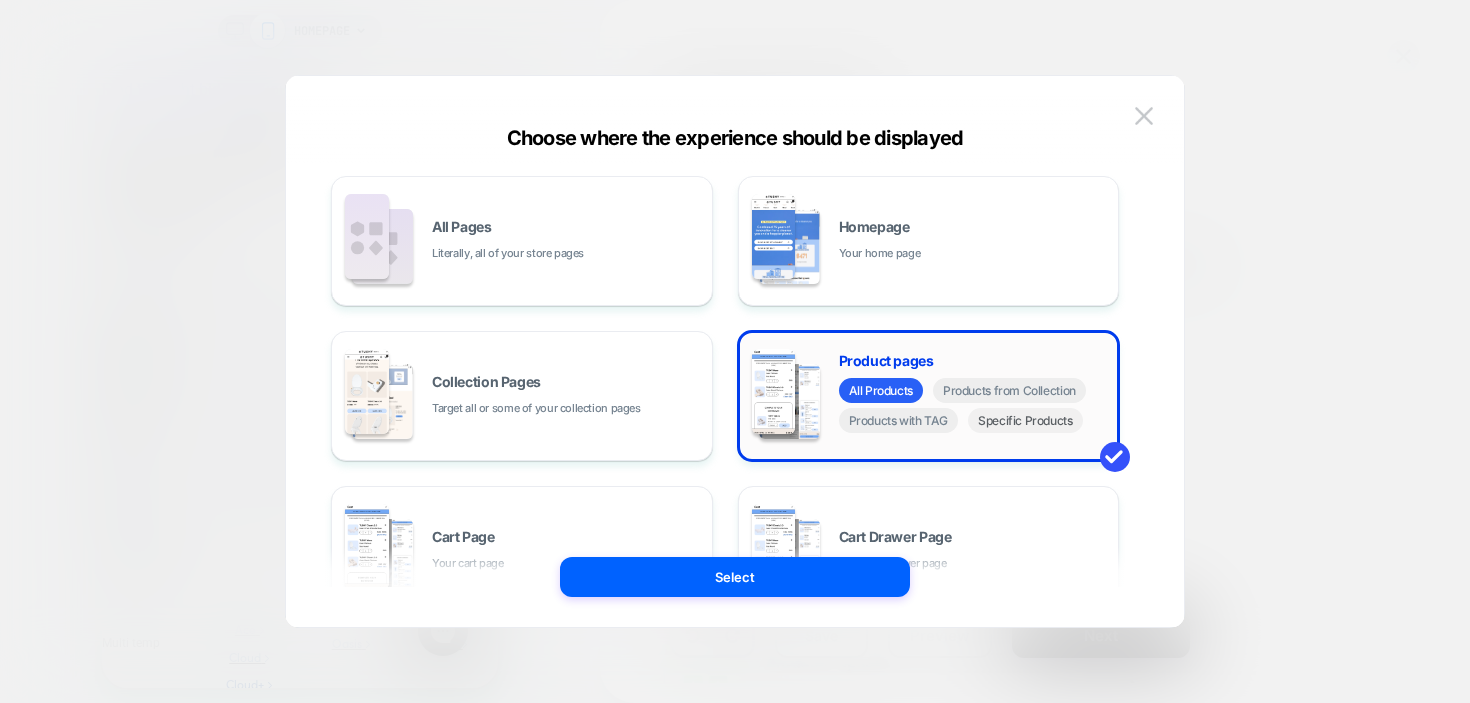 click on "Specific Products" at bounding box center (1025, 420) 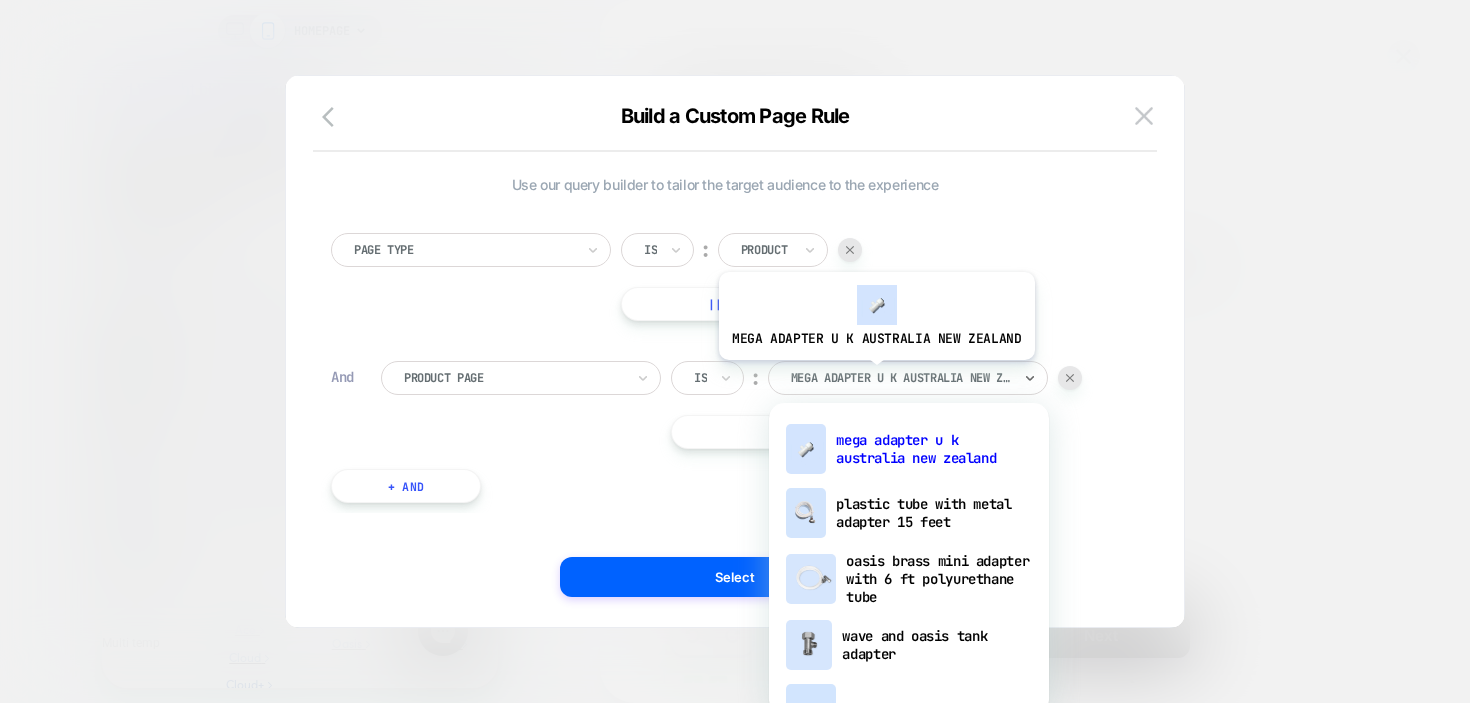 click at bounding box center (901, 378) 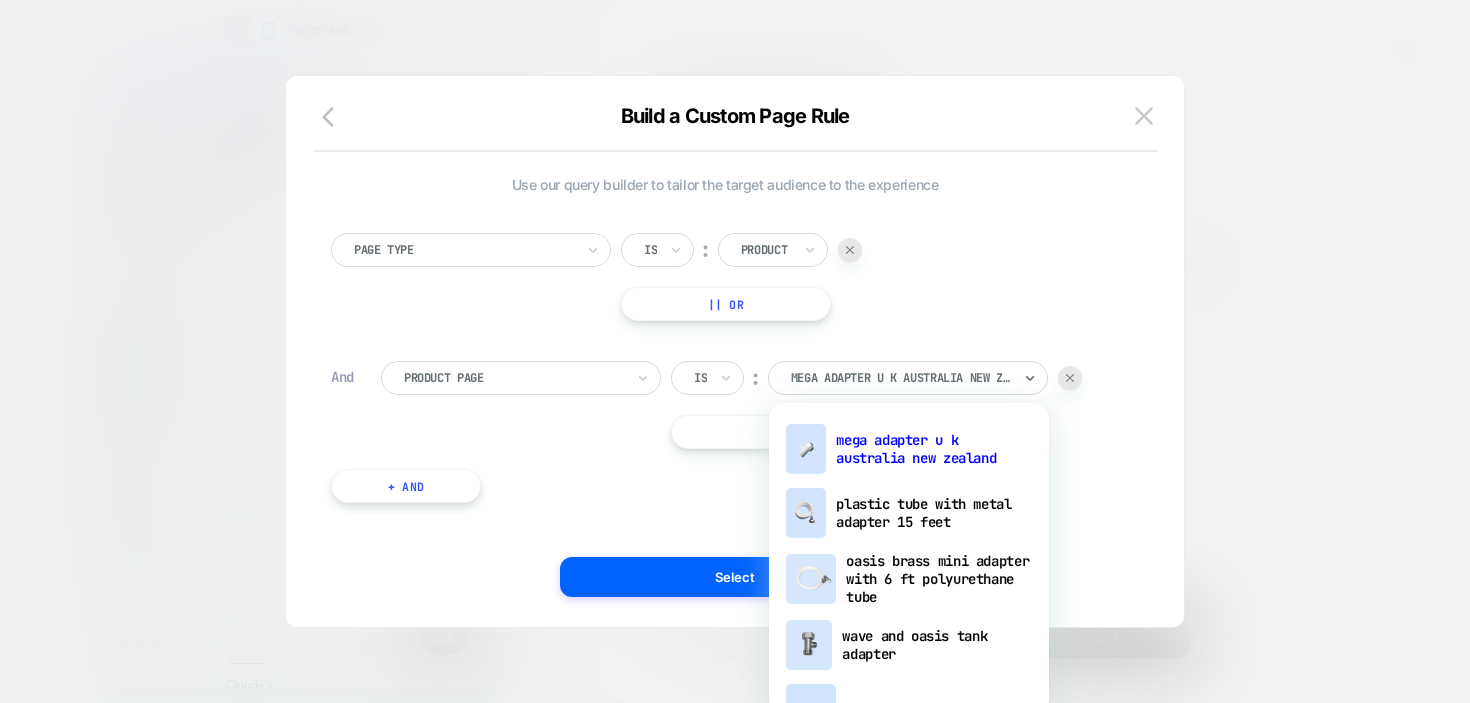 type on "*" 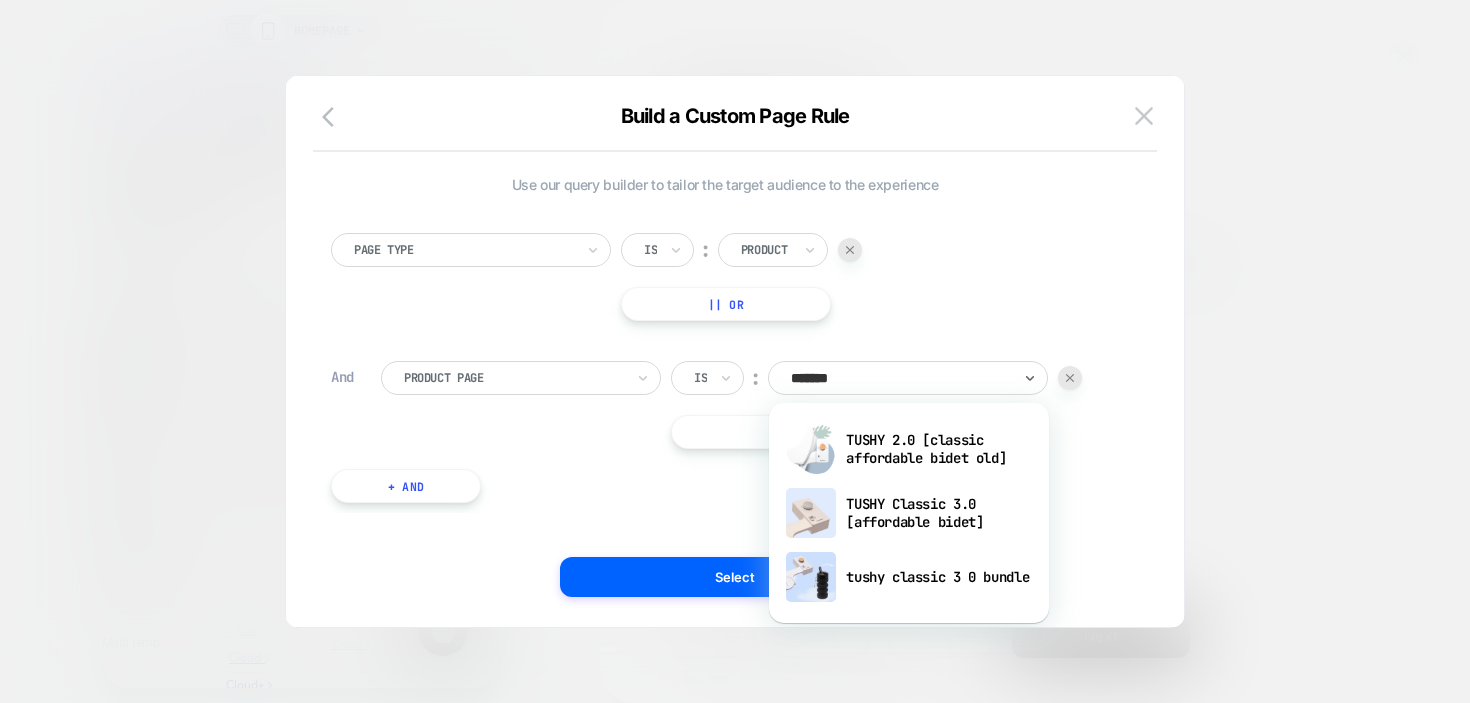 type on "*******" 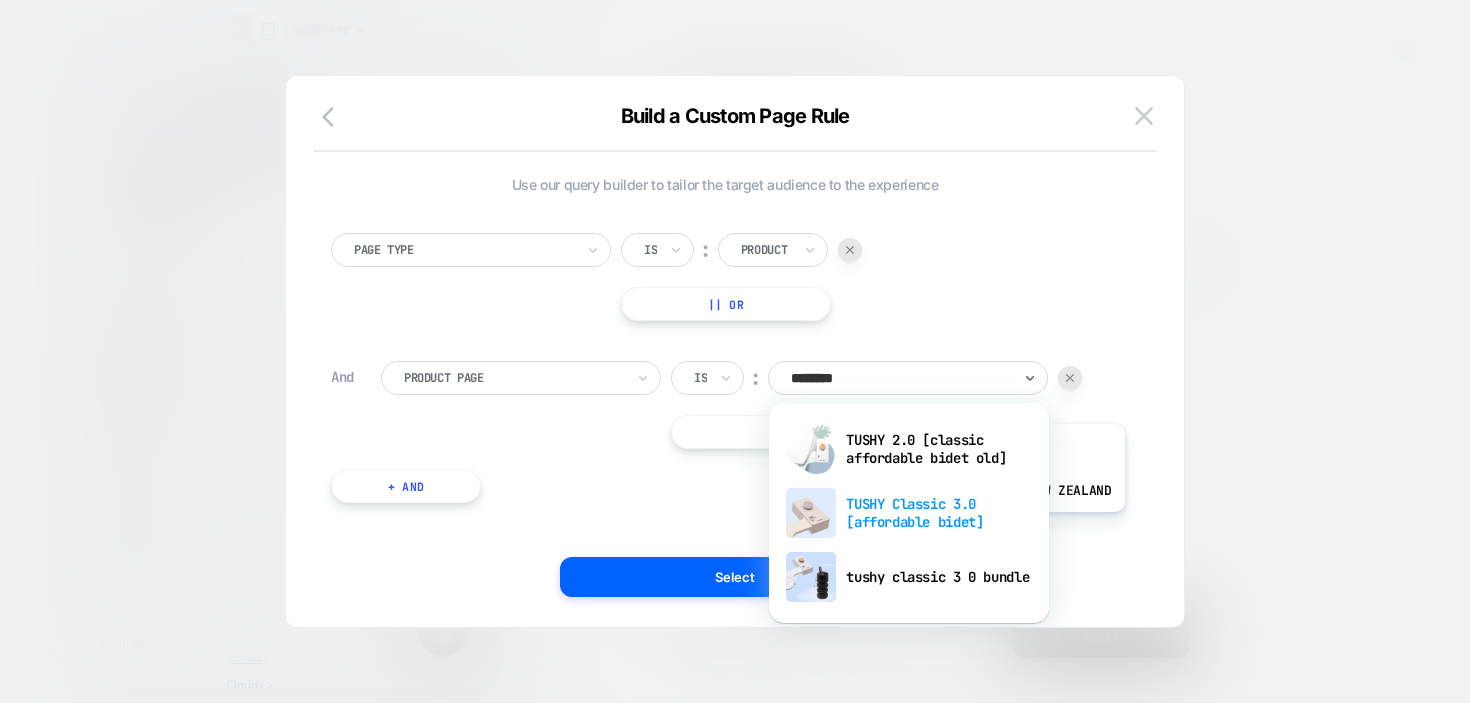 click on "TUSHY Classic 3.0 [affordable bidet]" at bounding box center (909, 513) 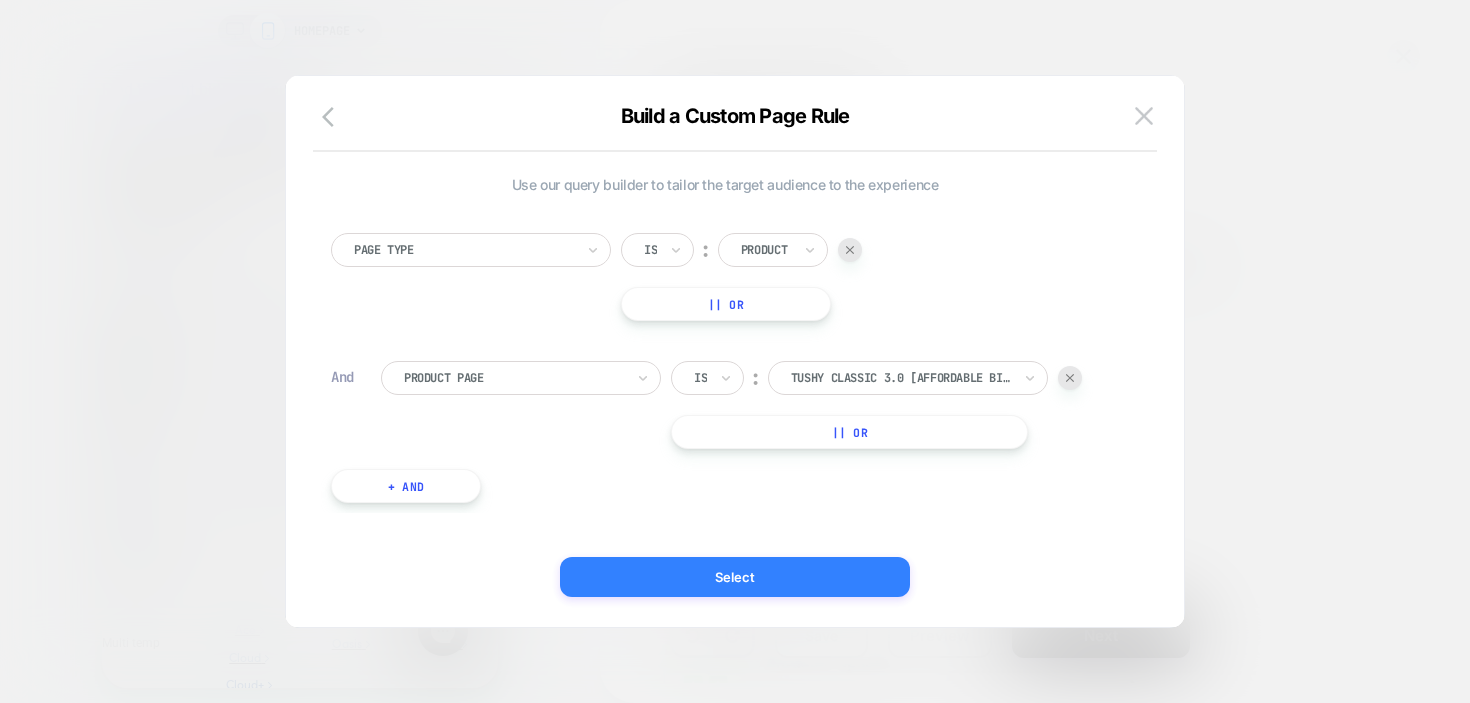 click on "Select" at bounding box center (735, 577) 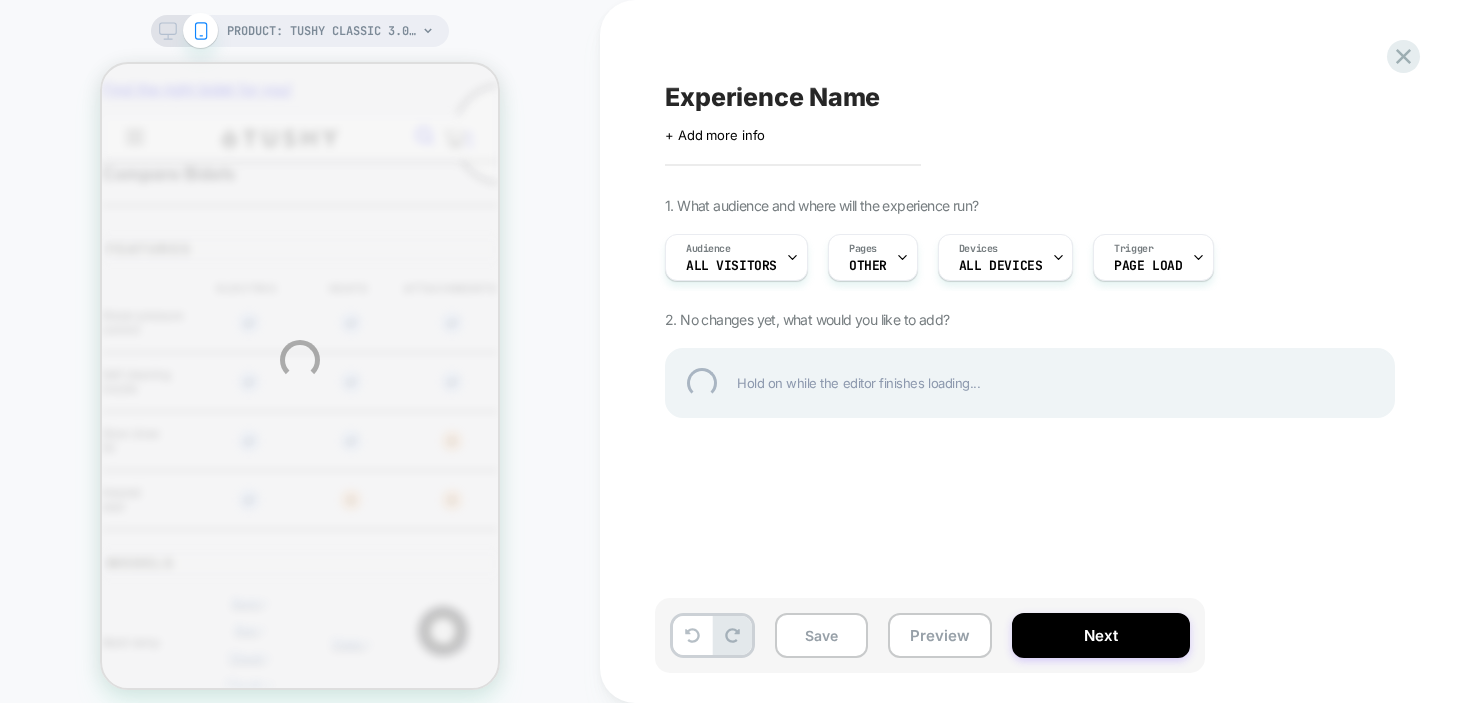 click on "PRODUCT: TUSHY Classic 3.0 [affordable bidet] PRODUCT: TUSHY Classic 3.0 [affordable bidet] Experience Name Click to edit experience details + Add more info 1. What audience and where will the experience run? Audience All Visitors Pages OTHER Devices ALL DEVICES Trigger Page Load 2. No changes yet, what would you like to add? Hold on while the editor finishes loading... Save Preview Next" at bounding box center (735, 360) 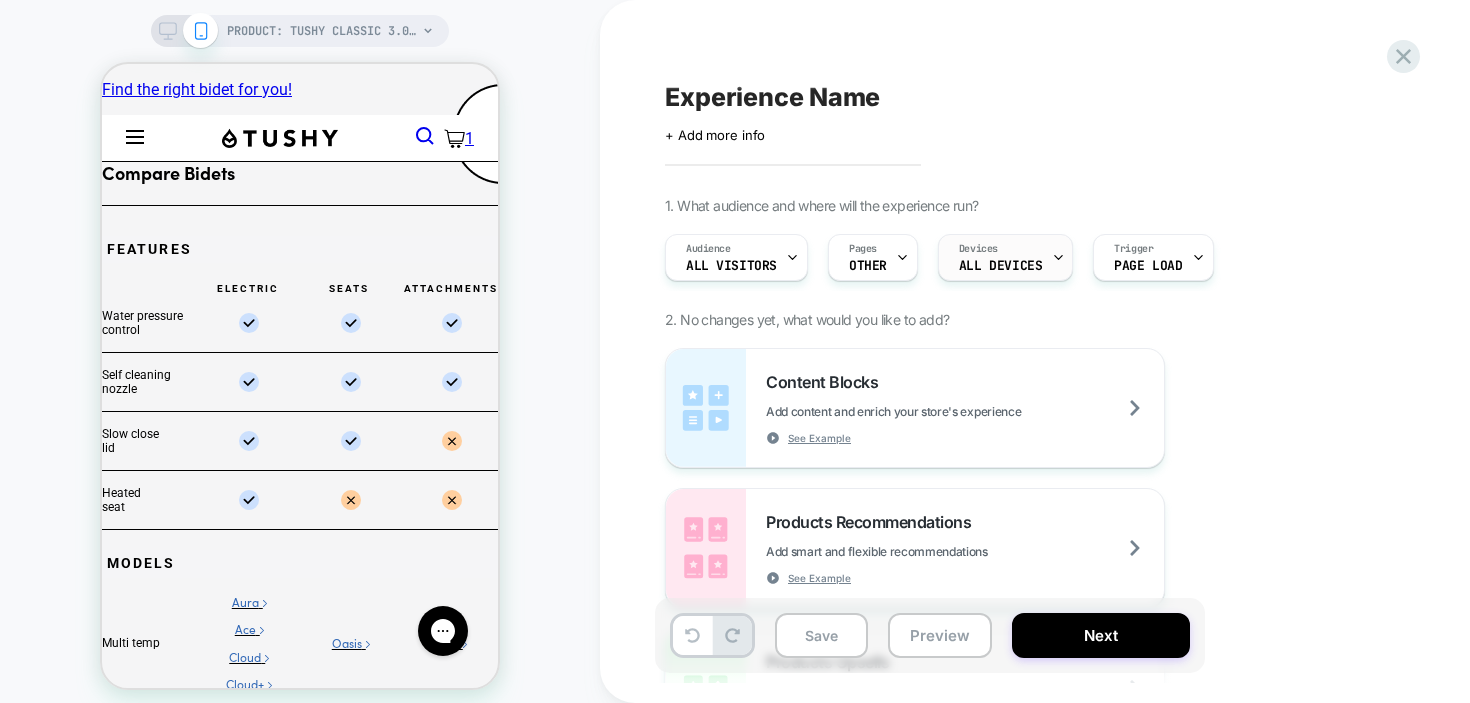 click at bounding box center [1058, 257] 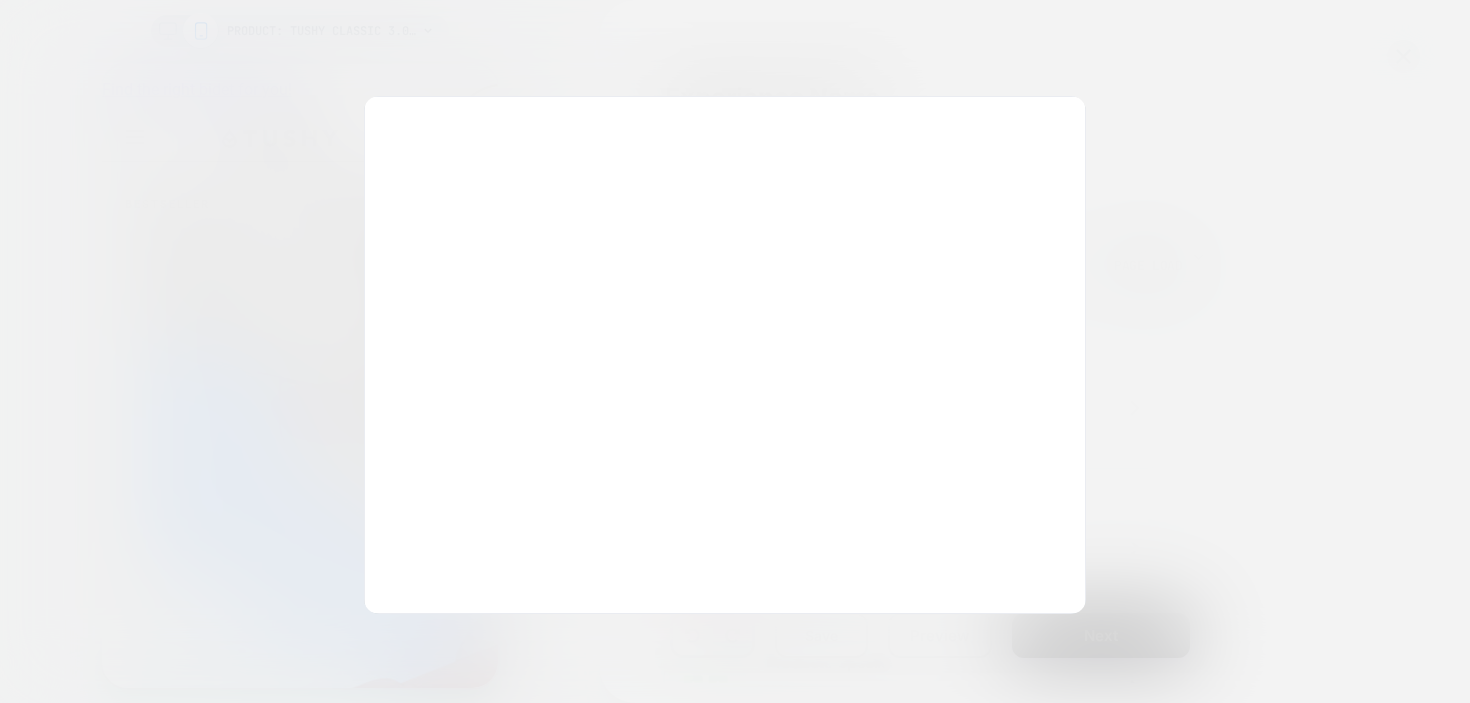 scroll, scrollTop: 0, scrollLeft: 0, axis: both 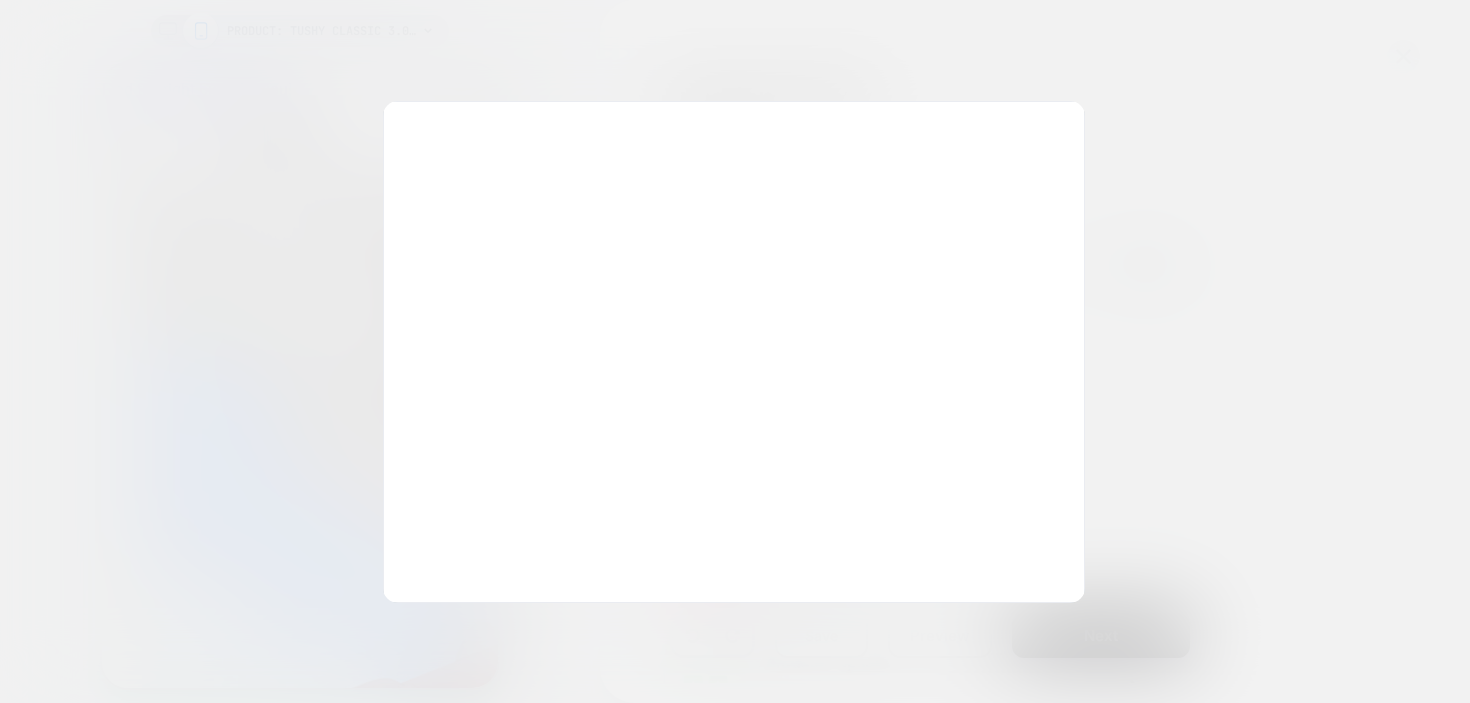 click on "Only mobile devices will get your experience" at bounding box center (0, 0) 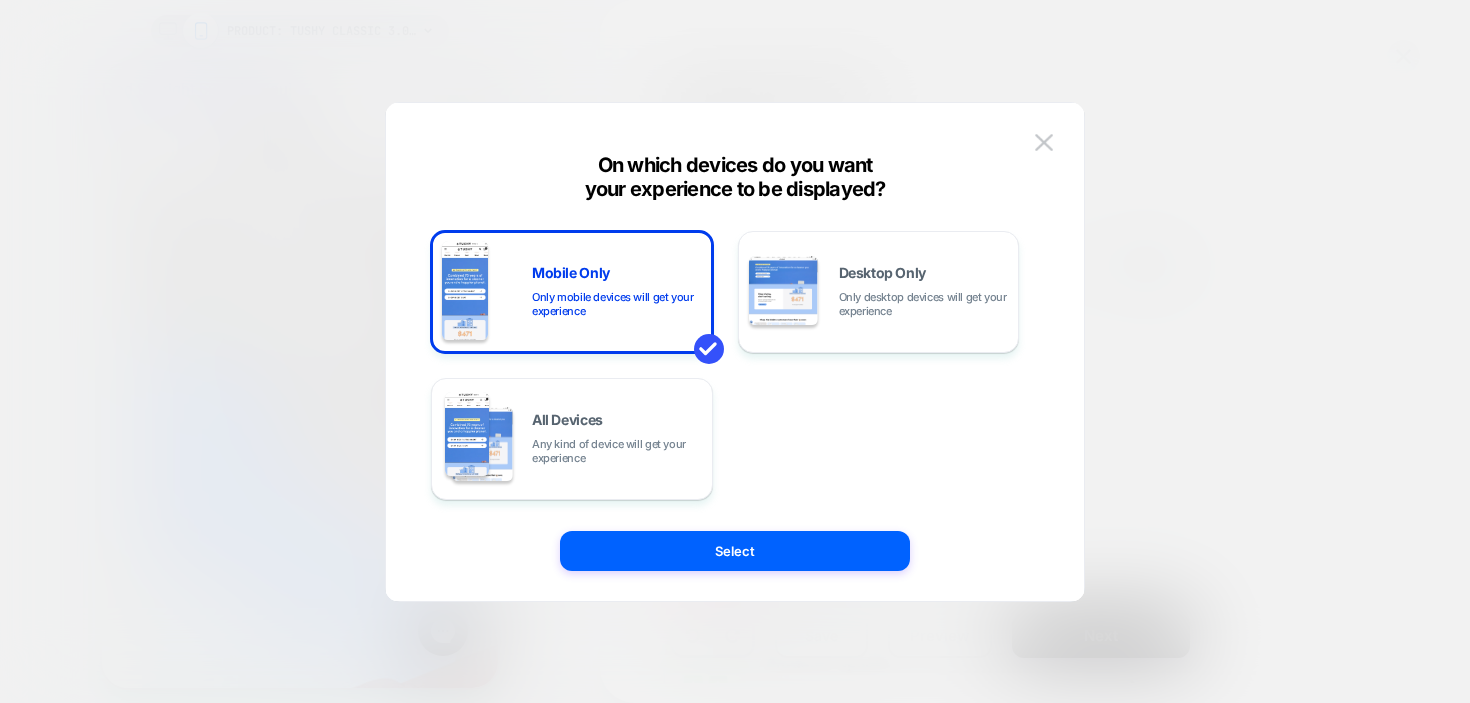 scroll, scrollTop: 0, scrollLeft: 0, axis: both 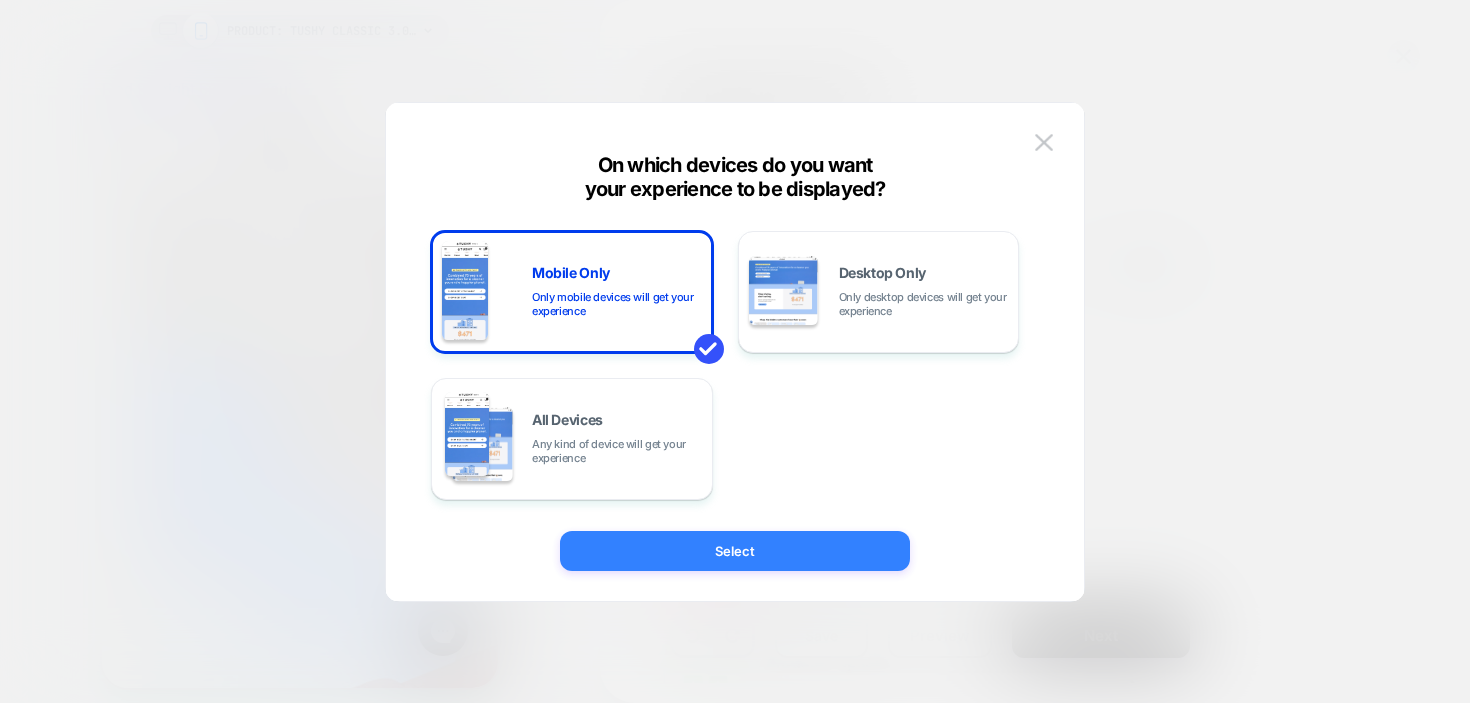 click on "Select" at bounding box center [735, 551] 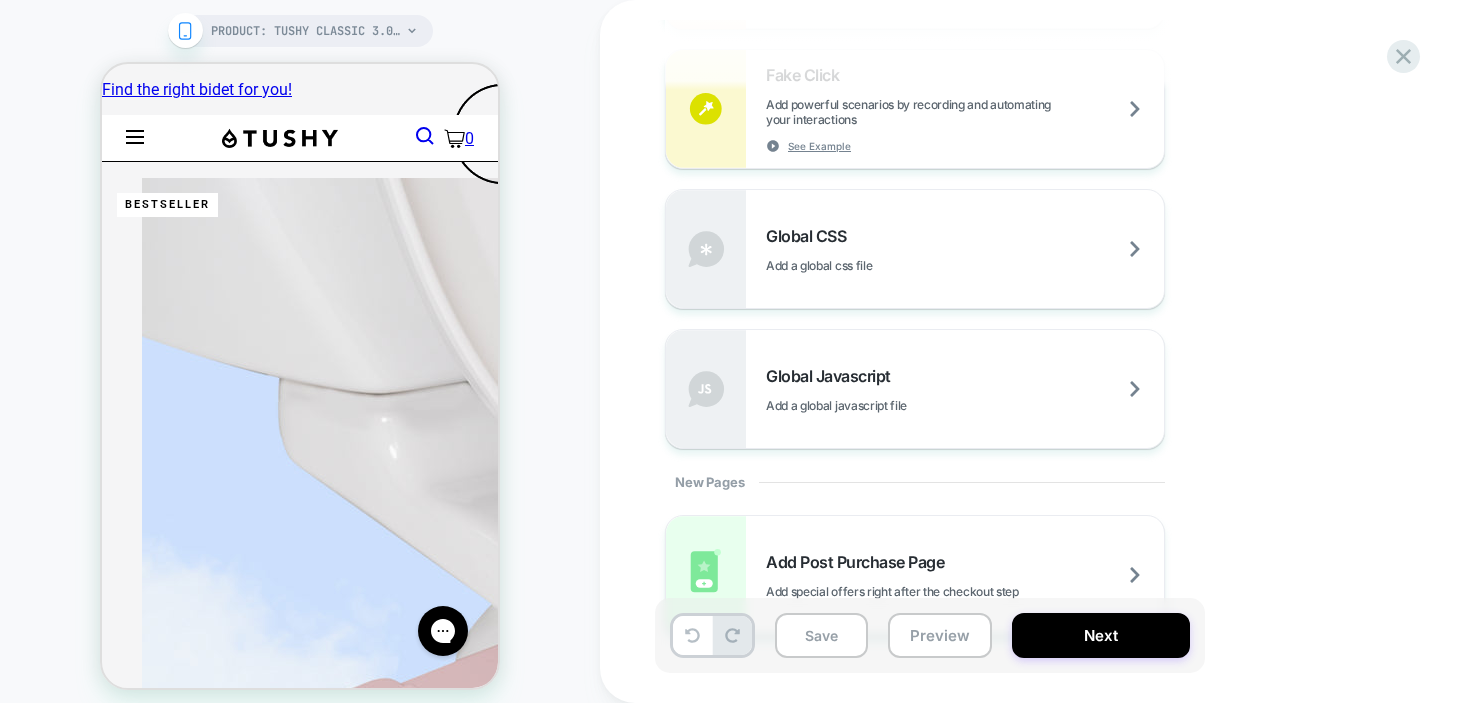 scroll, scrollTop: 1326, scrollLeft: 0, axis: vertical 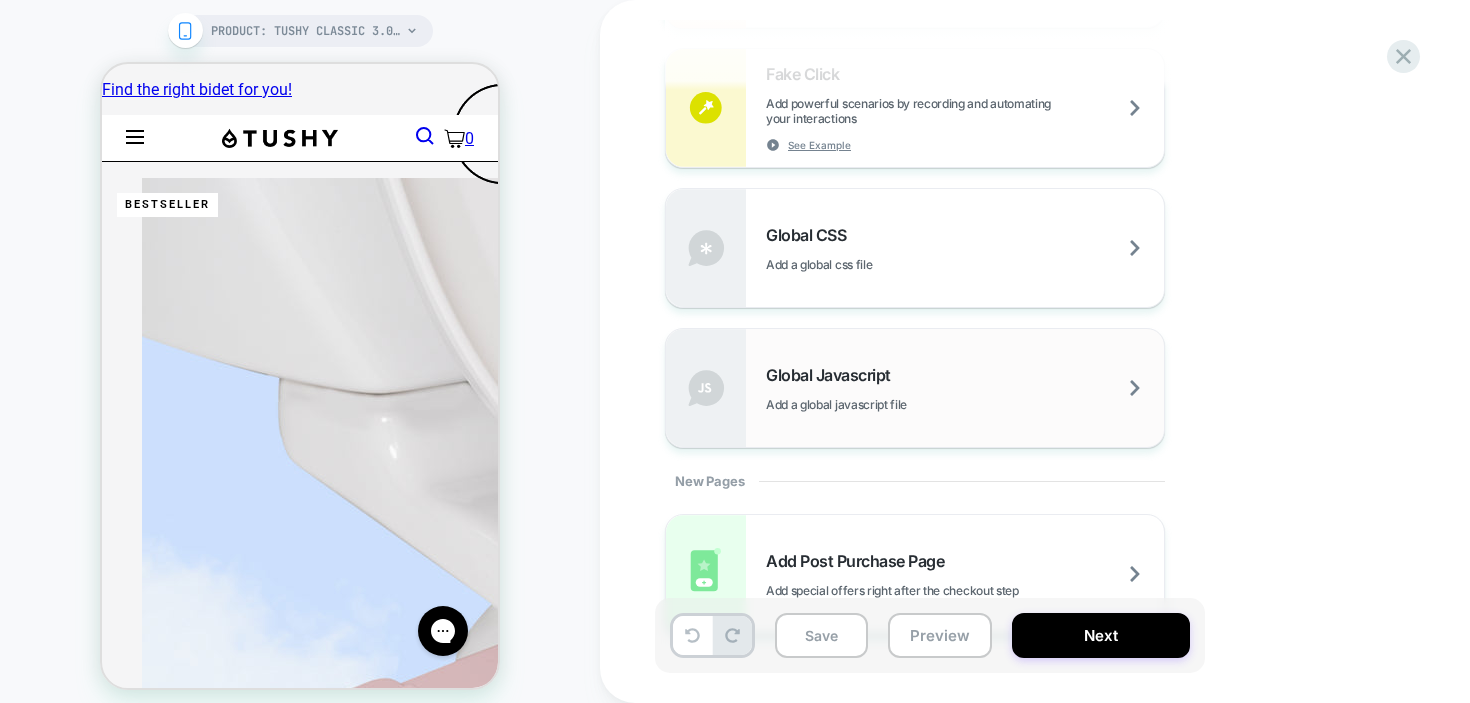 click on "Global Javascript Add a global javascript file" at bounding box center [965, 388] 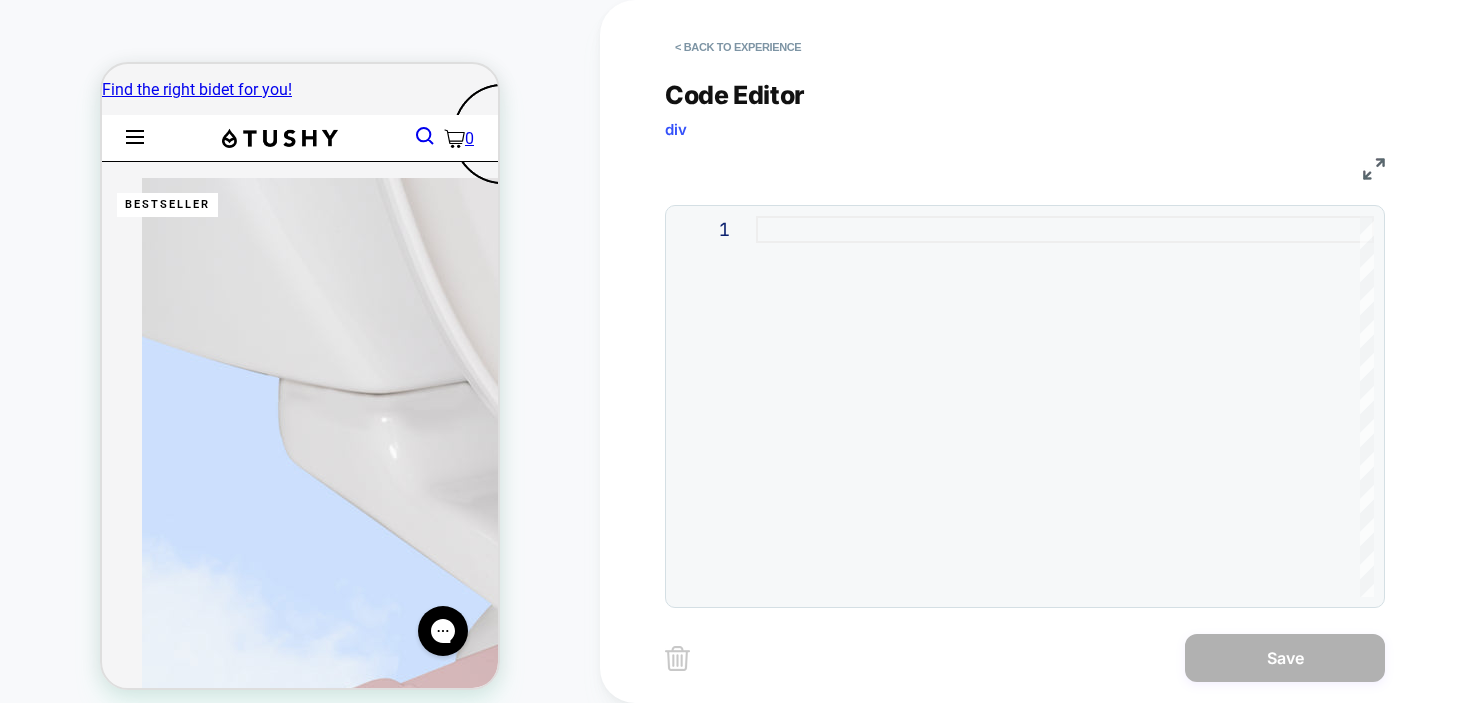 click at bounding box center [1065, 406] 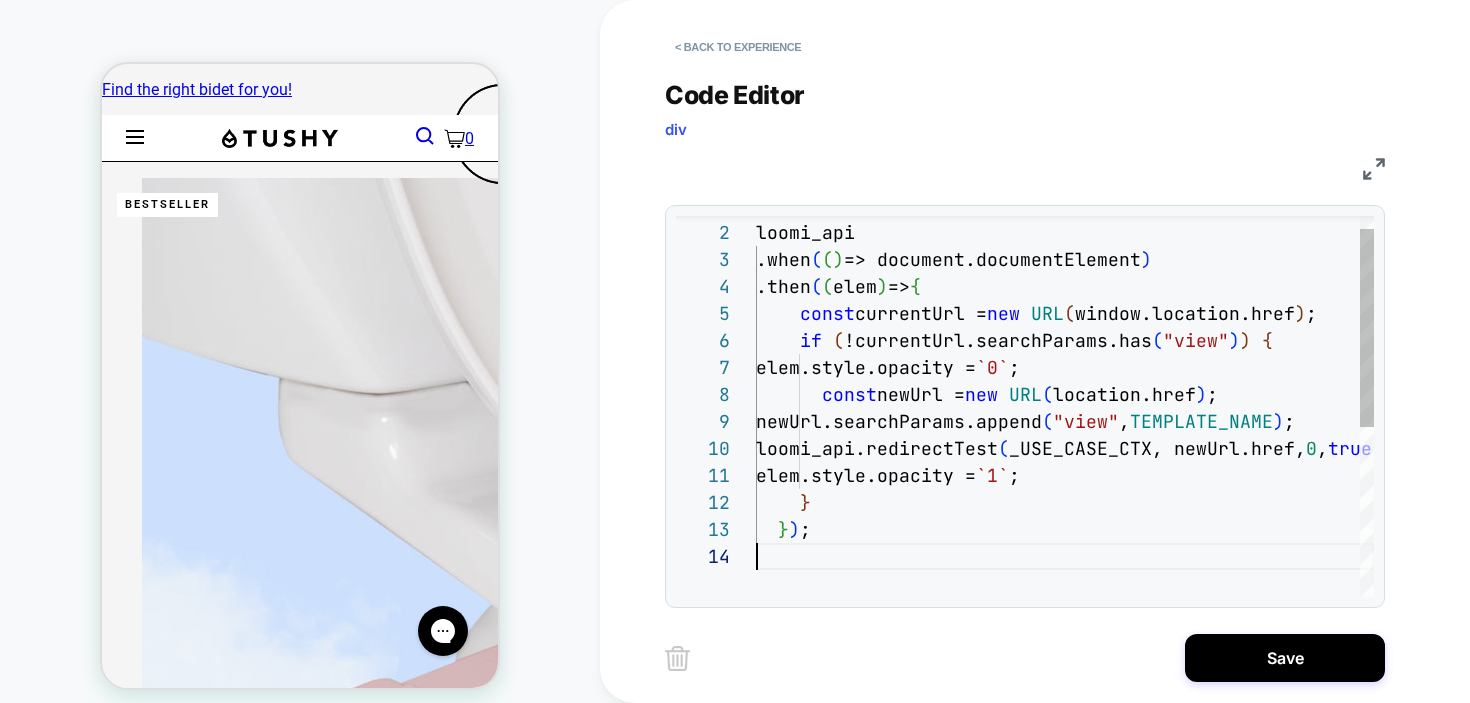 scroll, scrollTop: 81, scrollLeft: 0, axis: vertical 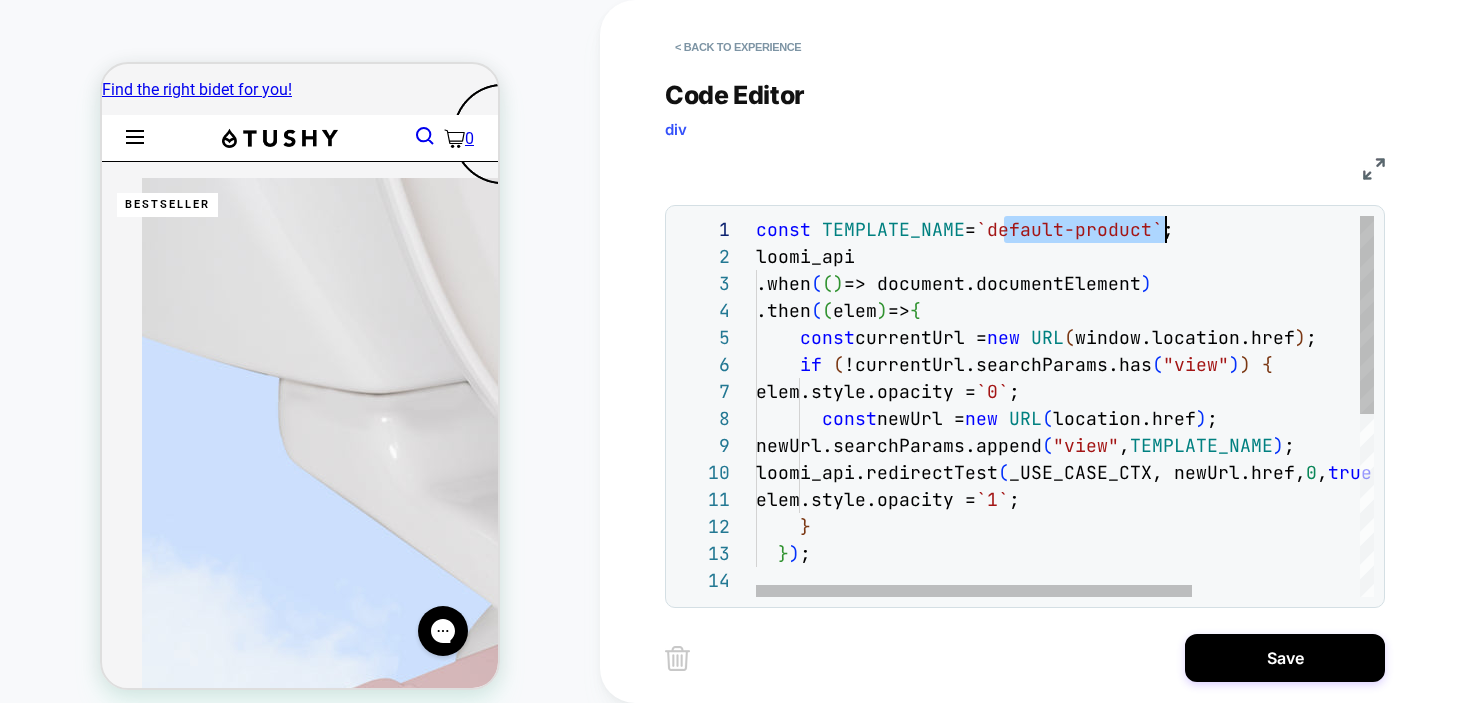 drag, startPoint x: 1009, startPoint y: 232, endPoint x: 1165, endPoint y: 239, distance: 156.15697 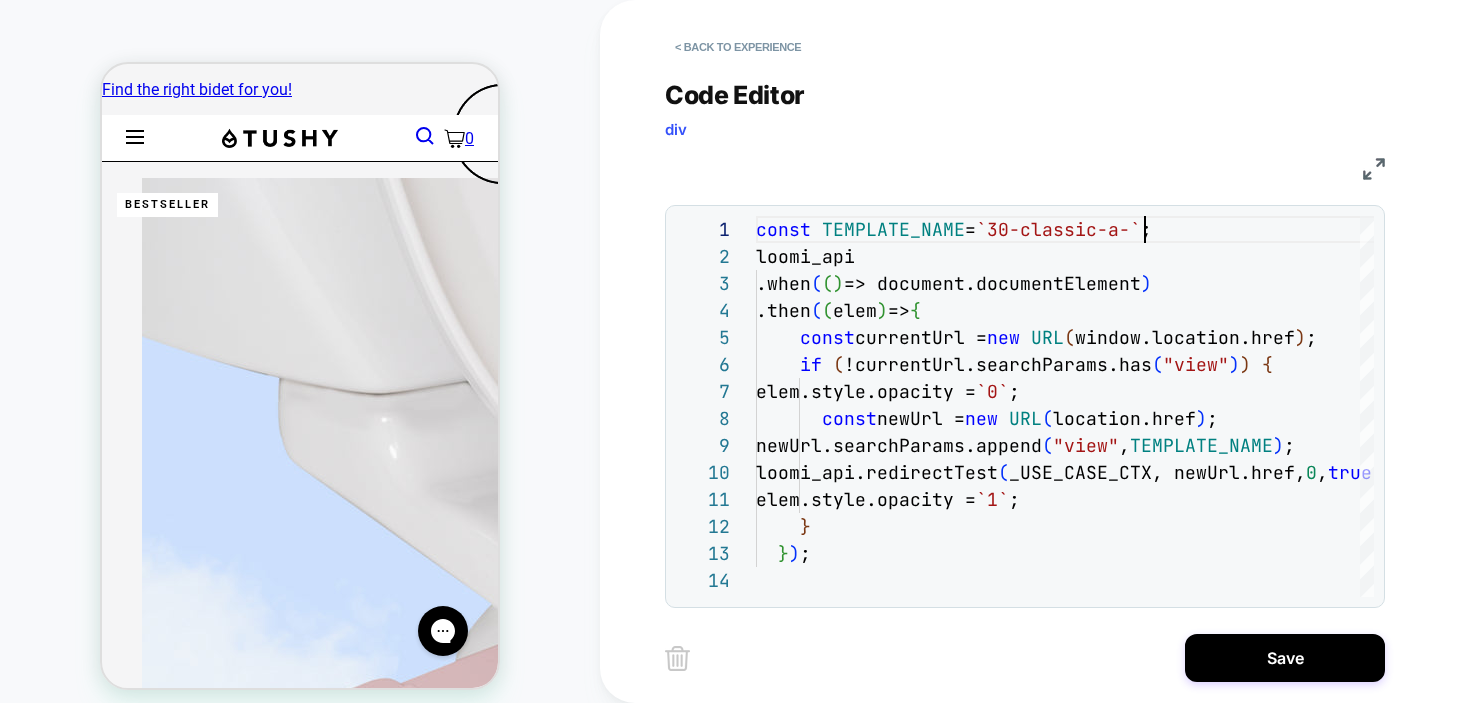 scroll, scrollTop: 0, scrollLeft: 400, axis: horizontal 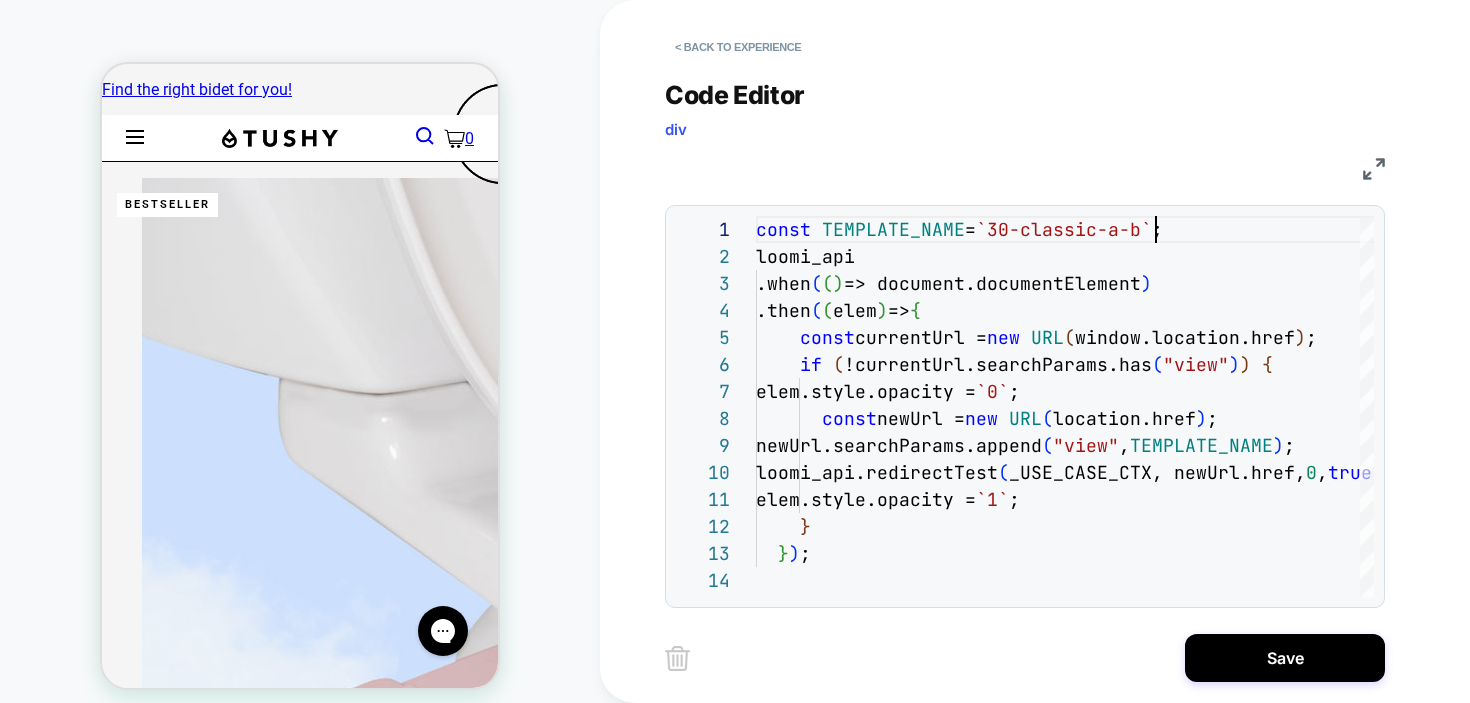 type on "**********" 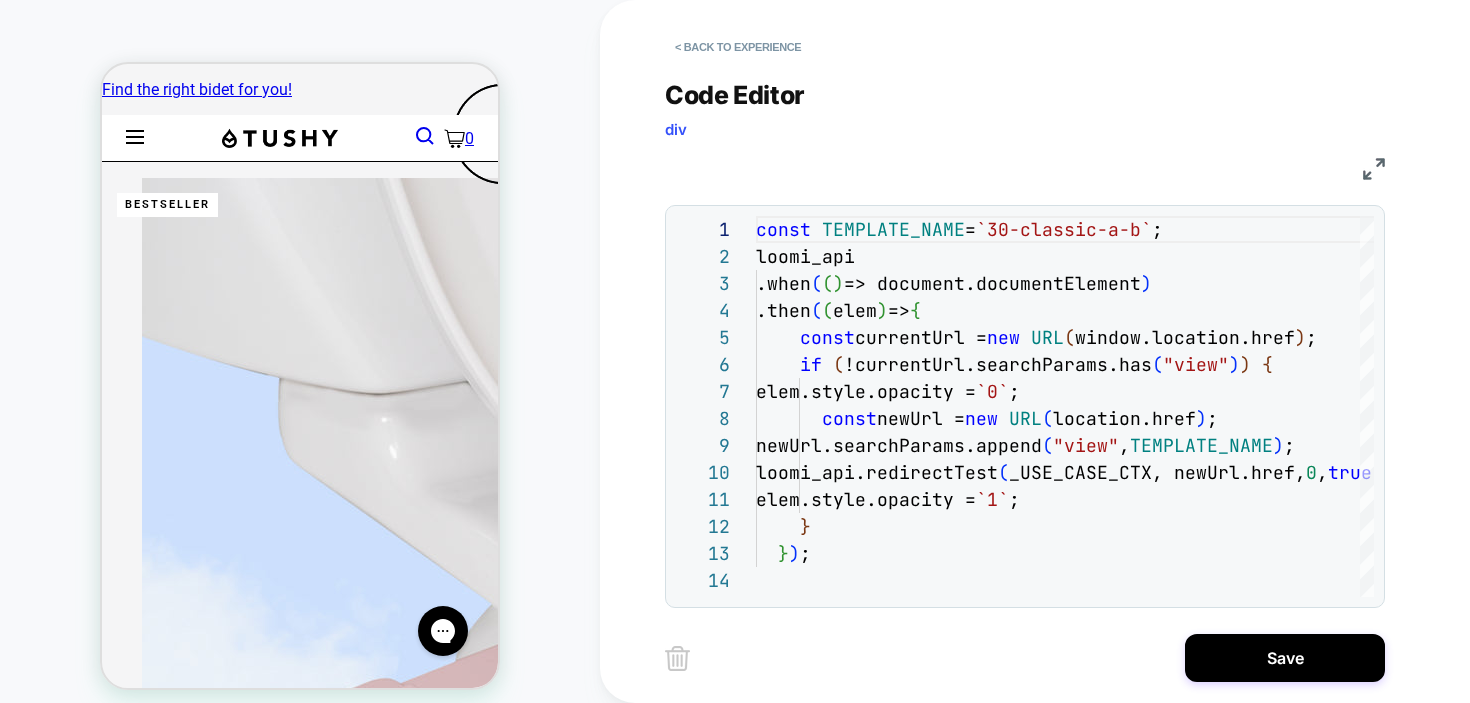 click on "Code Editor div" at bounding box center [1025, 114] 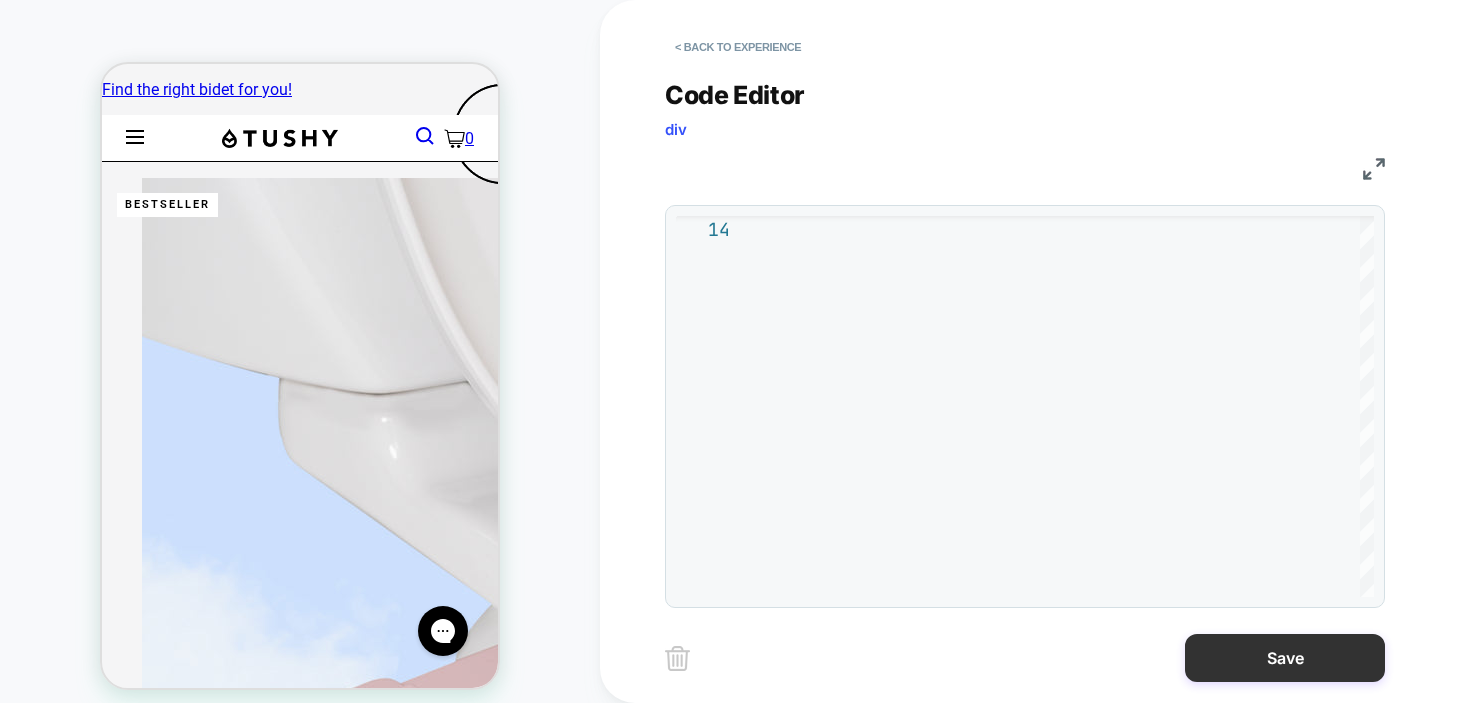 click on "Save" at bounding box center (1285, 658) 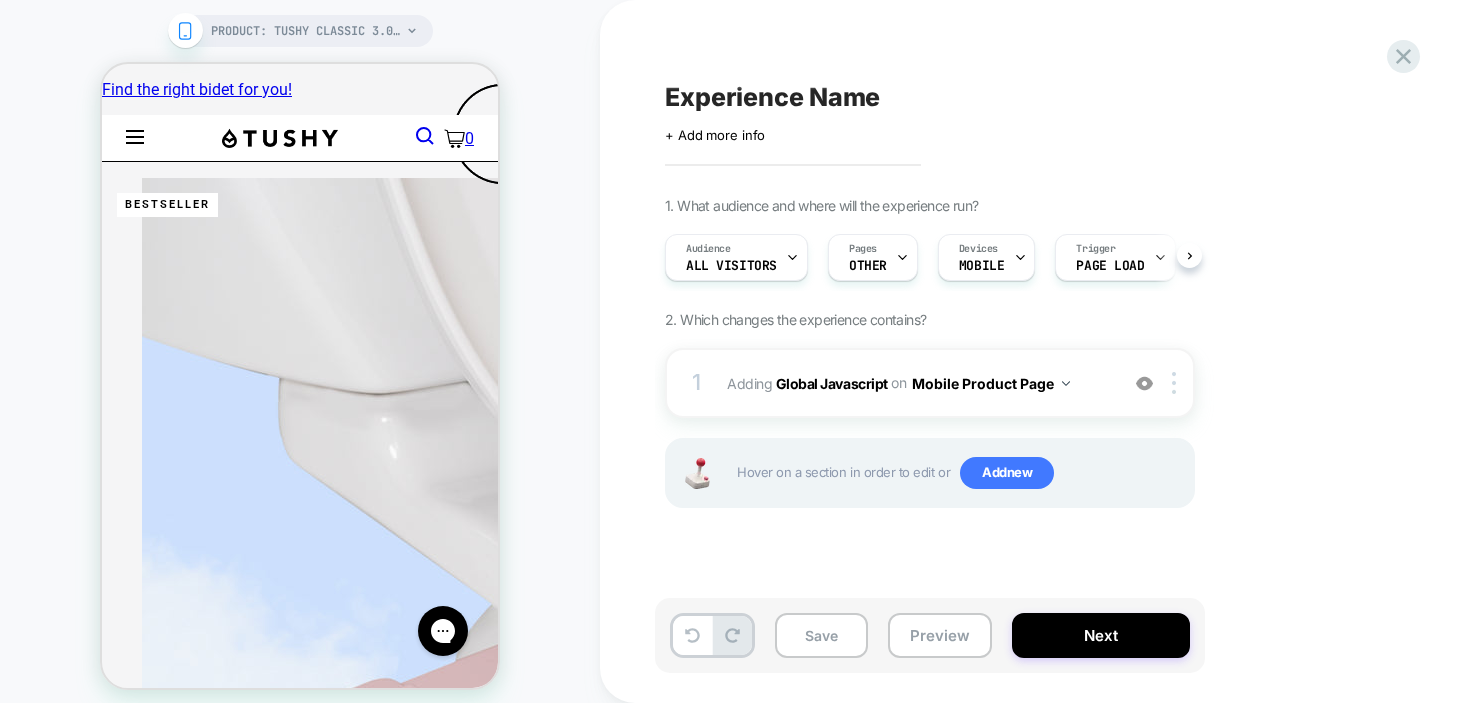 scroll, scrollTop: 0, scrollLeft: 1, axis: horizontal 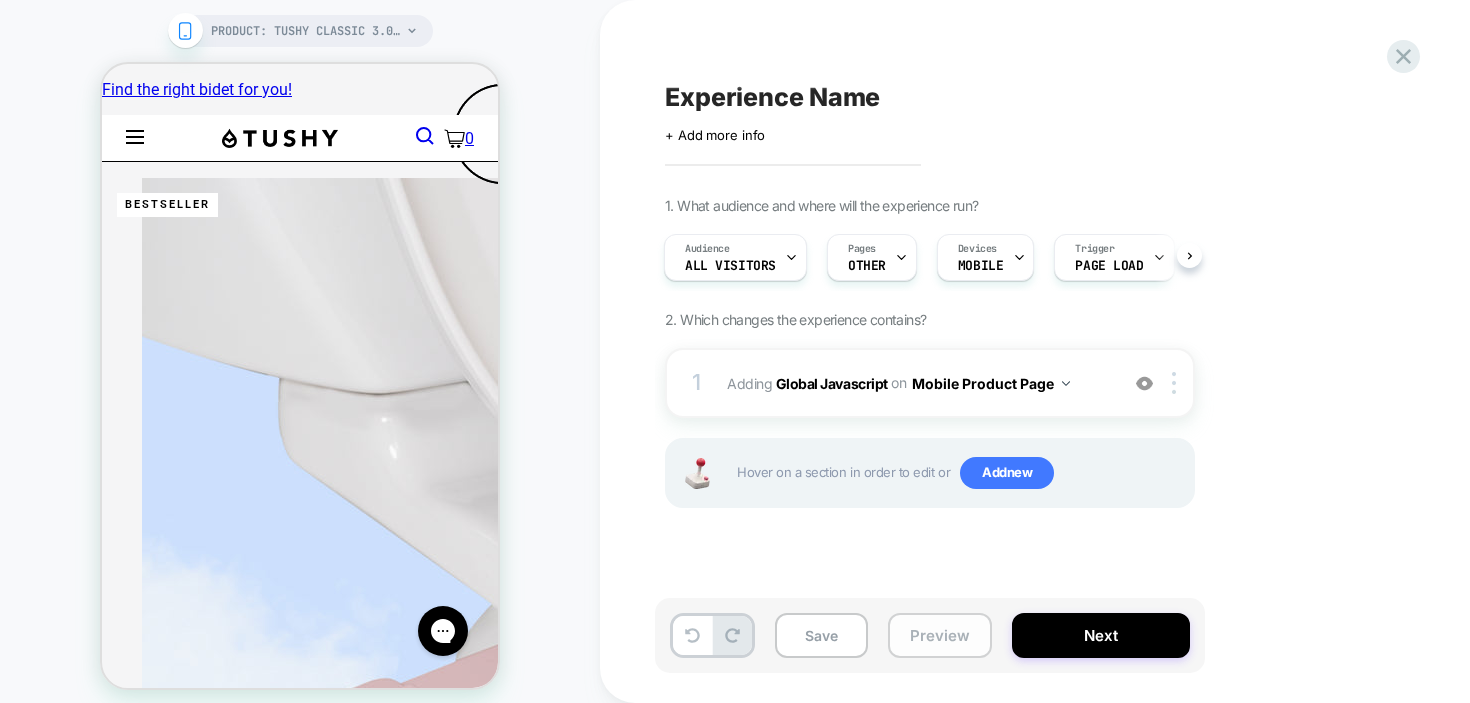 click on "Preview" at bounding box center (940, 635) 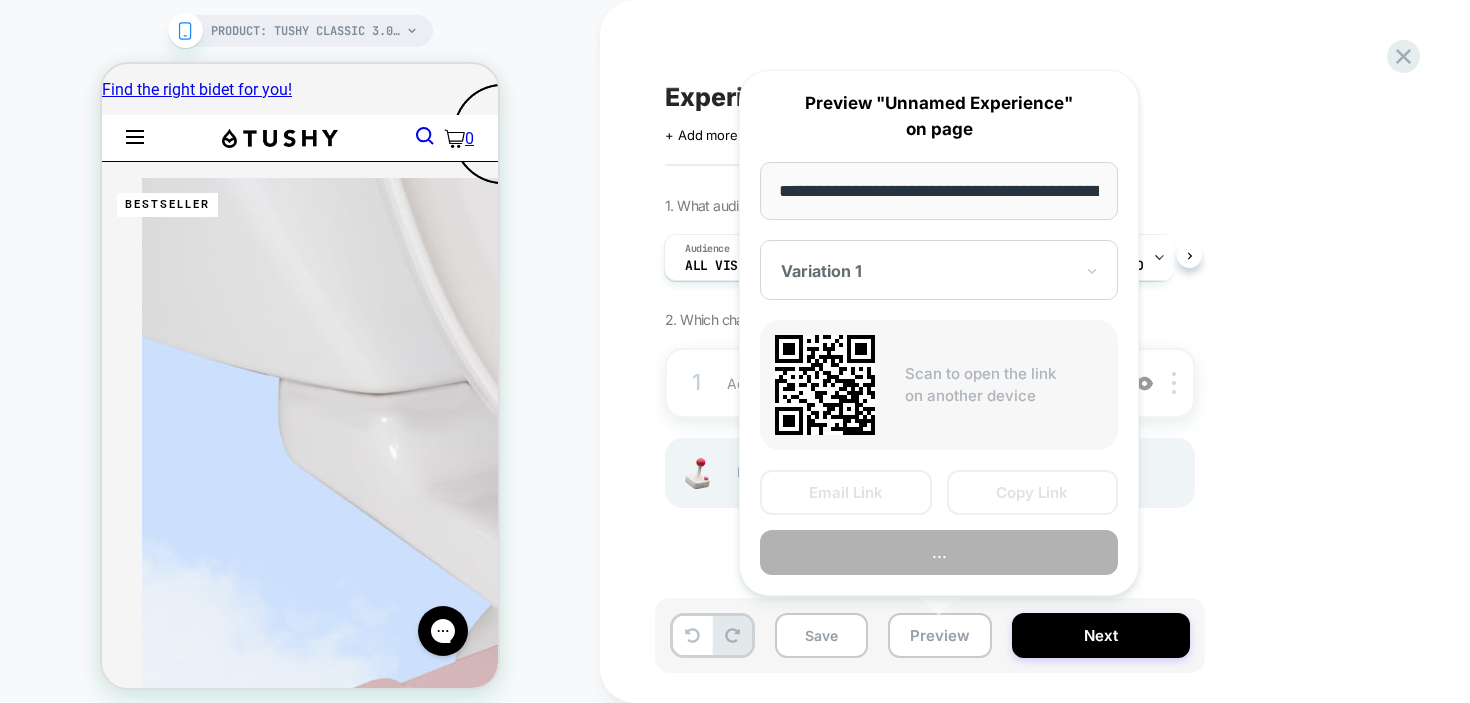 scroll, scrollTop: 0, scrollLeft: 282, axis: horizontal 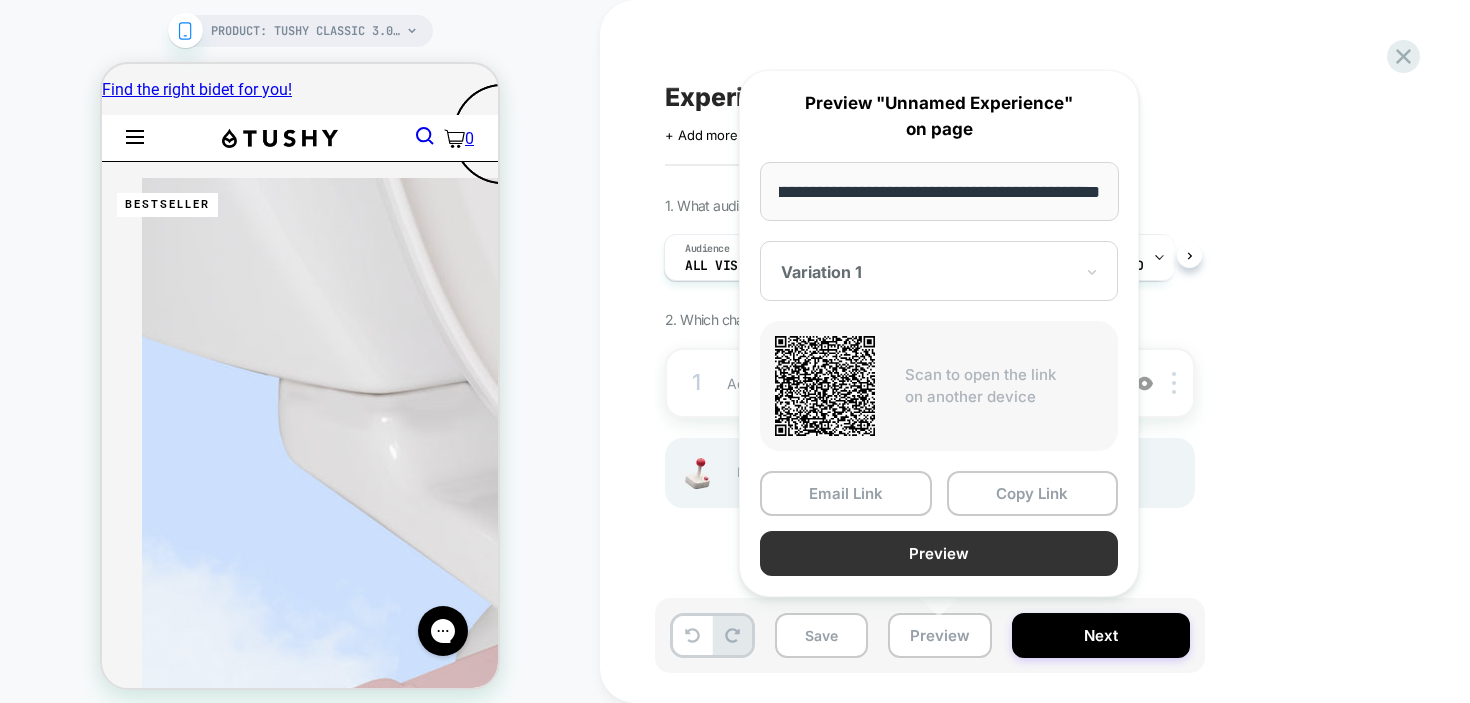 click on "Preview" at bounding box center (939, 553) 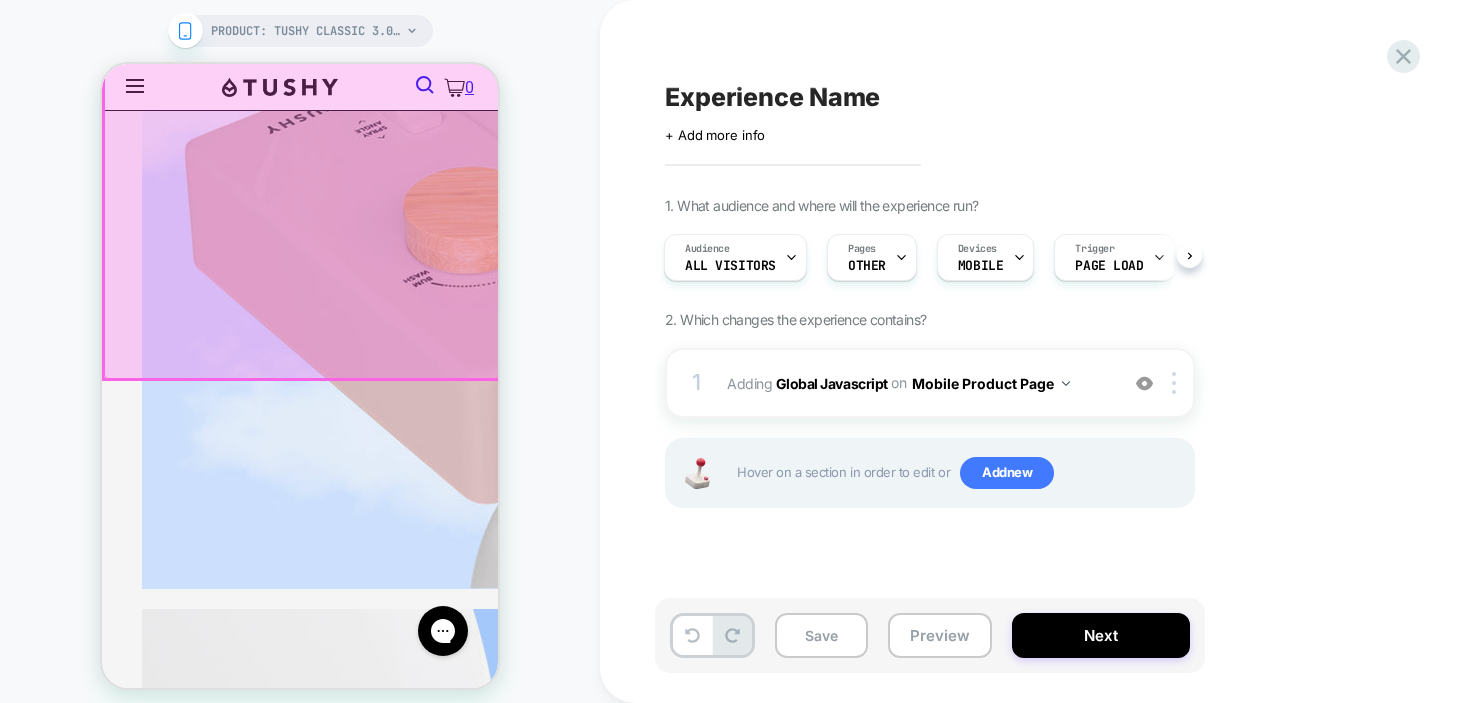 scroll, scrollTop: 617, scrollLeft: 0, axis: vertical 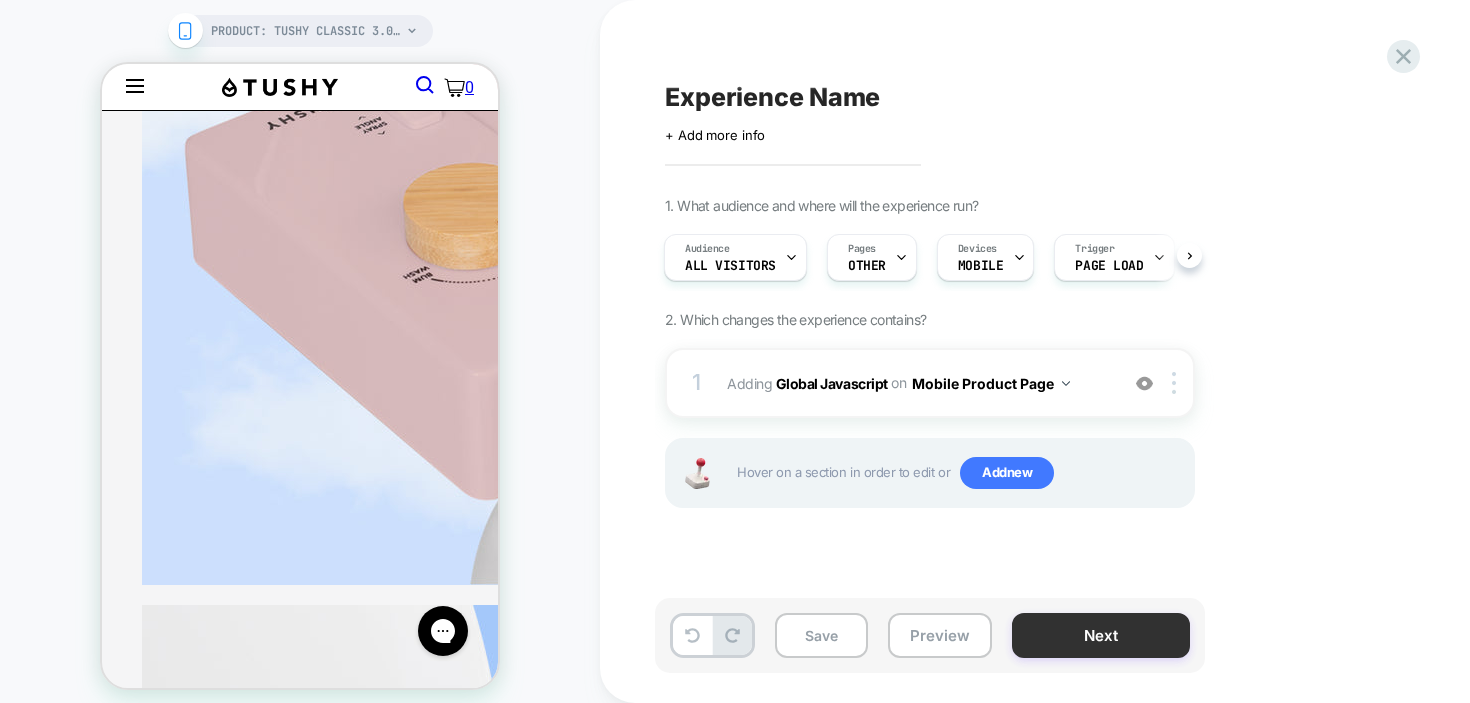 click on "Next" at bounding box center (1101, 635) 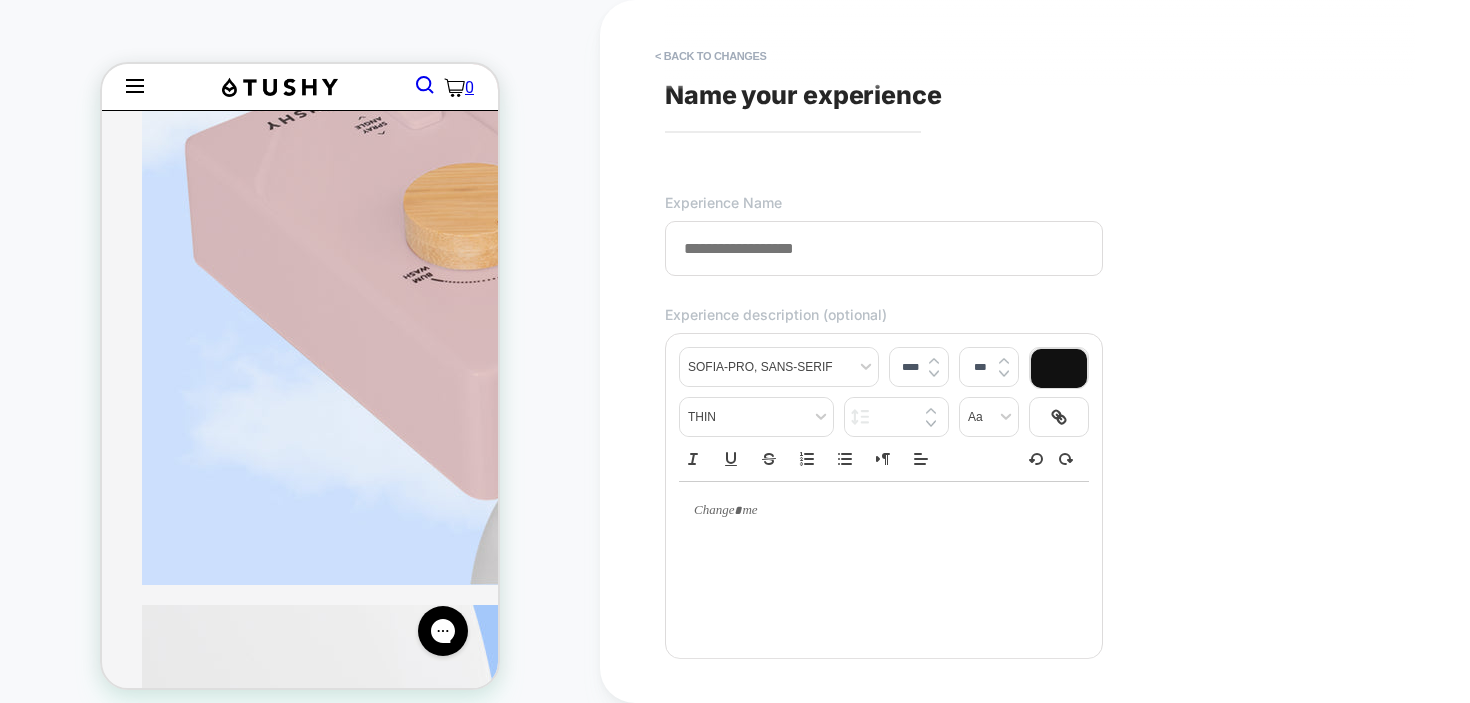 click at bounding box center (884, 248) 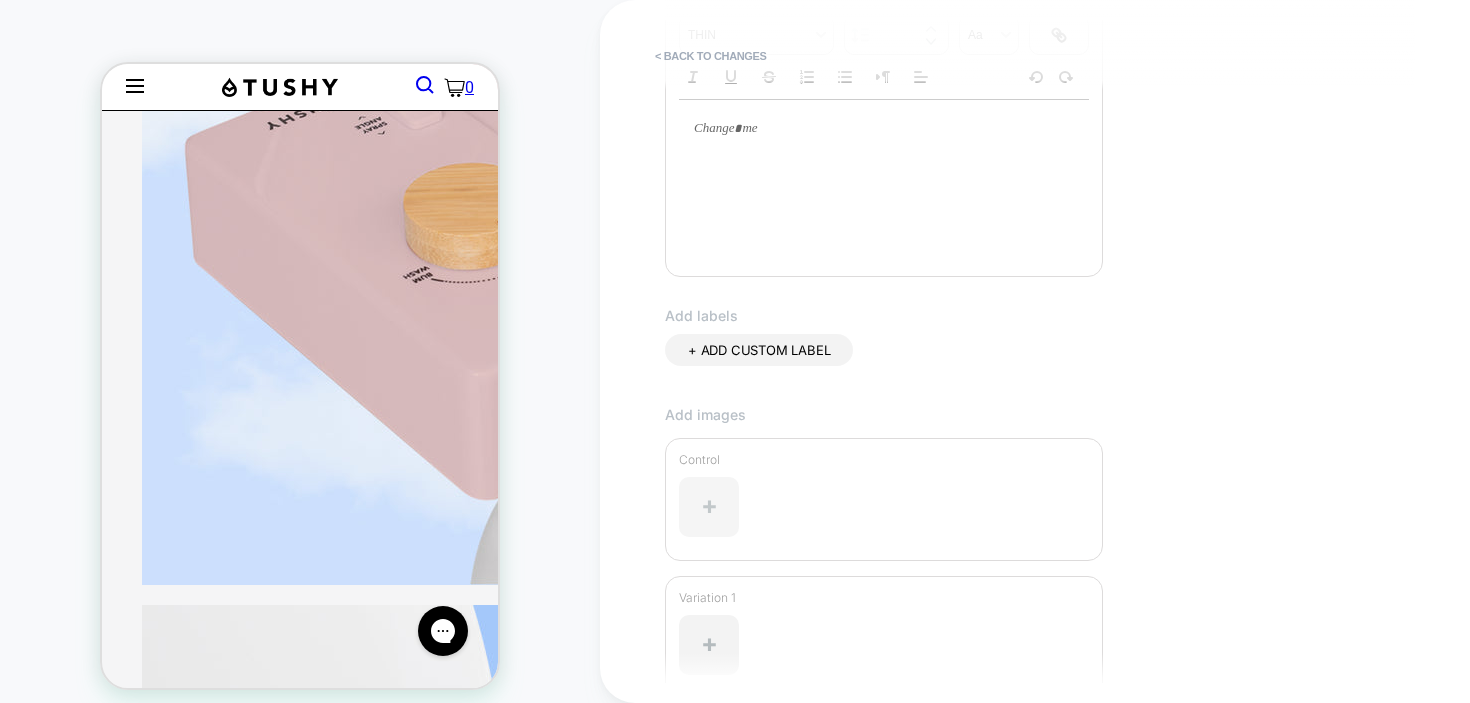 scroll, scrollTop: 571, scrollLeft: 0, axis: vertical 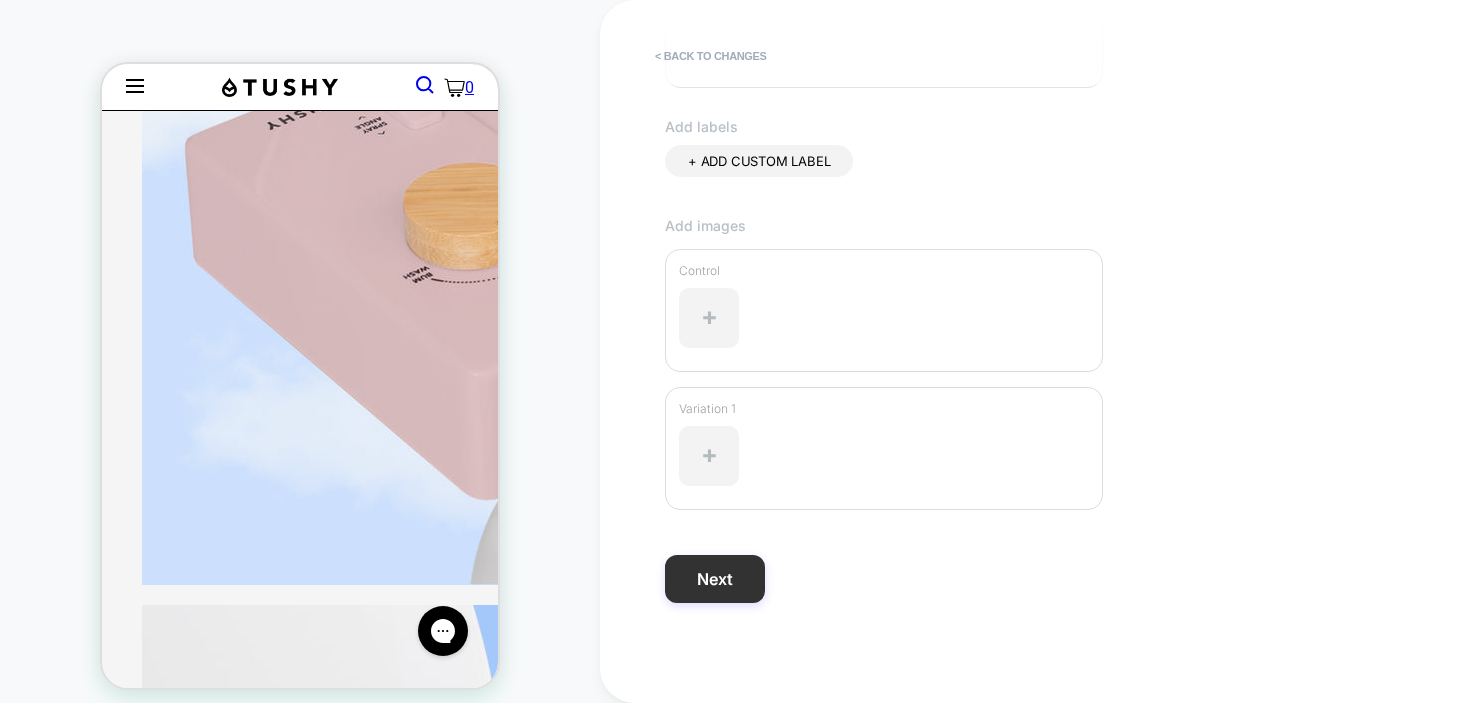 type on "**********" 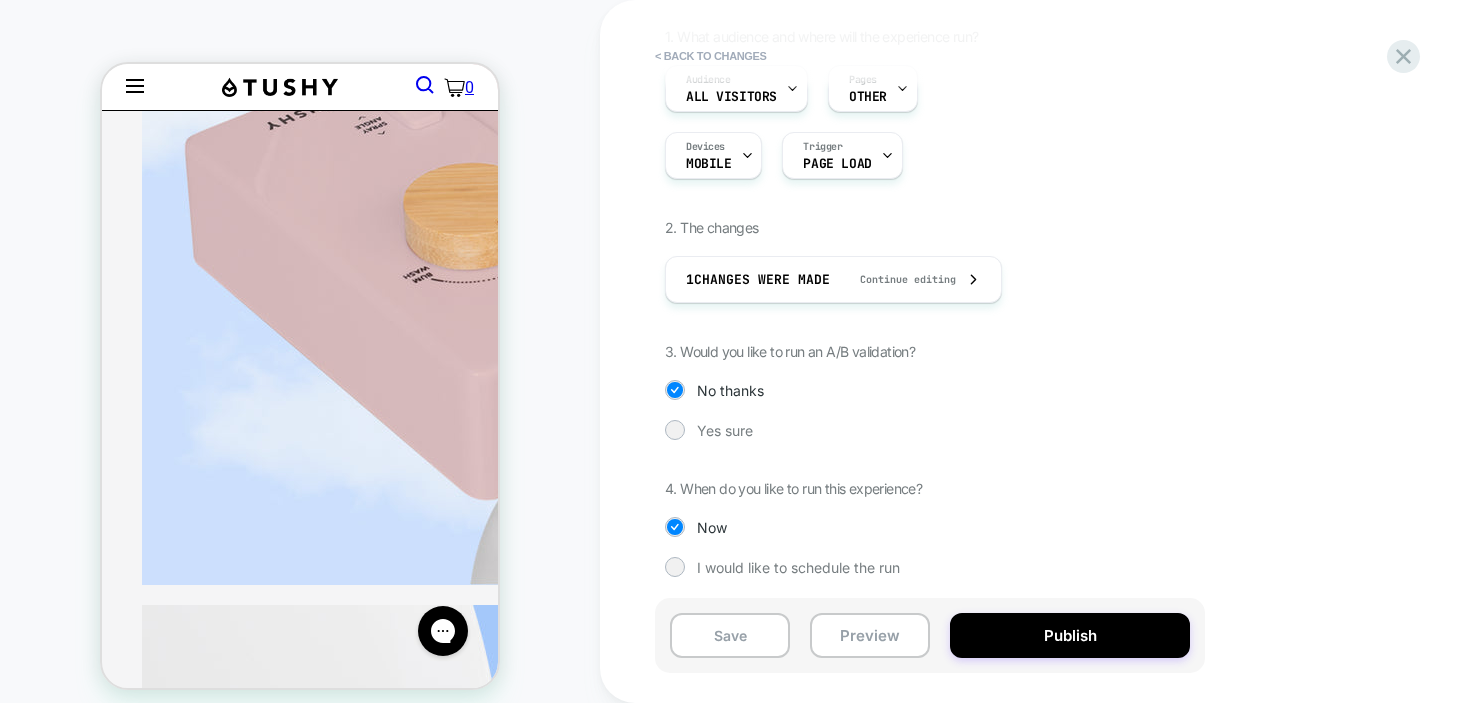 scroll, scrollTop: 172, scrollLeft: 0, axis: vertical 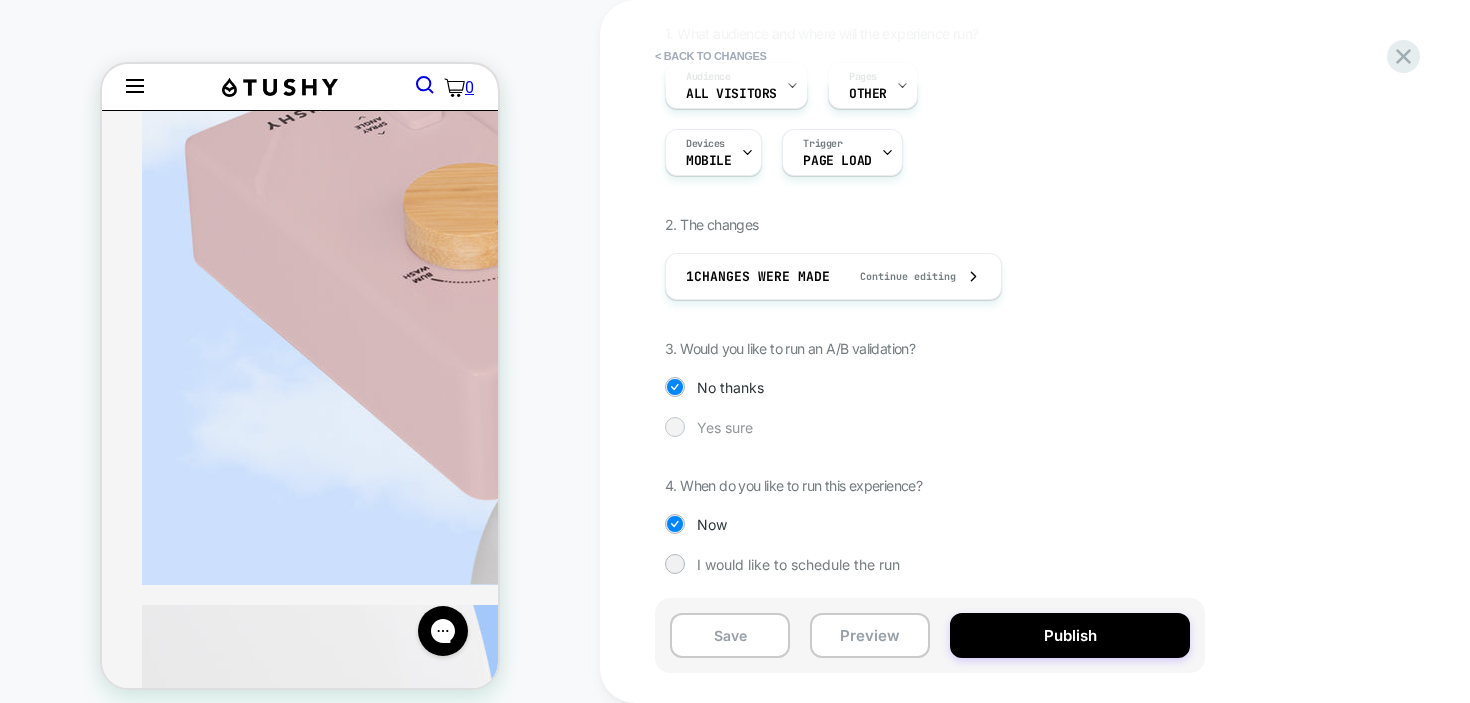 click on "Yes sure" at bounding box center (930, 427) 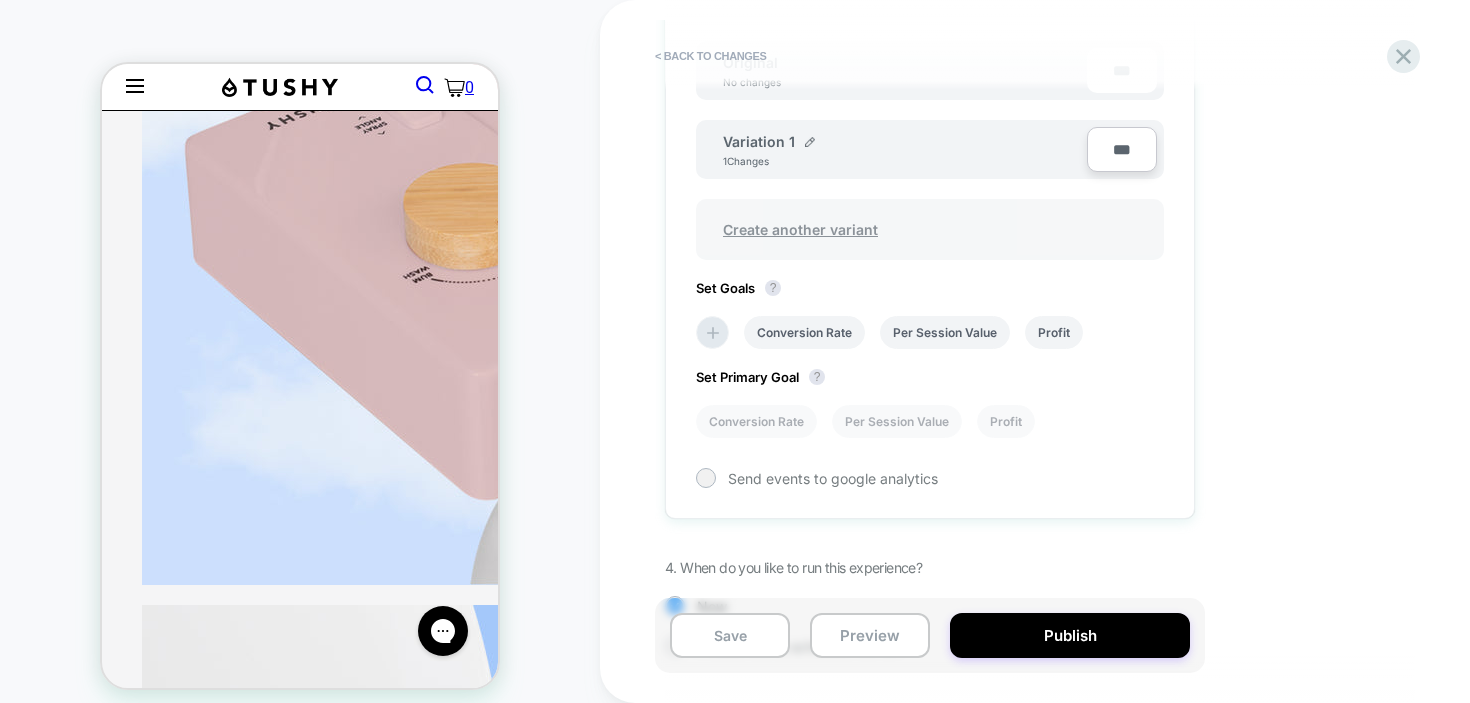 scroll, scrollTop: 634, scrollLeft: 0, axis: vertical 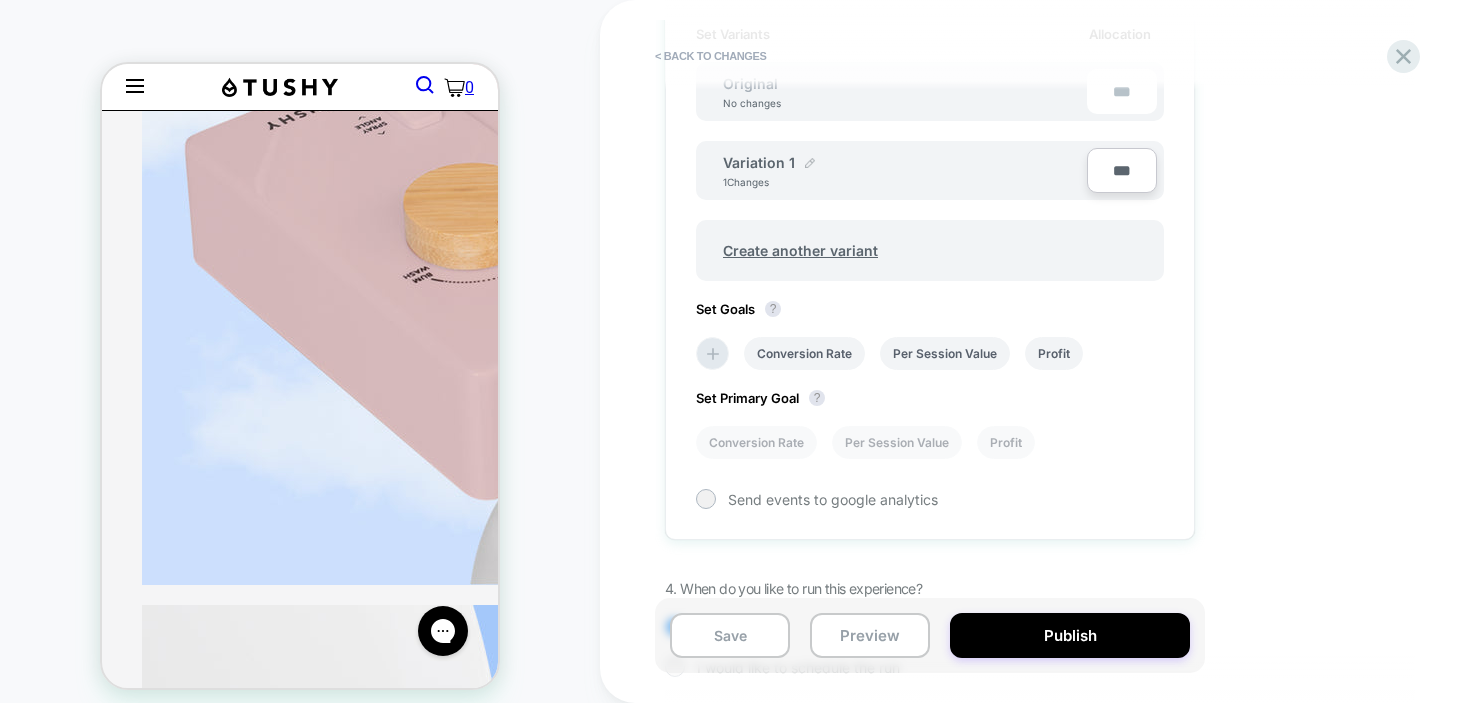 click at bounding box center [810, 163] 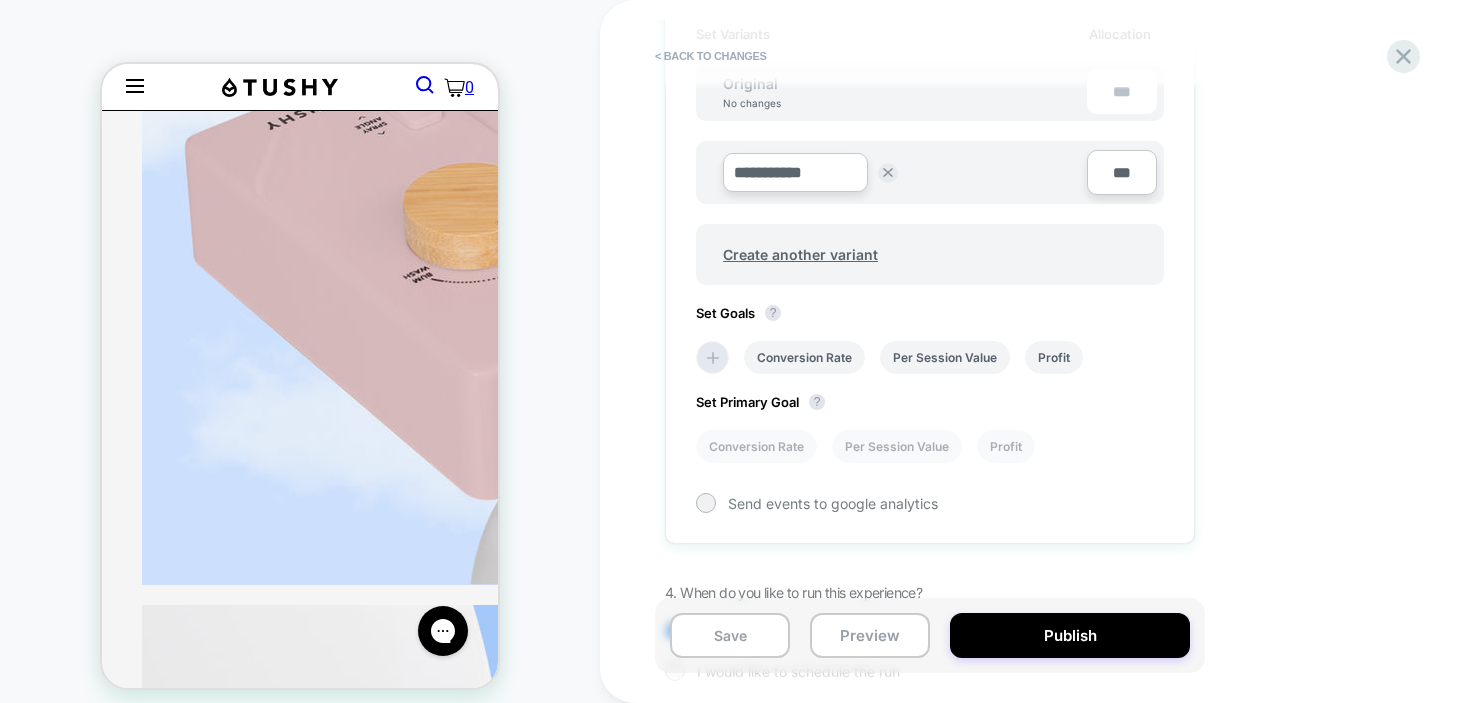click on "**********" at bounding box center [795, 172] 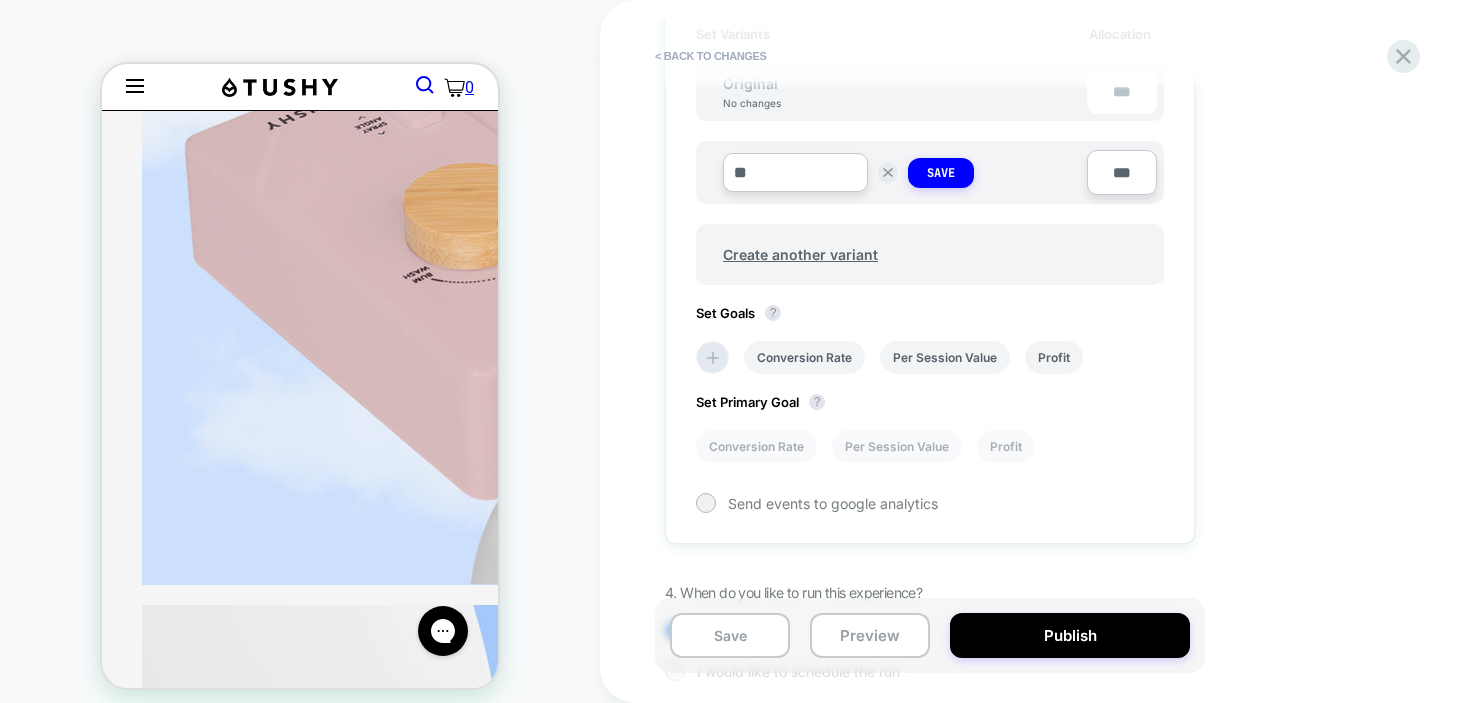 type on "**" 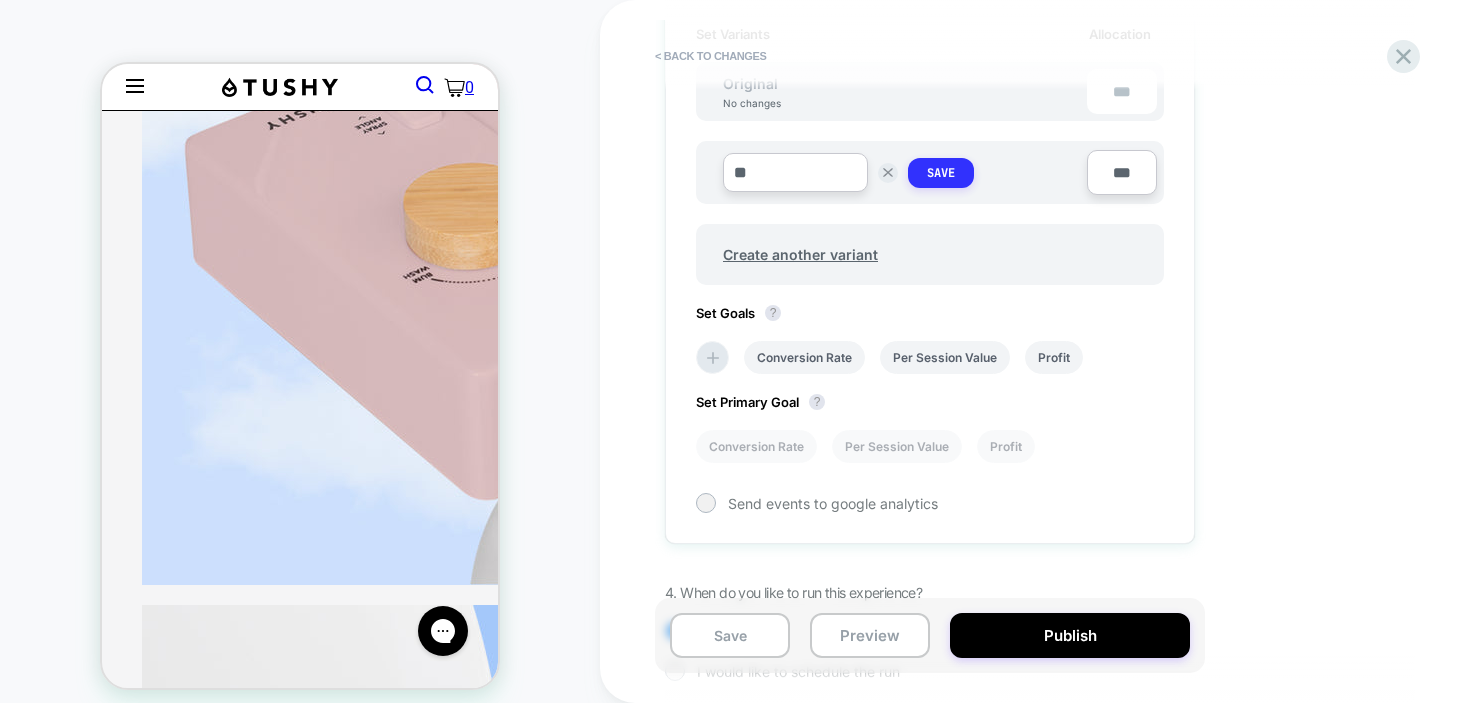 click on "Save" at bounding box center [941, 173] 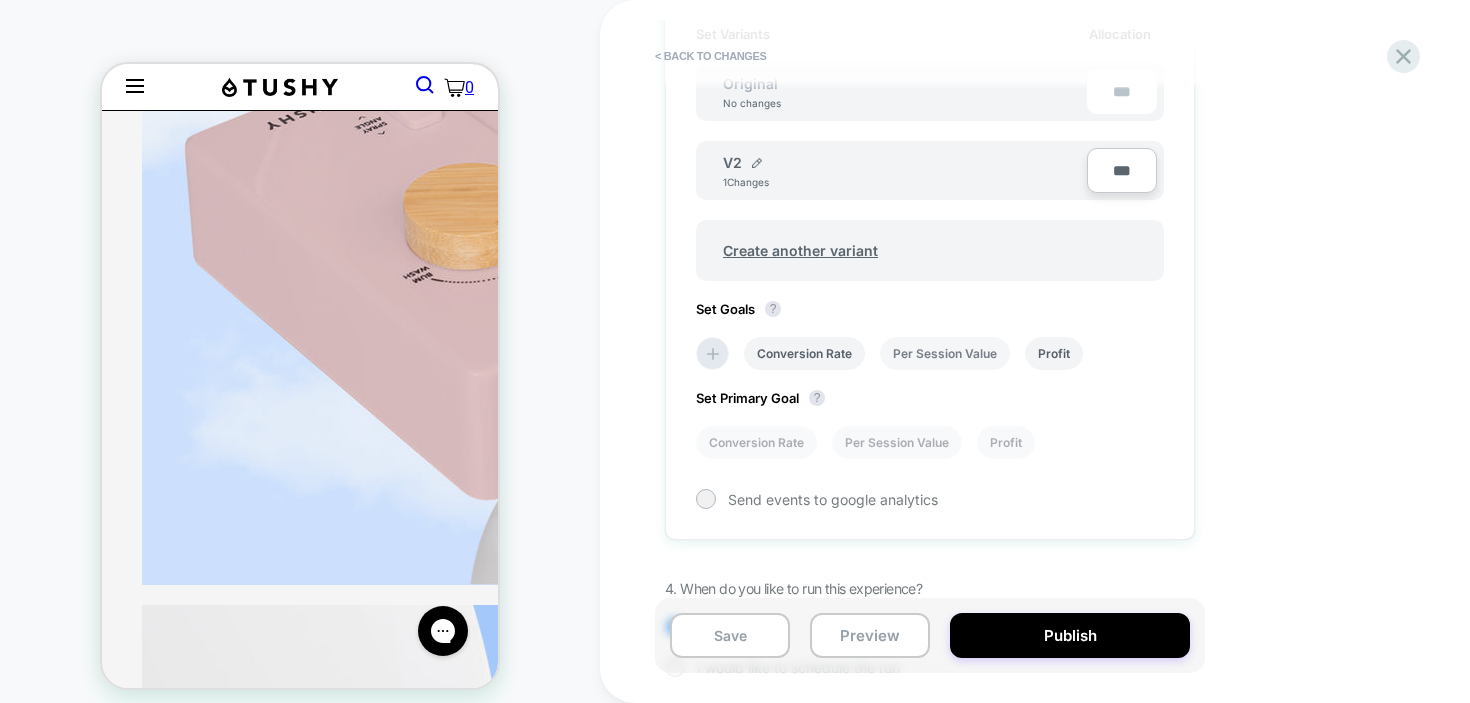 scroll, scrollTop: 738, scrollLeft: 0, axis: vertical 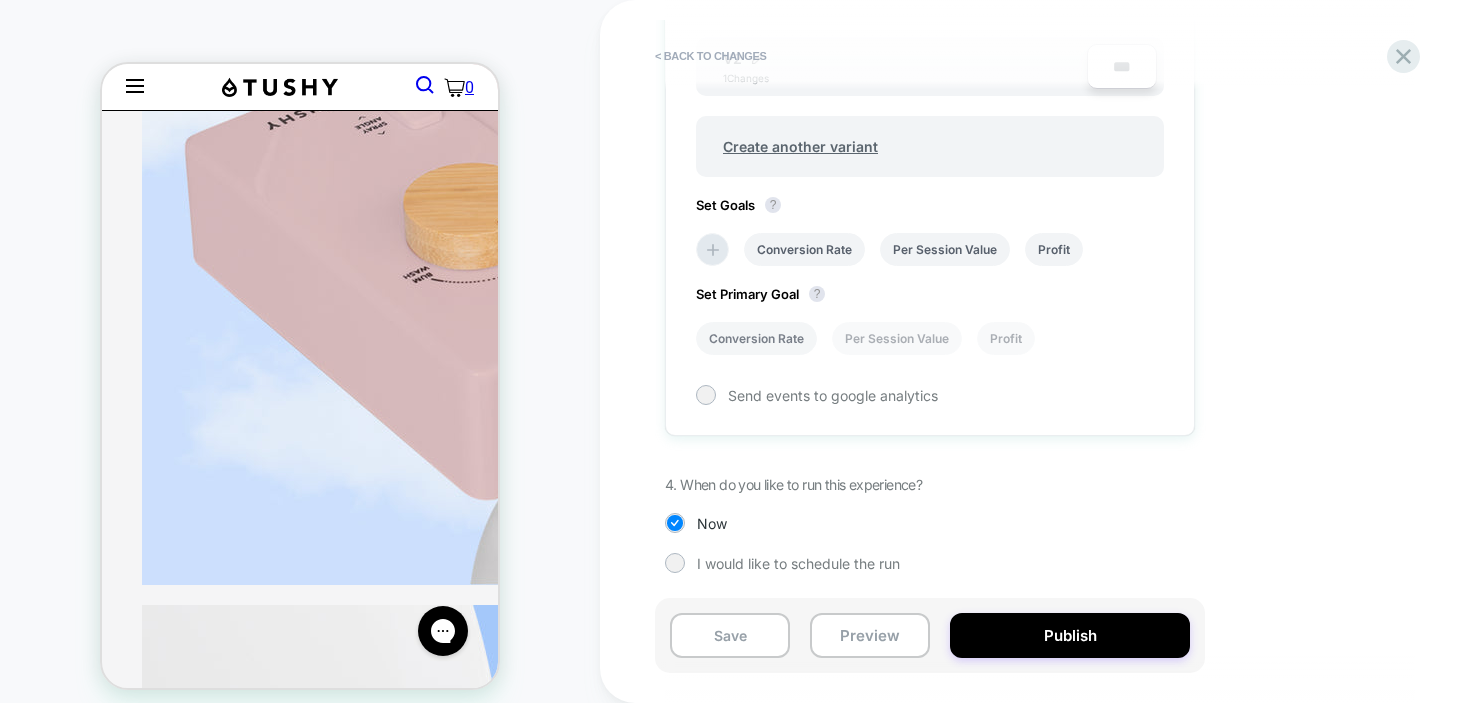 click on "Conversion Rate" at bounding box center [756, 338] 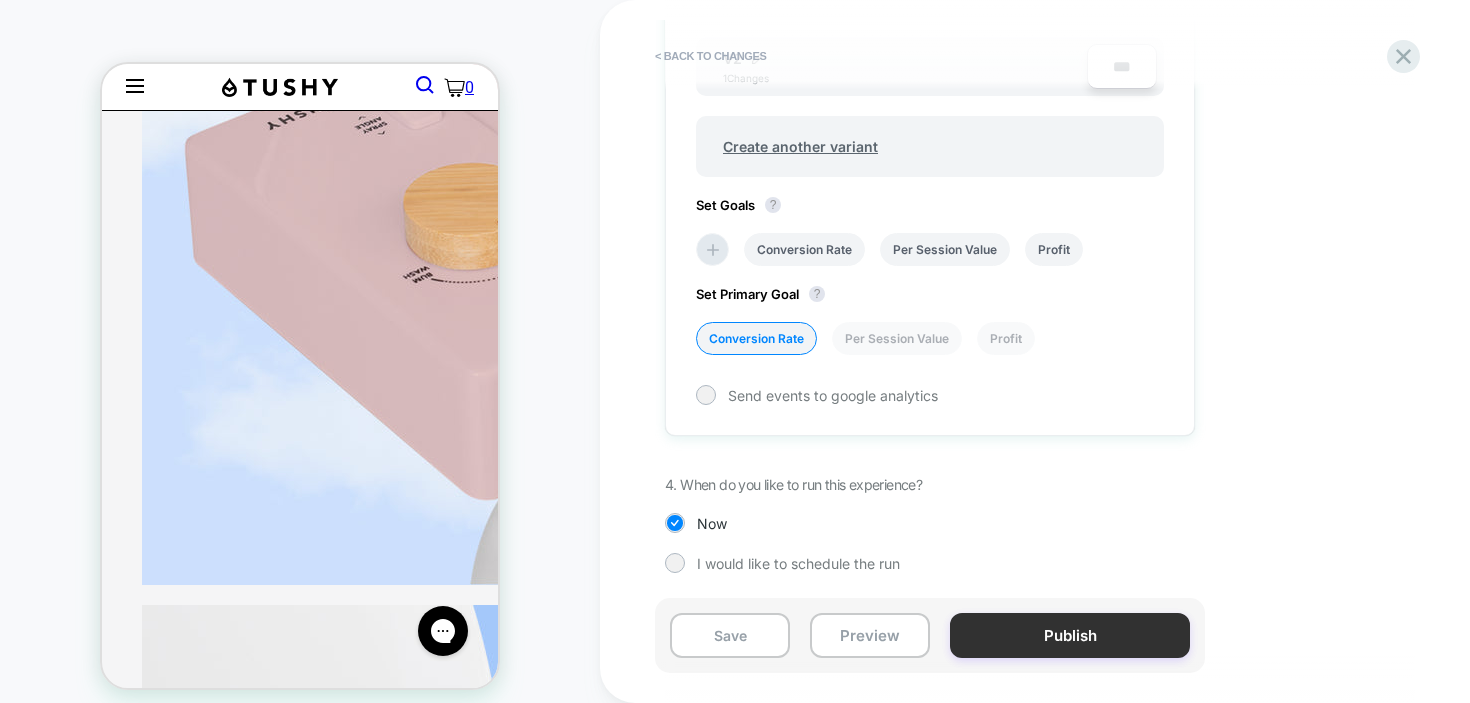 click on "Publish" at bounding box center [1070, 635] 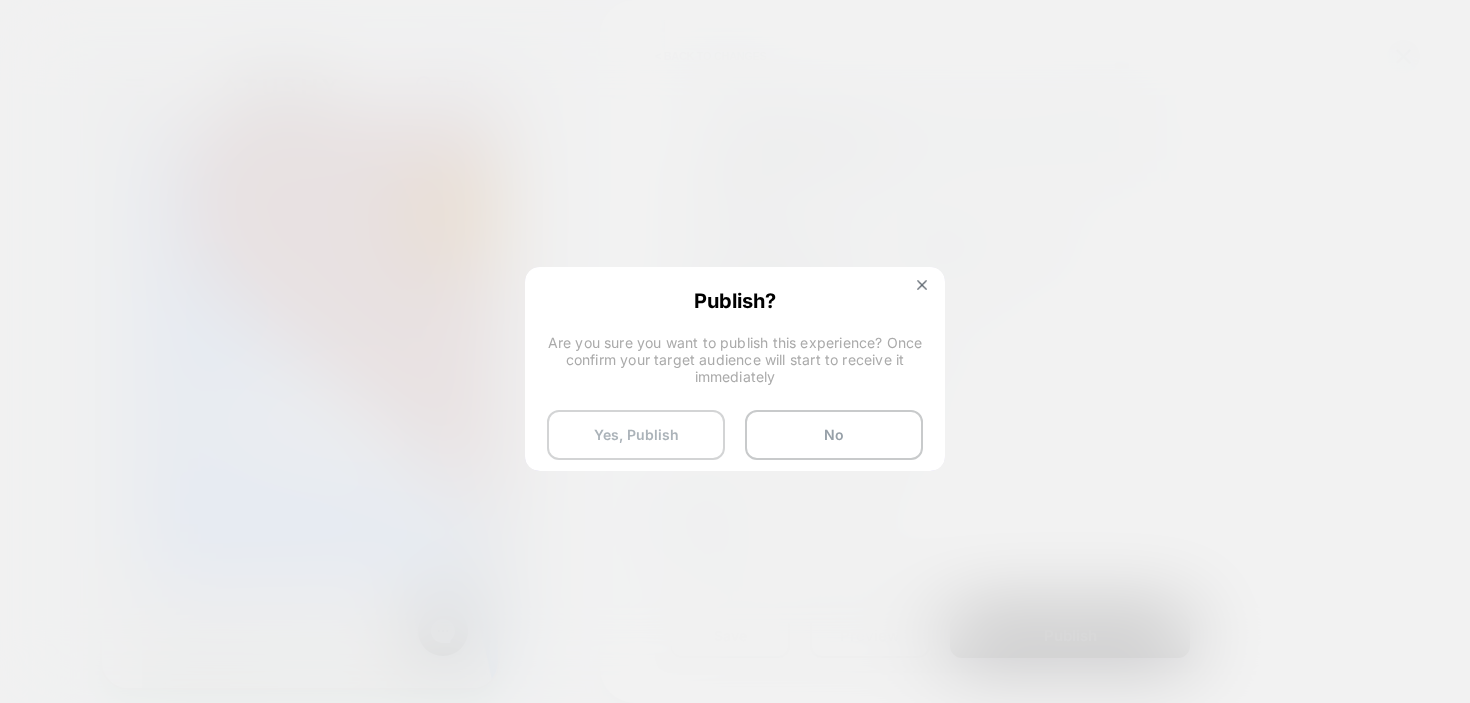 click on "Yes, Publish" at bounding box center [636, 435] 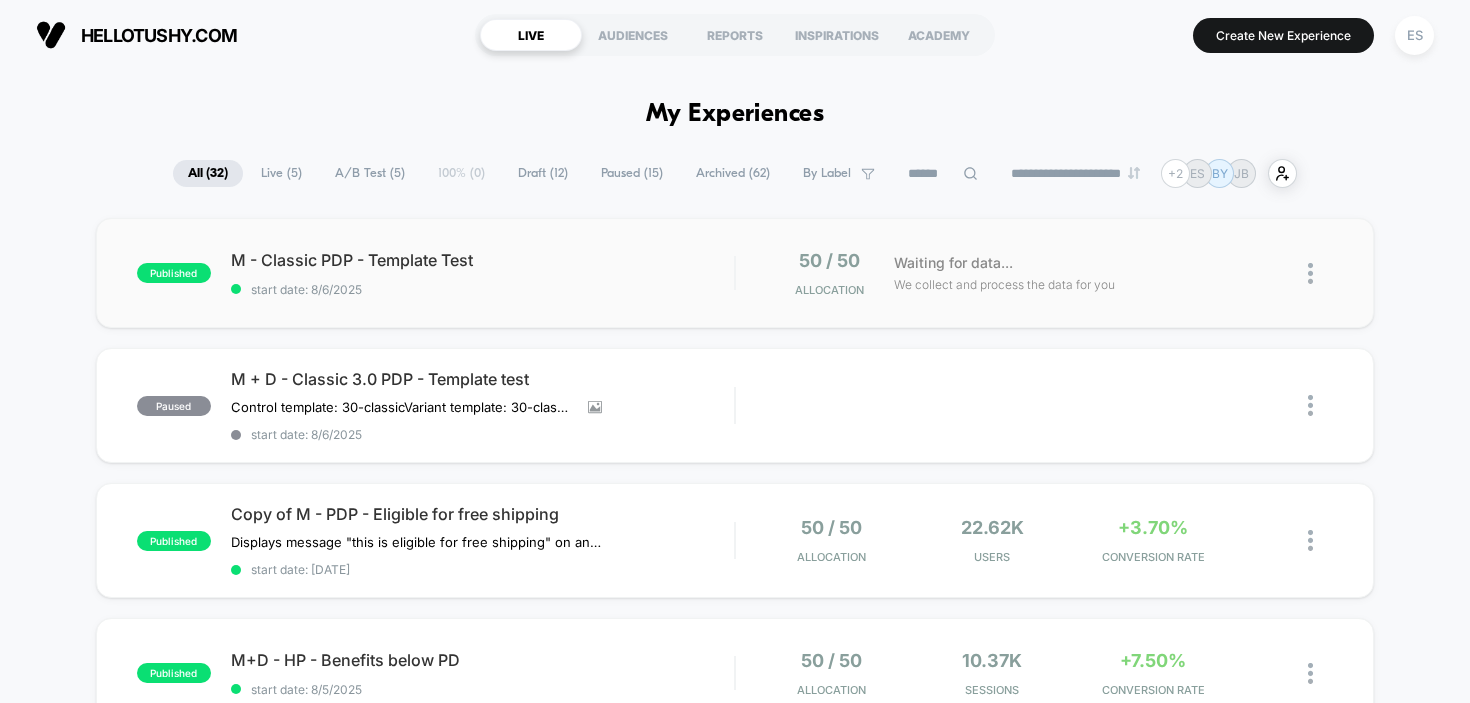 click on "published M - Classic PDP - Template Test  start date: 8/6/2025 50 / 50 Allocation Waiting for data... We collect and process the data for you" at bounding box center [735, 273] 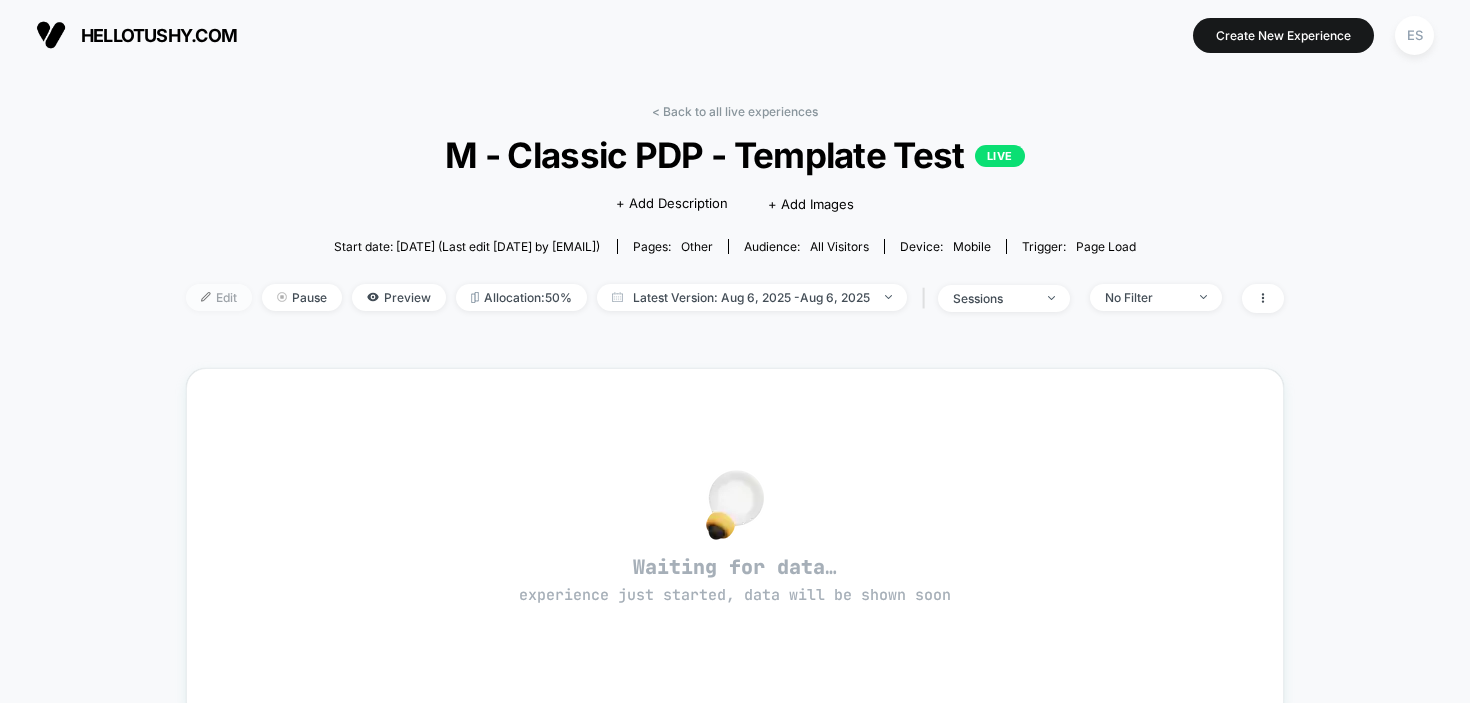click on "Edit" at bounding box center (219, 297) 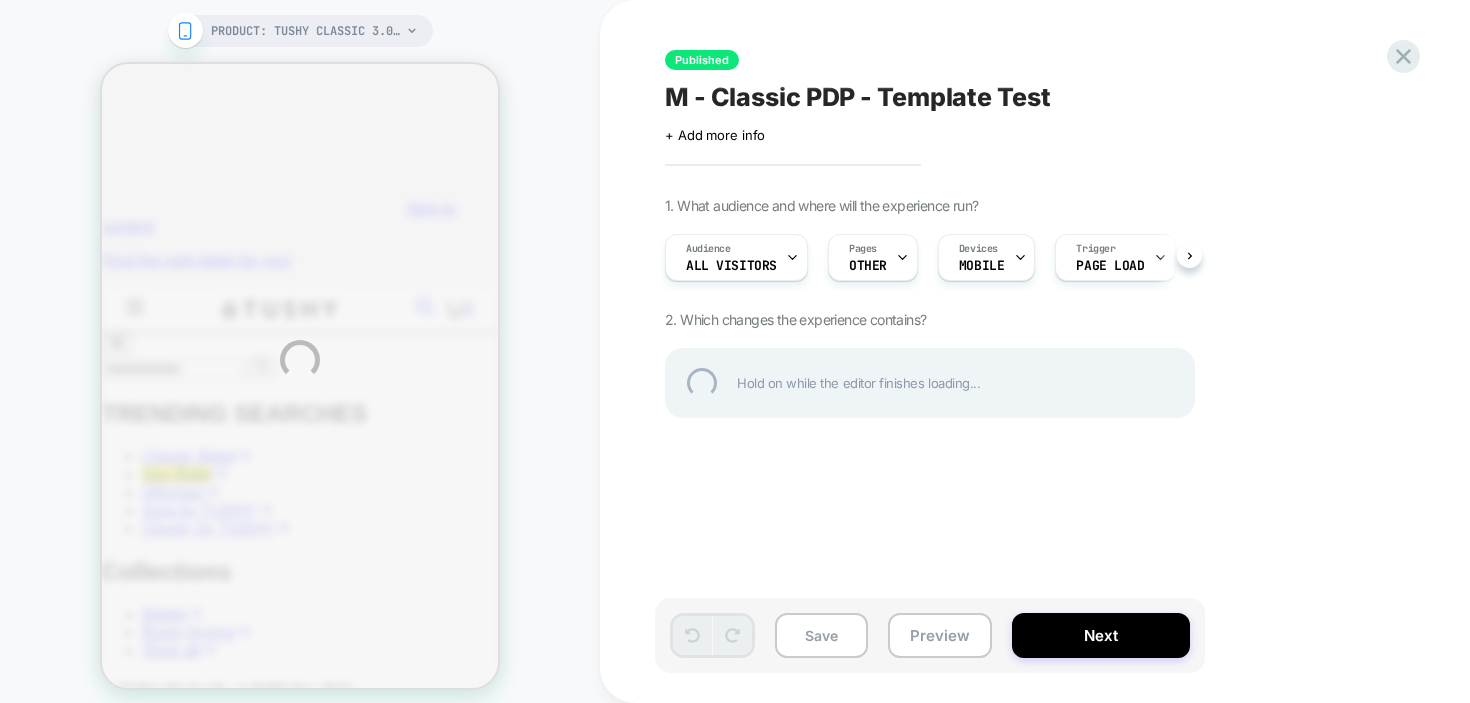 scroll, scrollTop: 0, scrollLeft: 0, axis: both 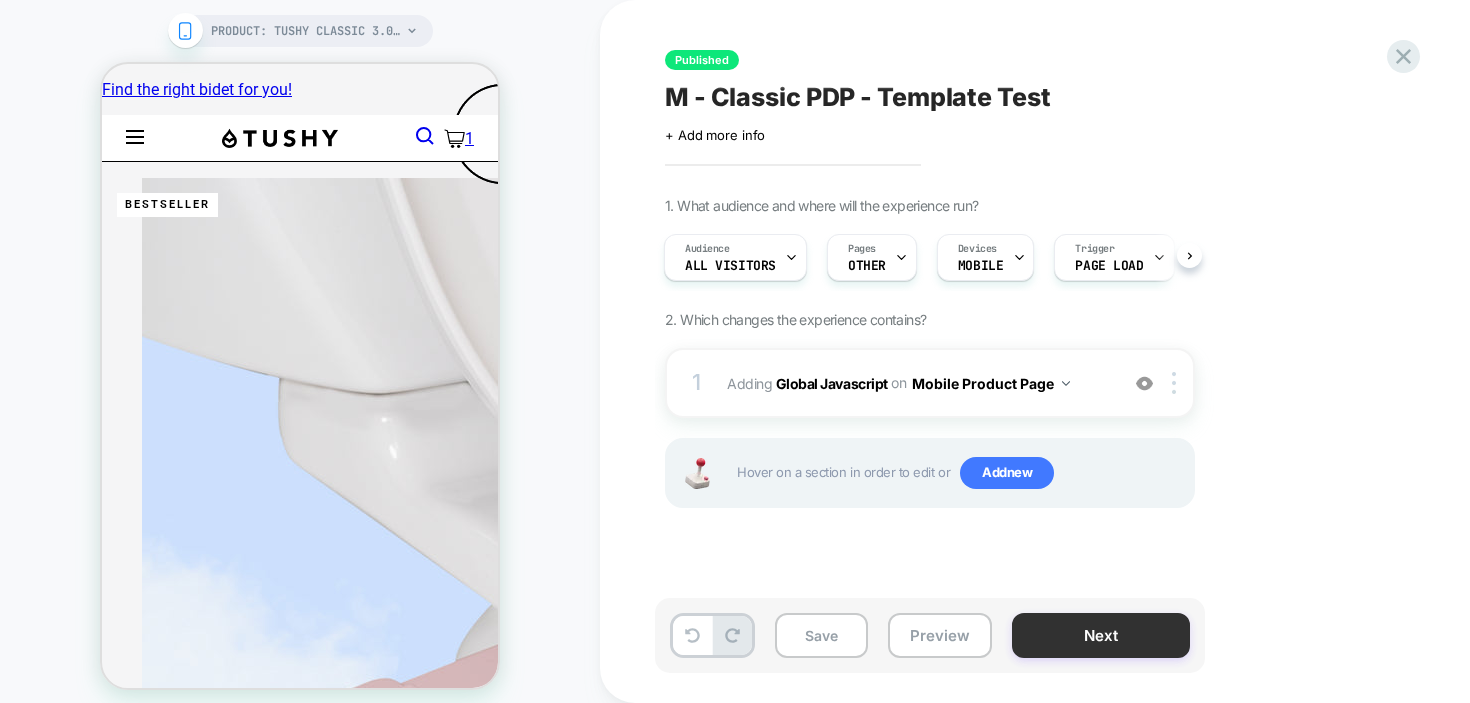 click on "Next" at bounding box center [1101, 635] 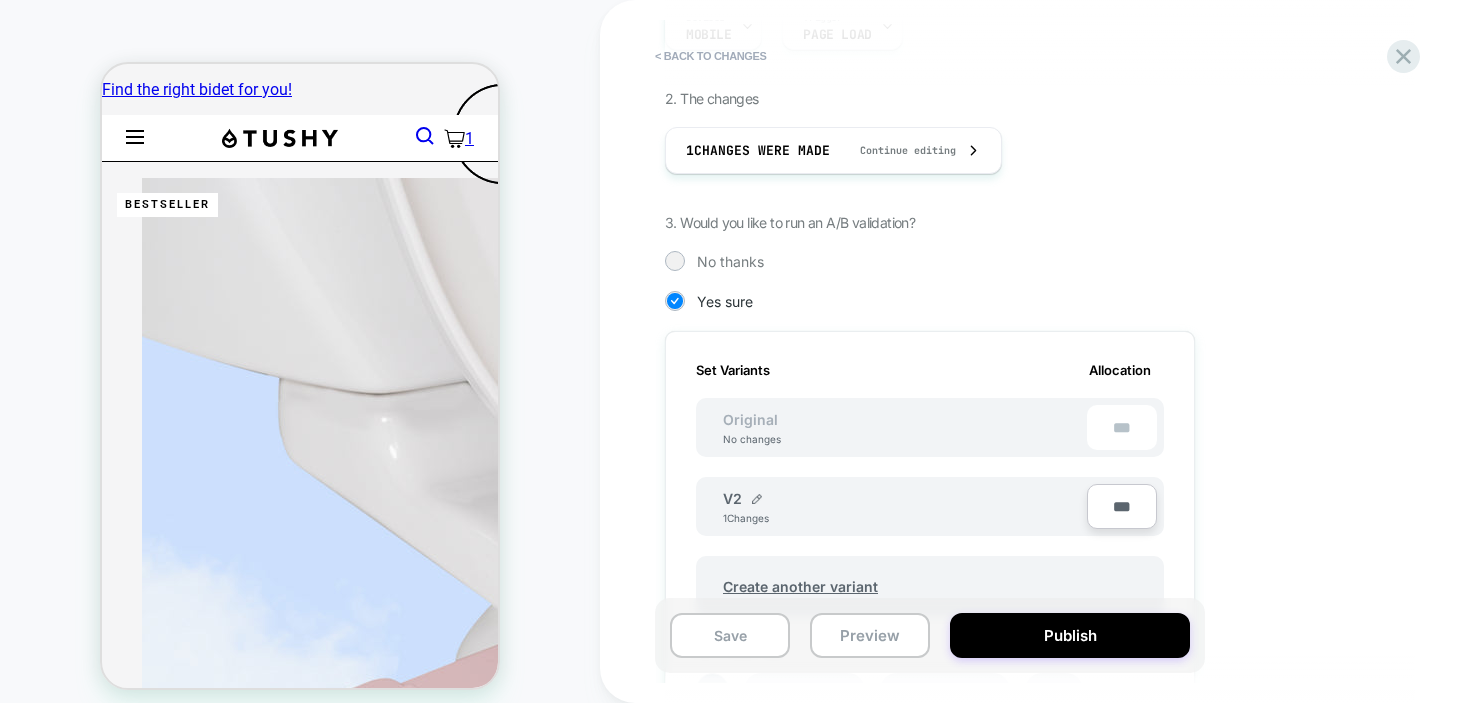scroll, scrollTop: 324, scrollLeft: 0, axis: vertical 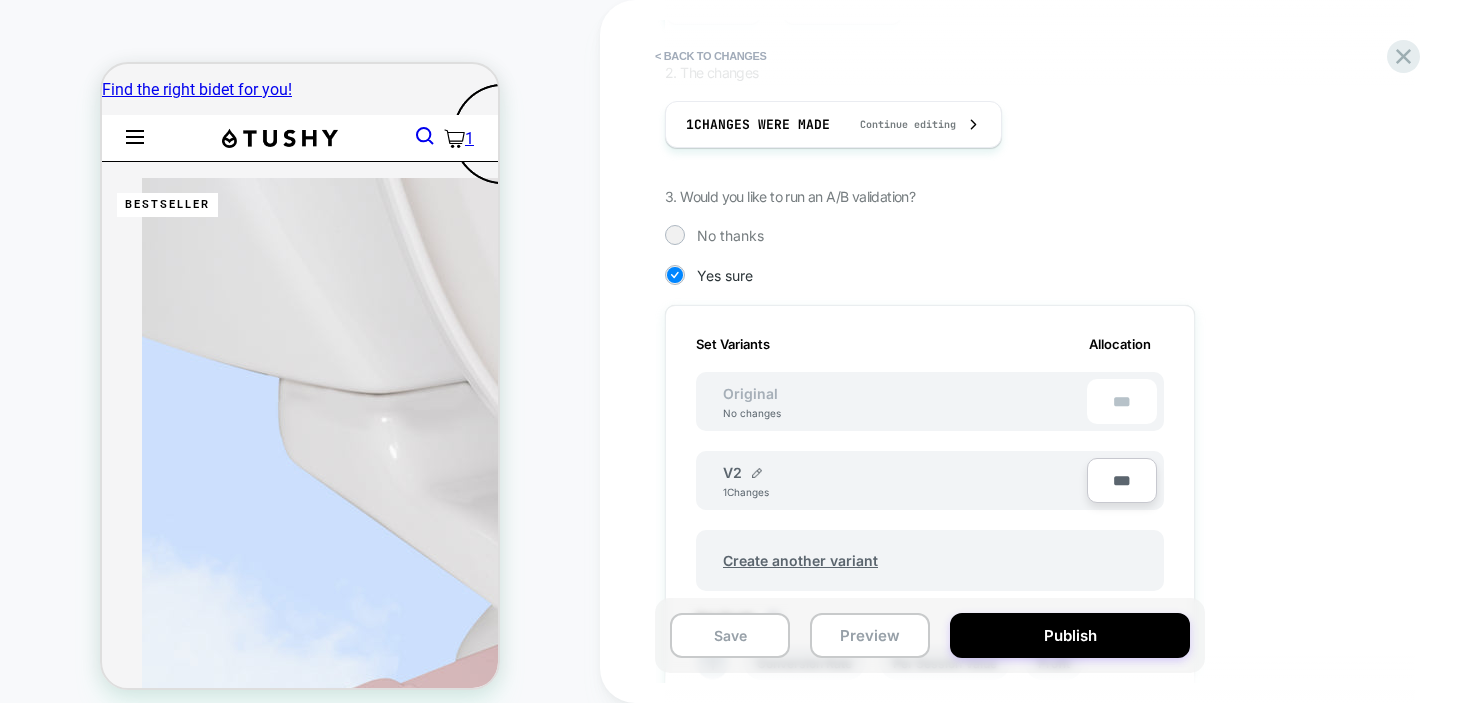 click on "Original" at bounding box center [750, 393] 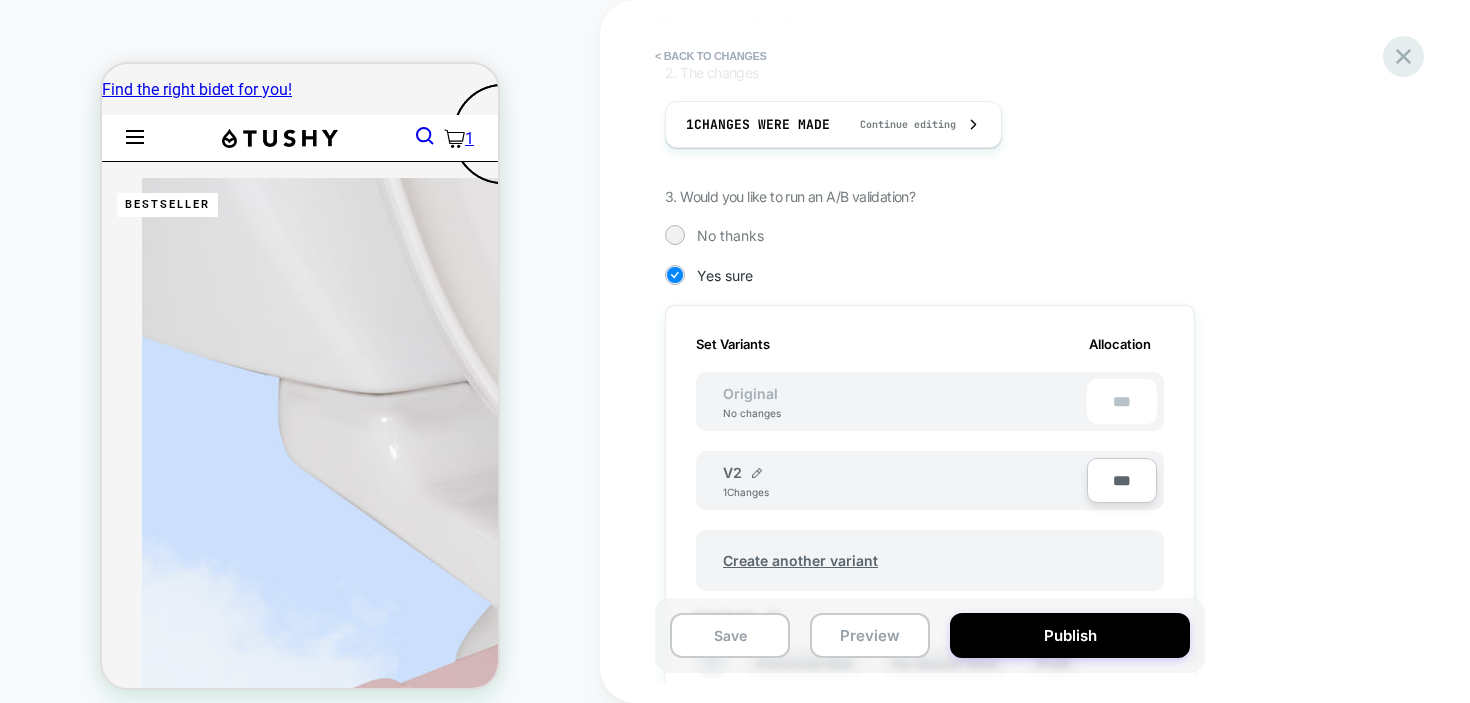 click 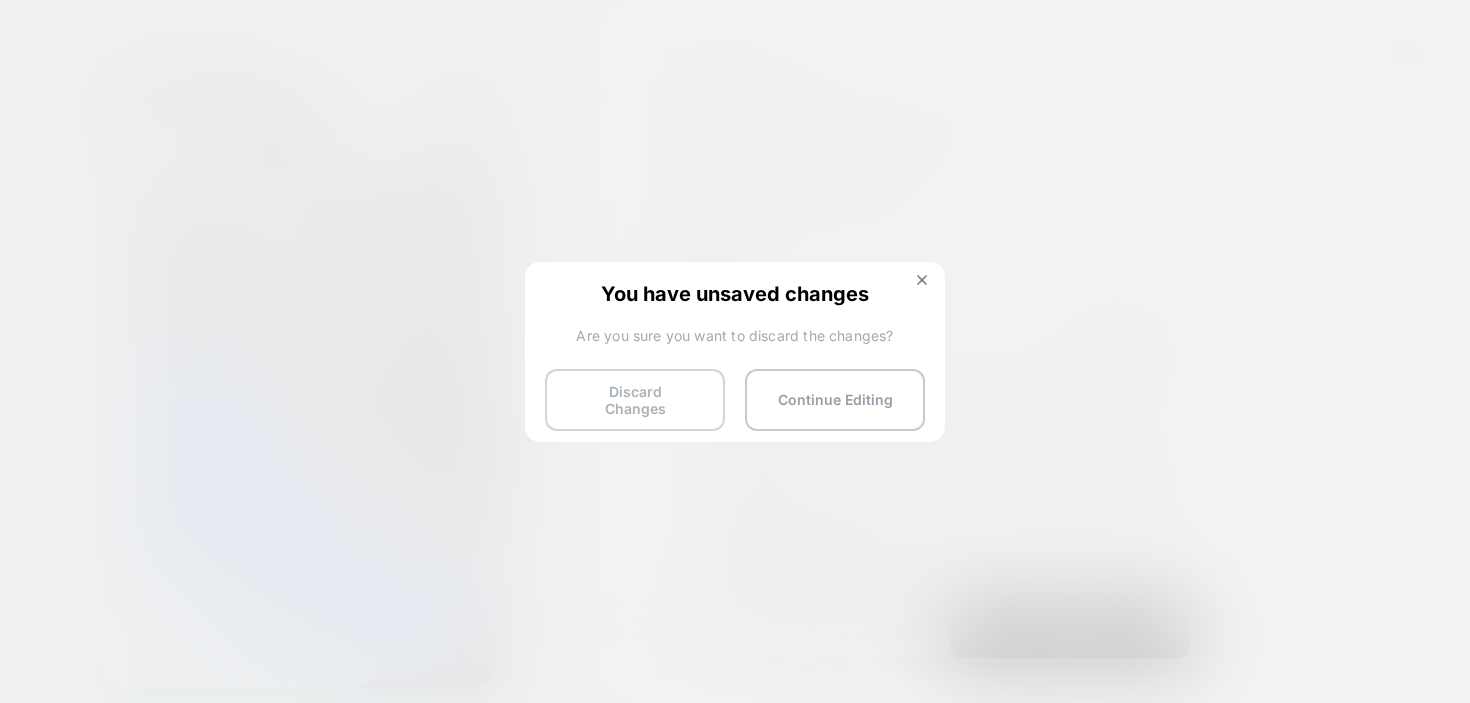 click on "Discard Changes" at bounding box center (635, 400) 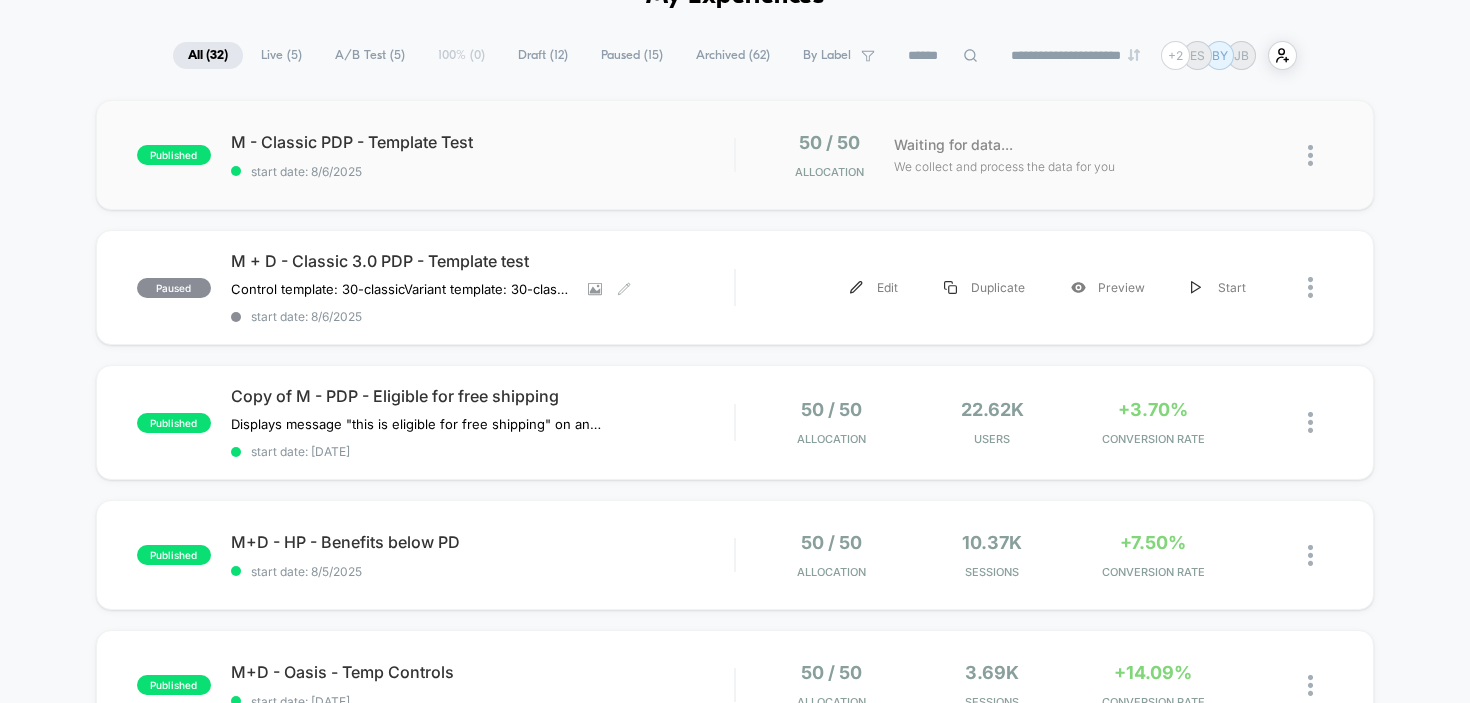 scroll, scrollTop: 0, scrollLeft: 0, axis: both 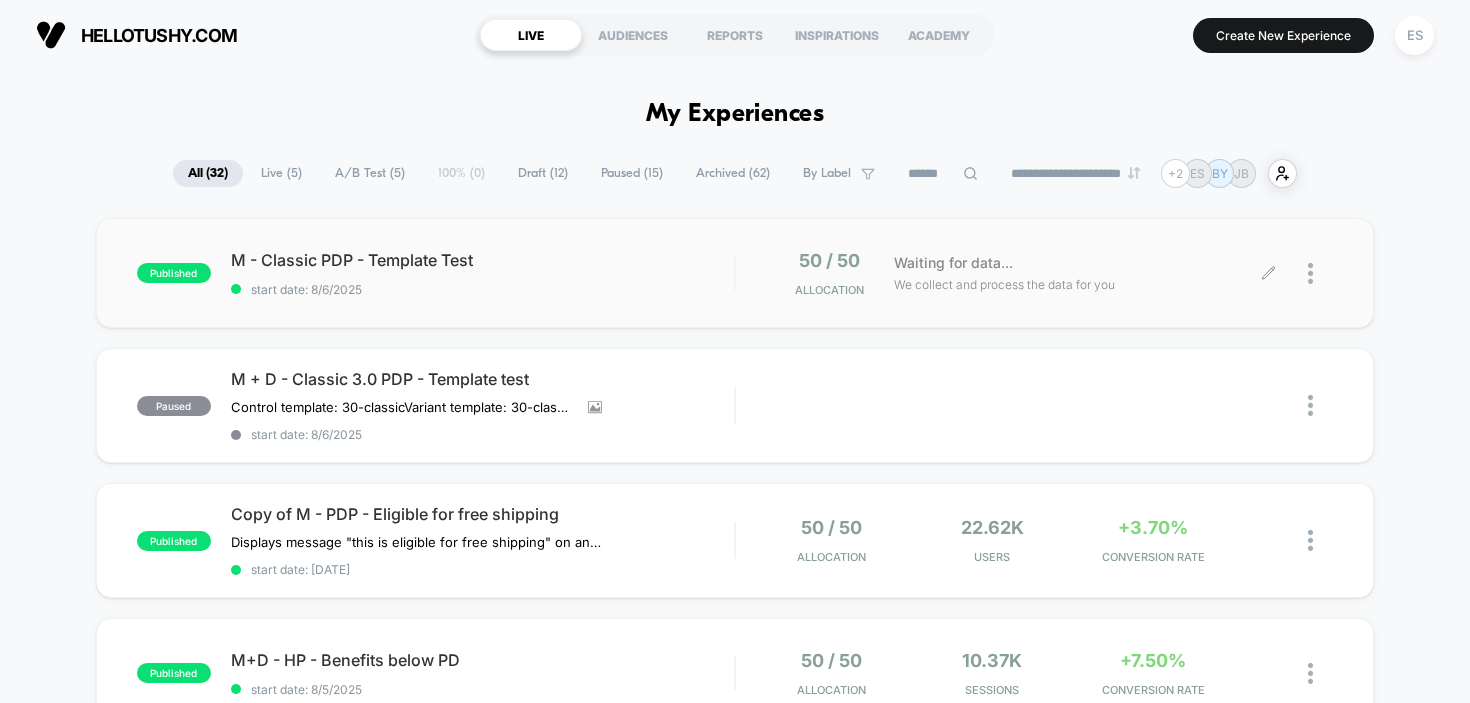 click at bounding box center [1320, 273] 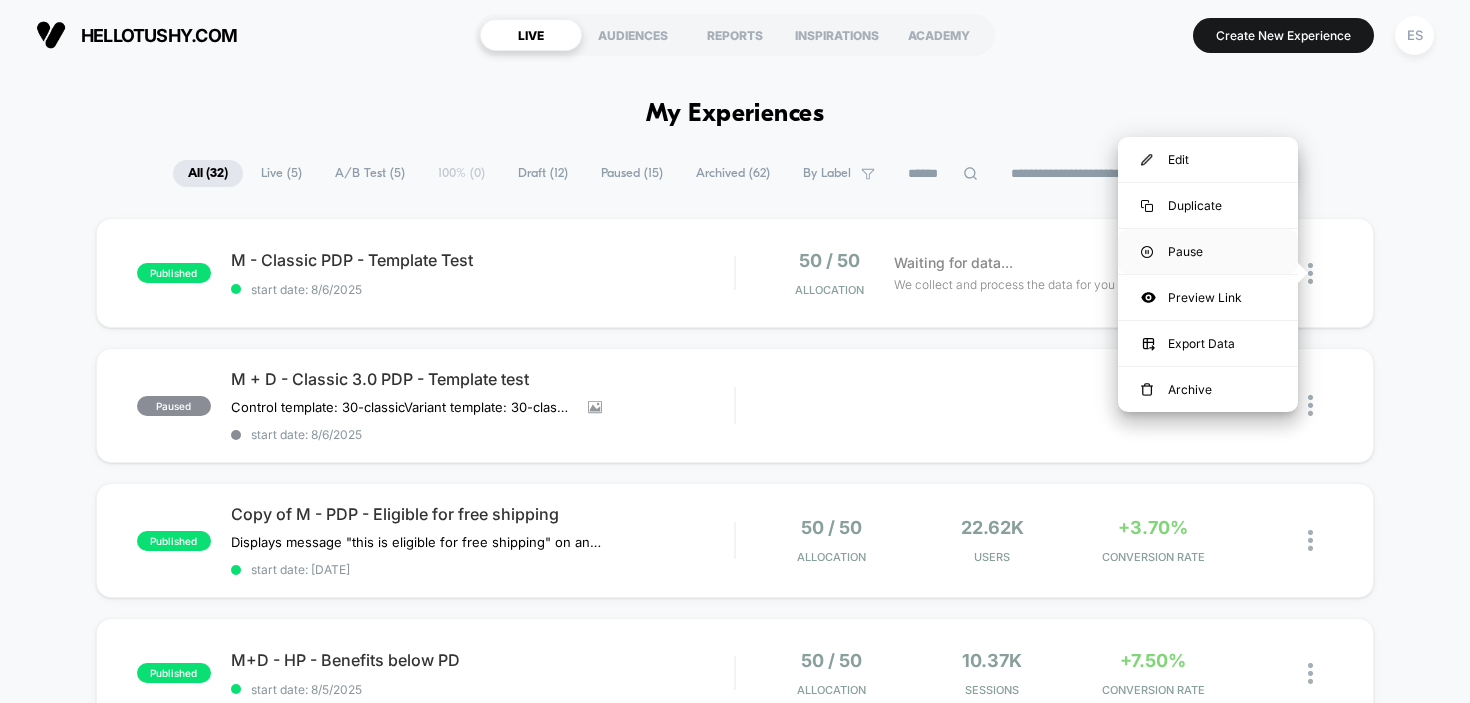 click on "Pause" at bounding box center (1208, 251) 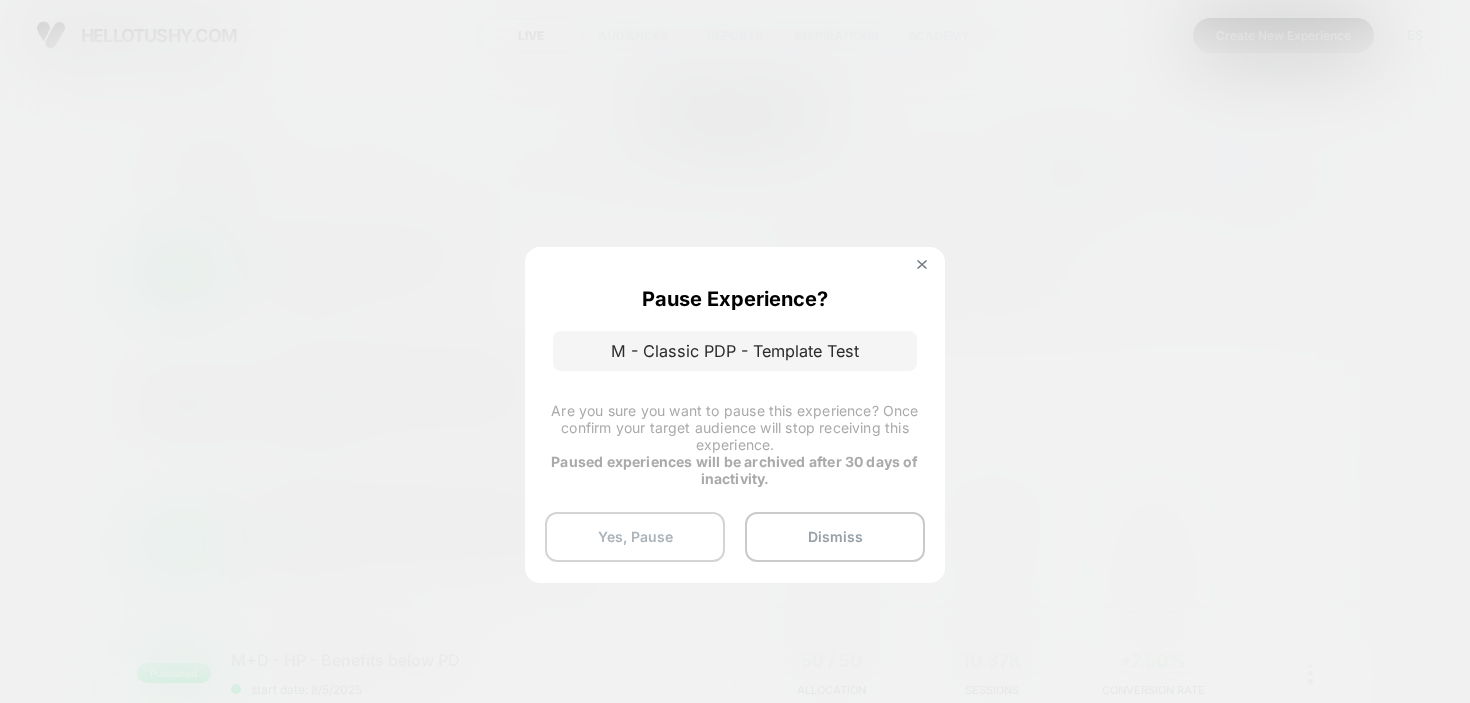 click on "Yes, Pause" at bounding box center (635, 537) 